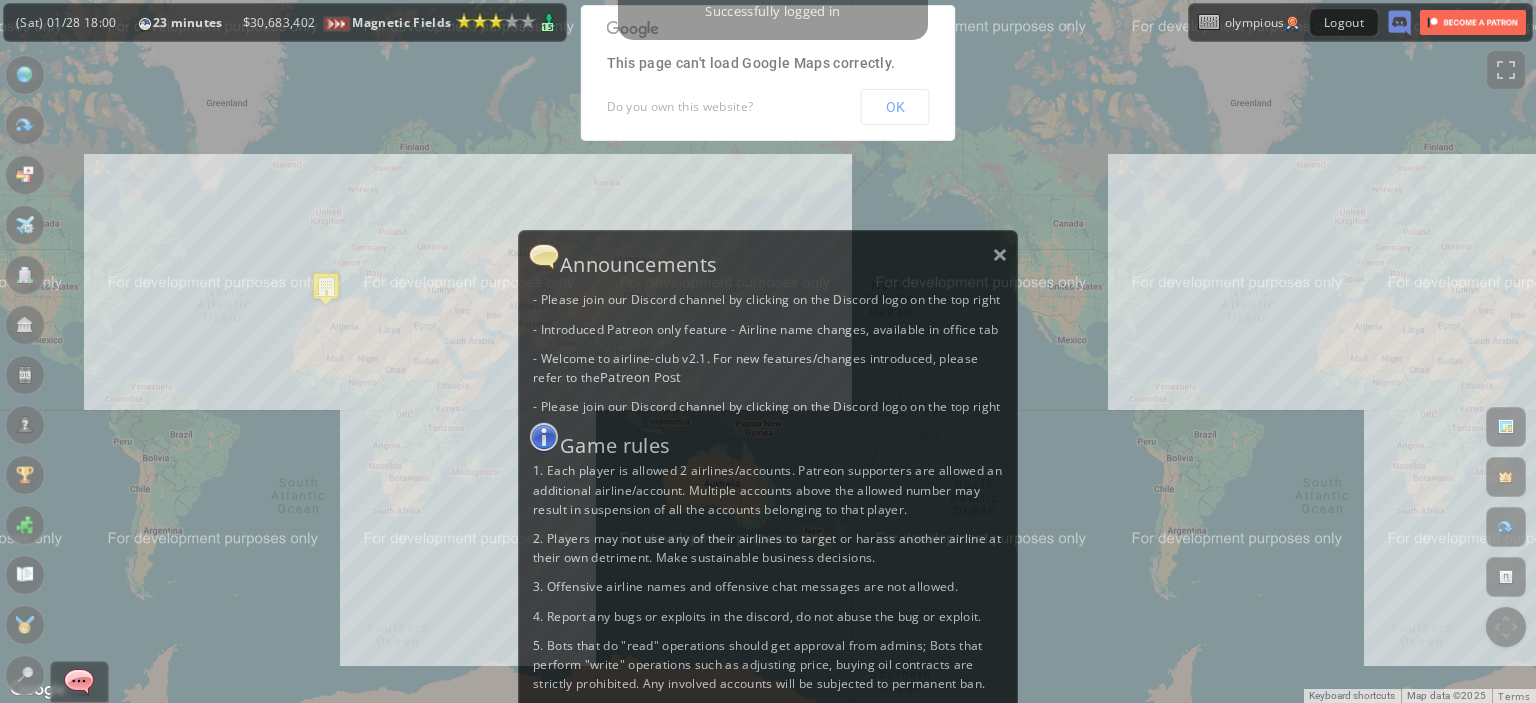 scroll, scrollTop: 0, scrollLeft: 0, axis: both 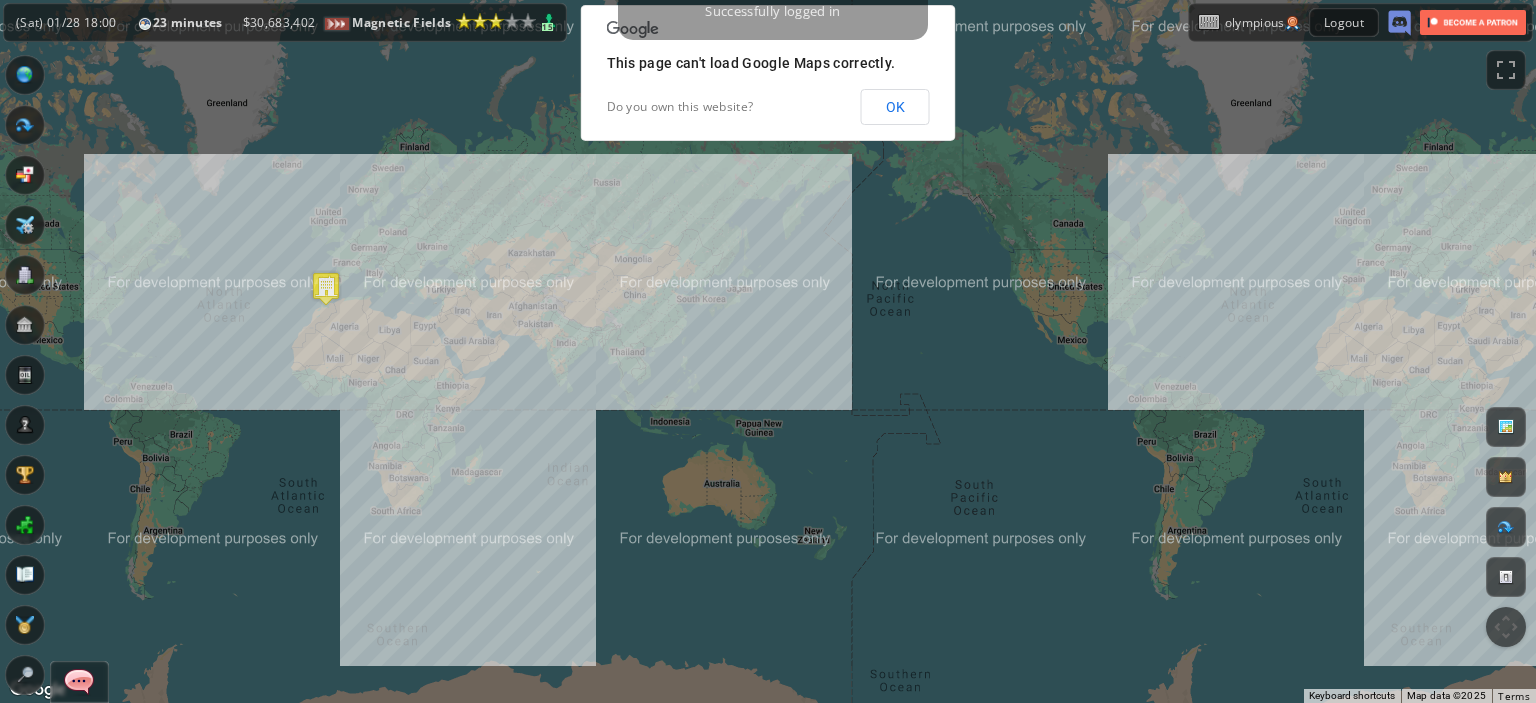 drag, startPoint x: 415, startPoint y: 335, endPoint x: 565, endPoint y: 340, distance: 150.08331 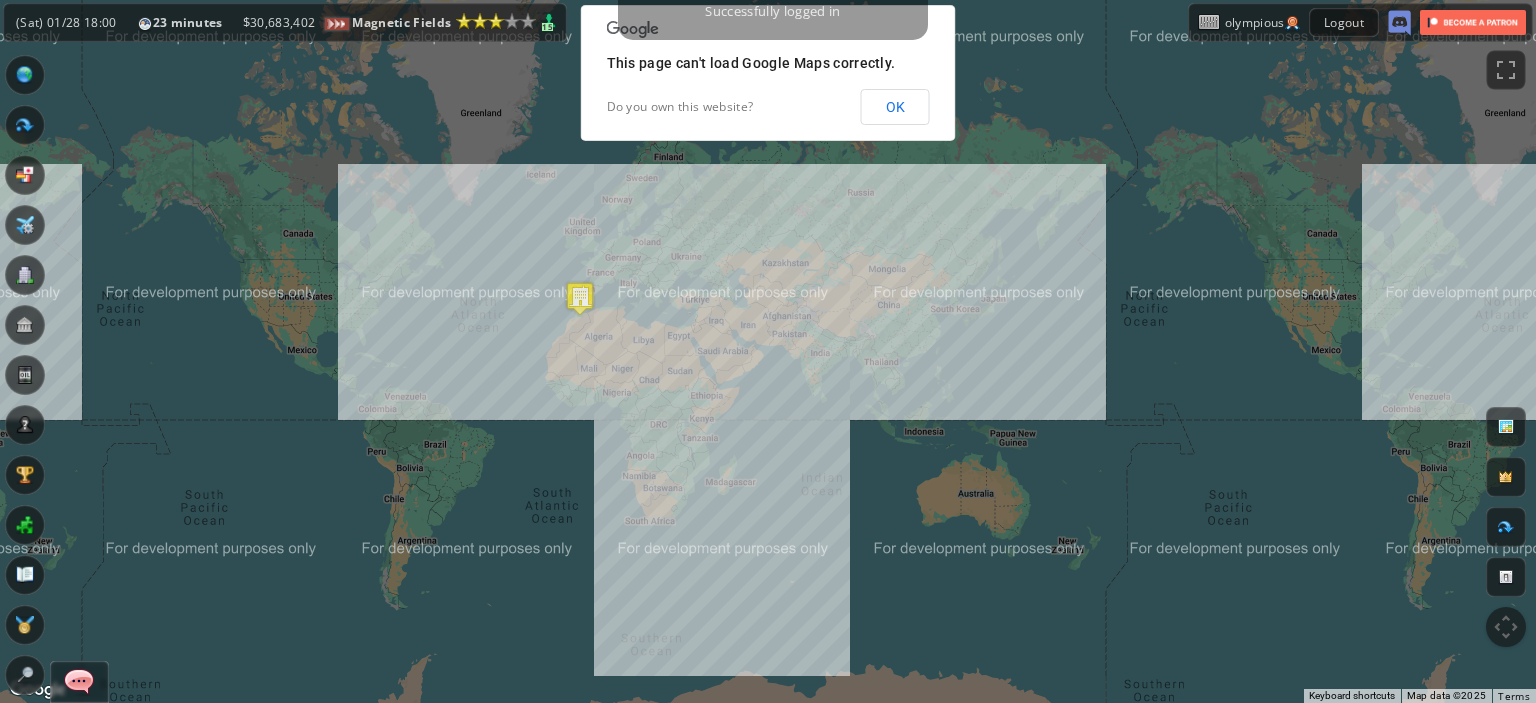 click on "To navigate, press the arrow keys." at bounding box center [768, 351] 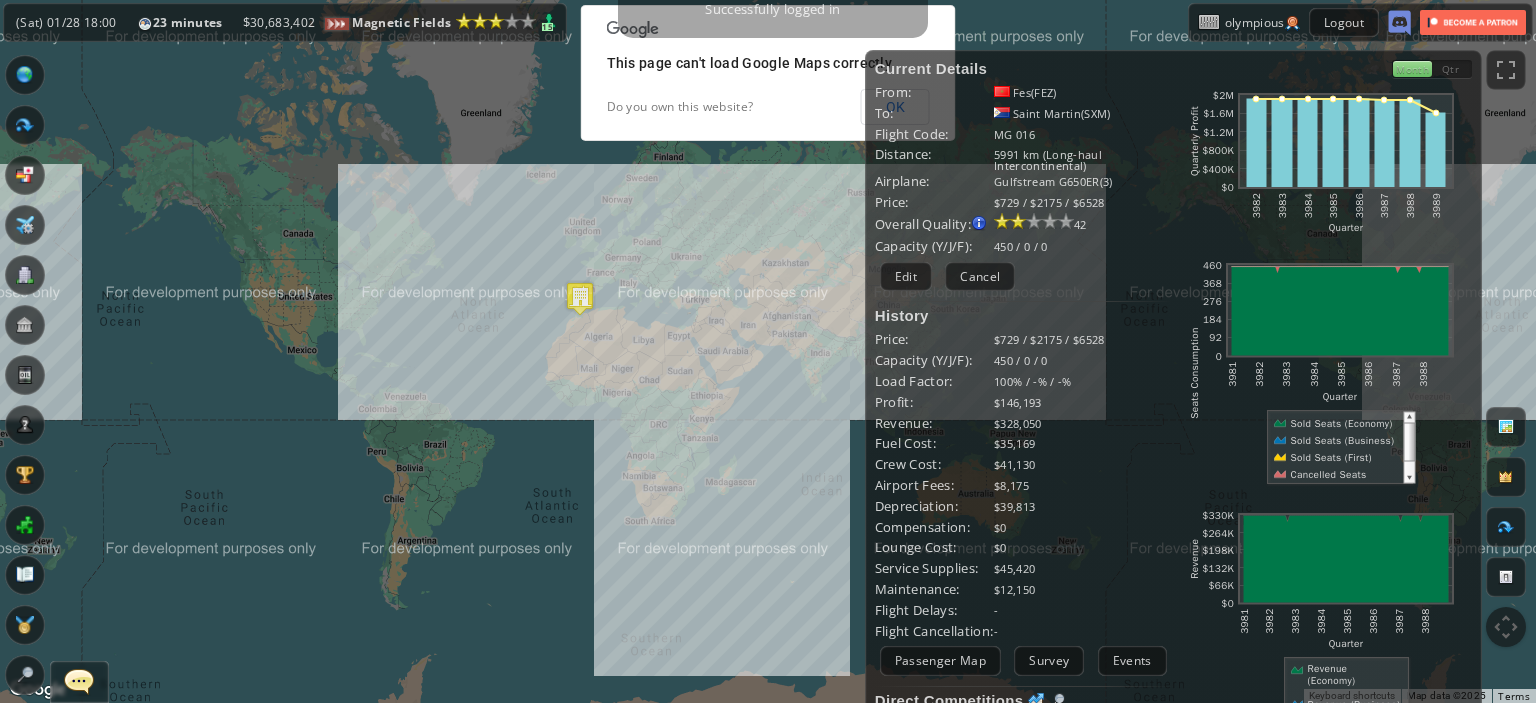 click on "To navigate, press the arrow keys." at bounding box center [768, 351] 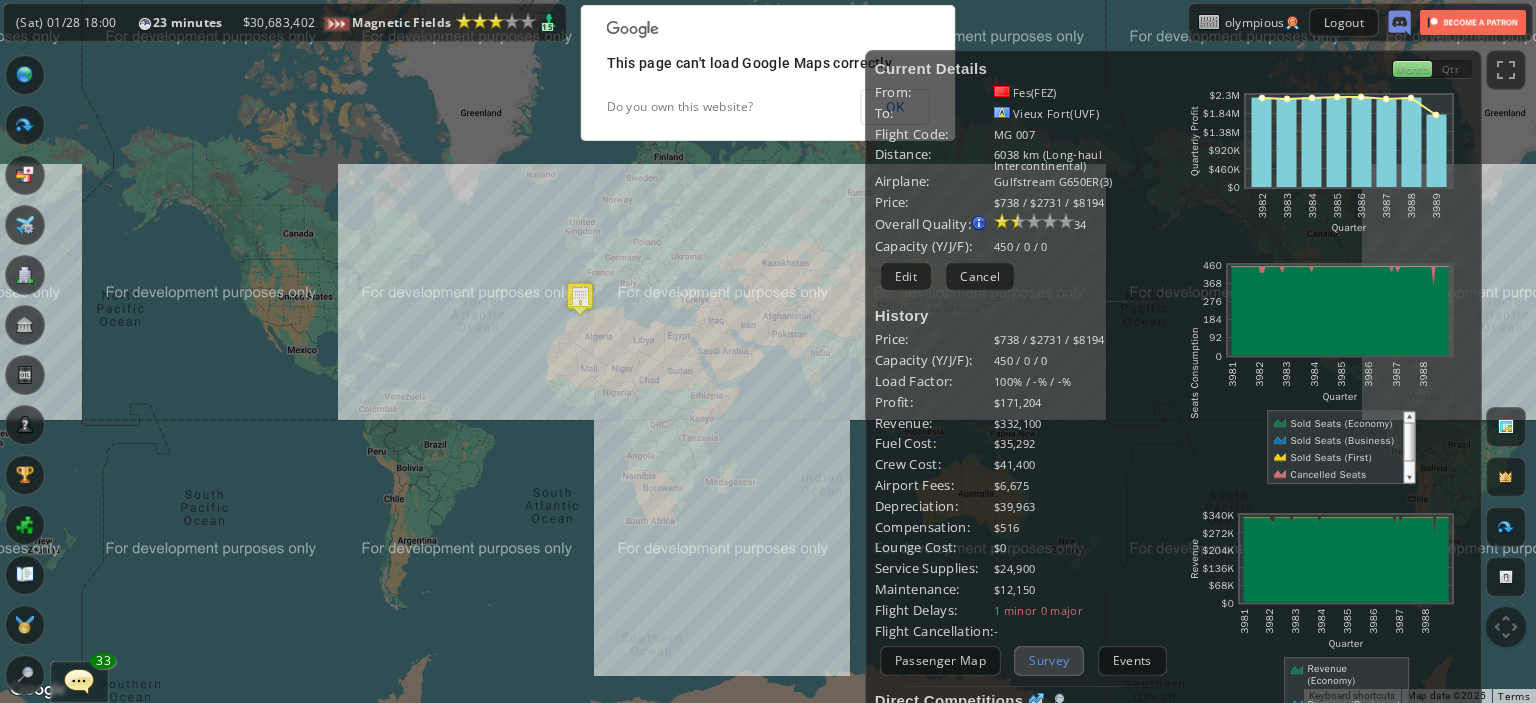 click on "Survey" at bounding box center (1049, 660) 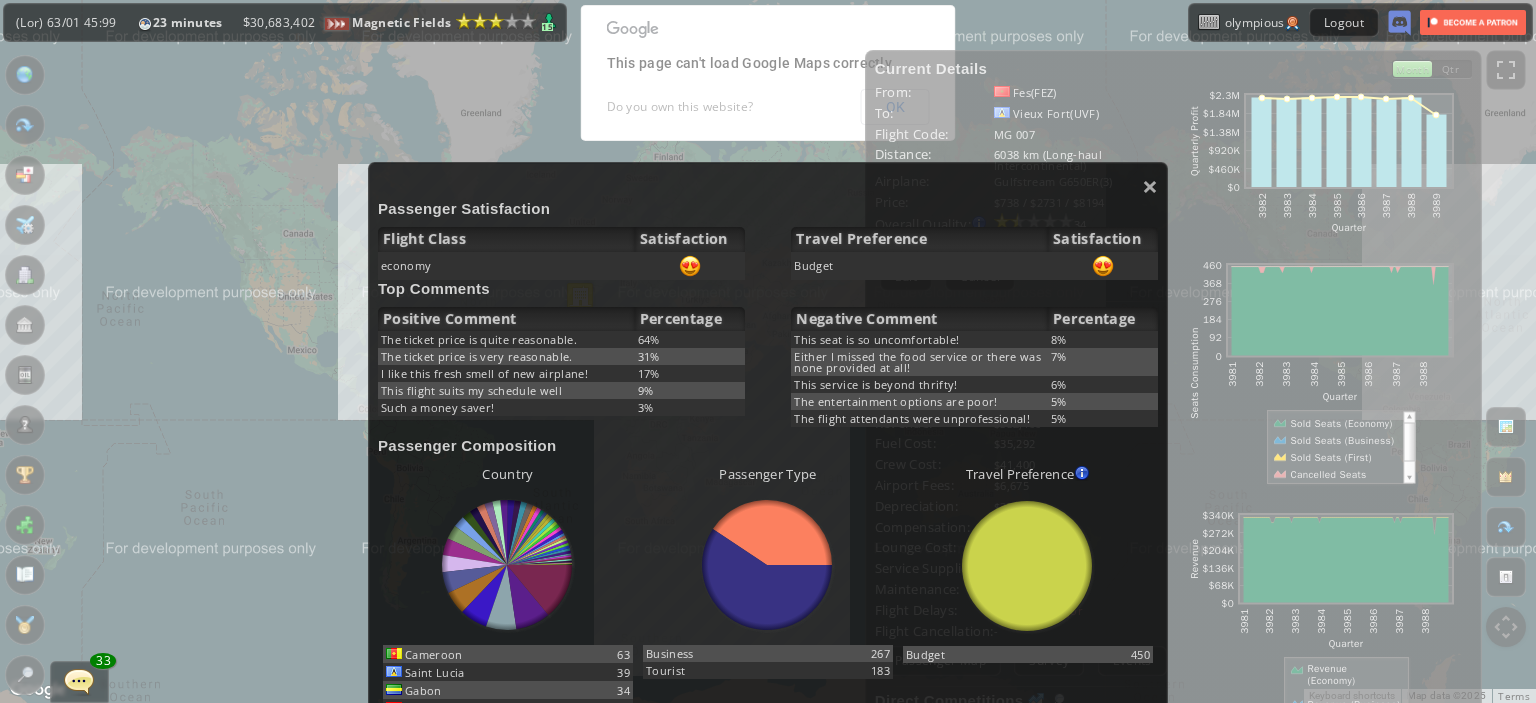scroll, scrollTop: 0, scrollLeft: 0, axis: both 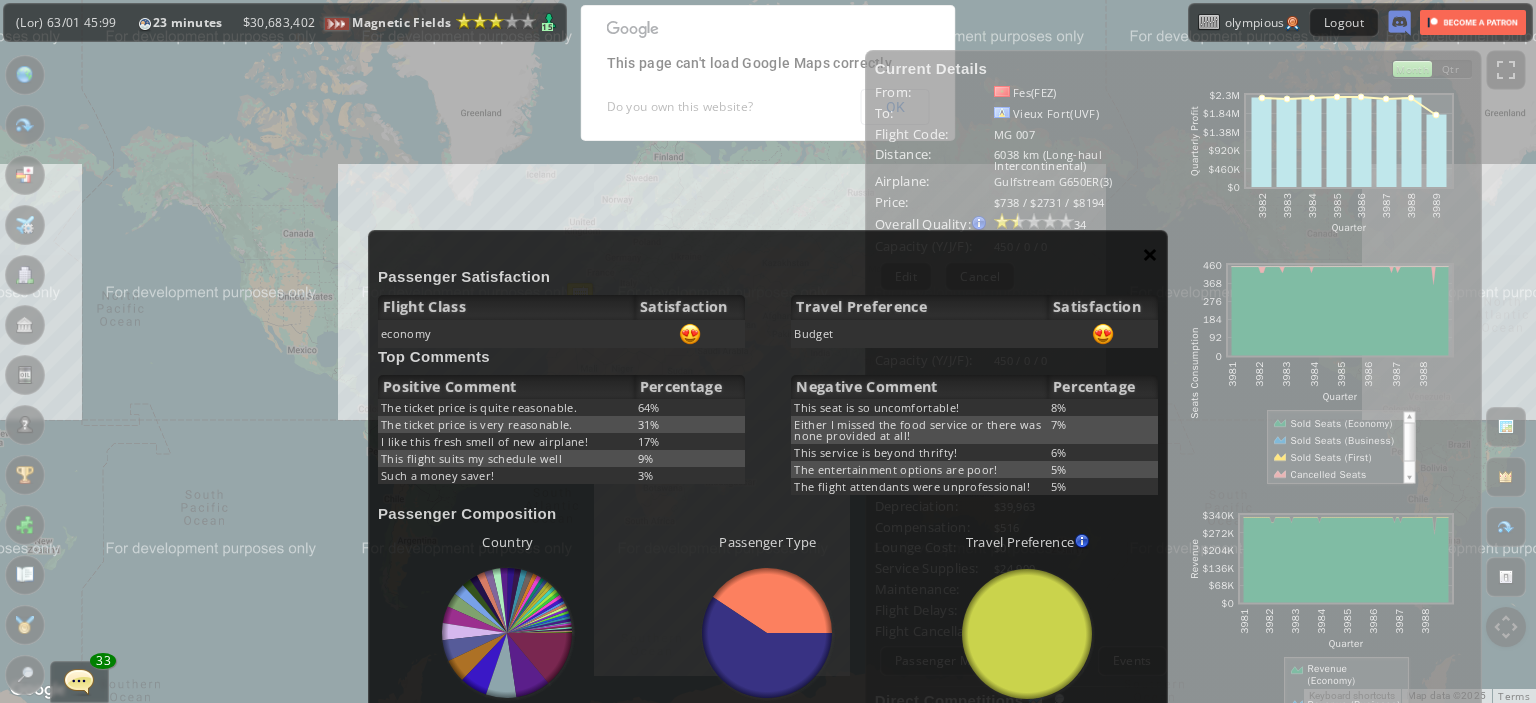click on "×" at bounding box center [1150, 254] 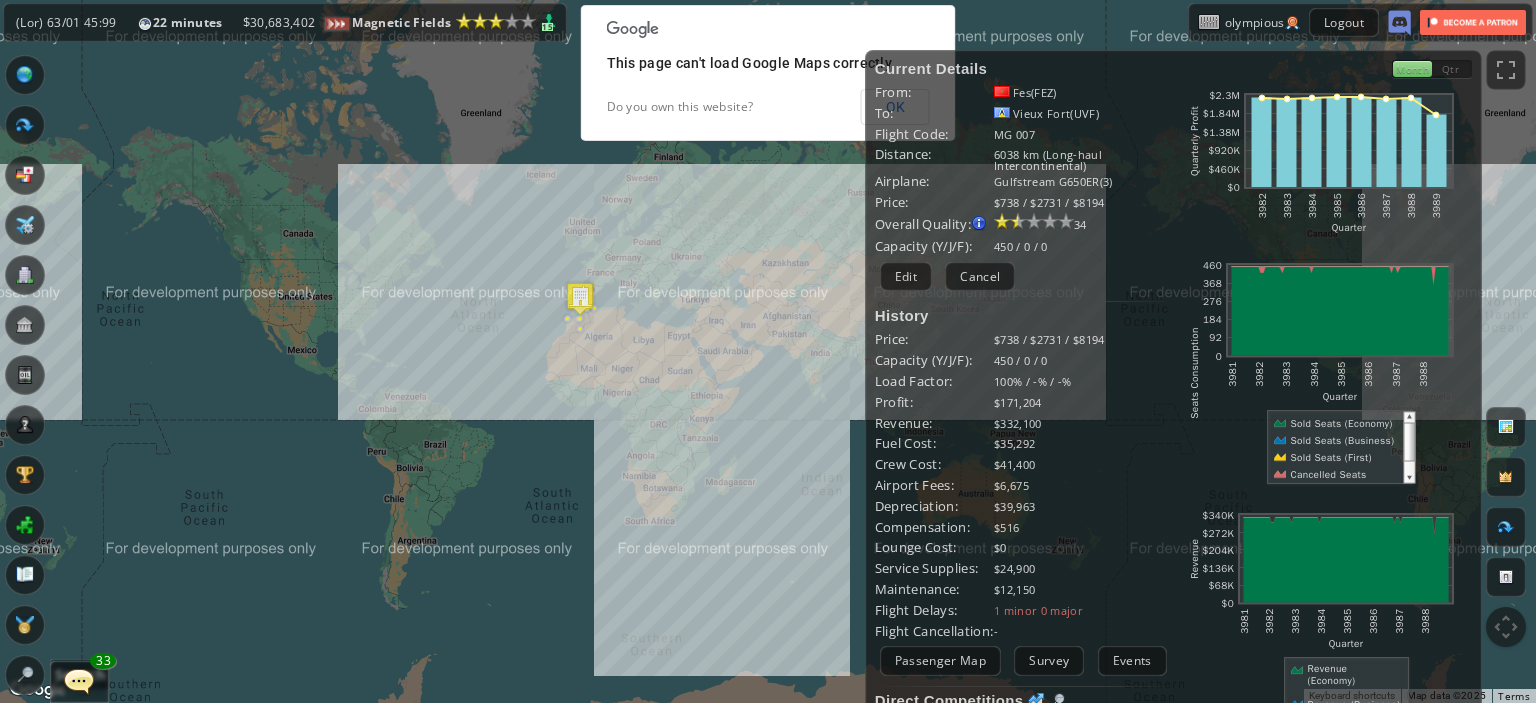 click at bounding box center (25, 675) 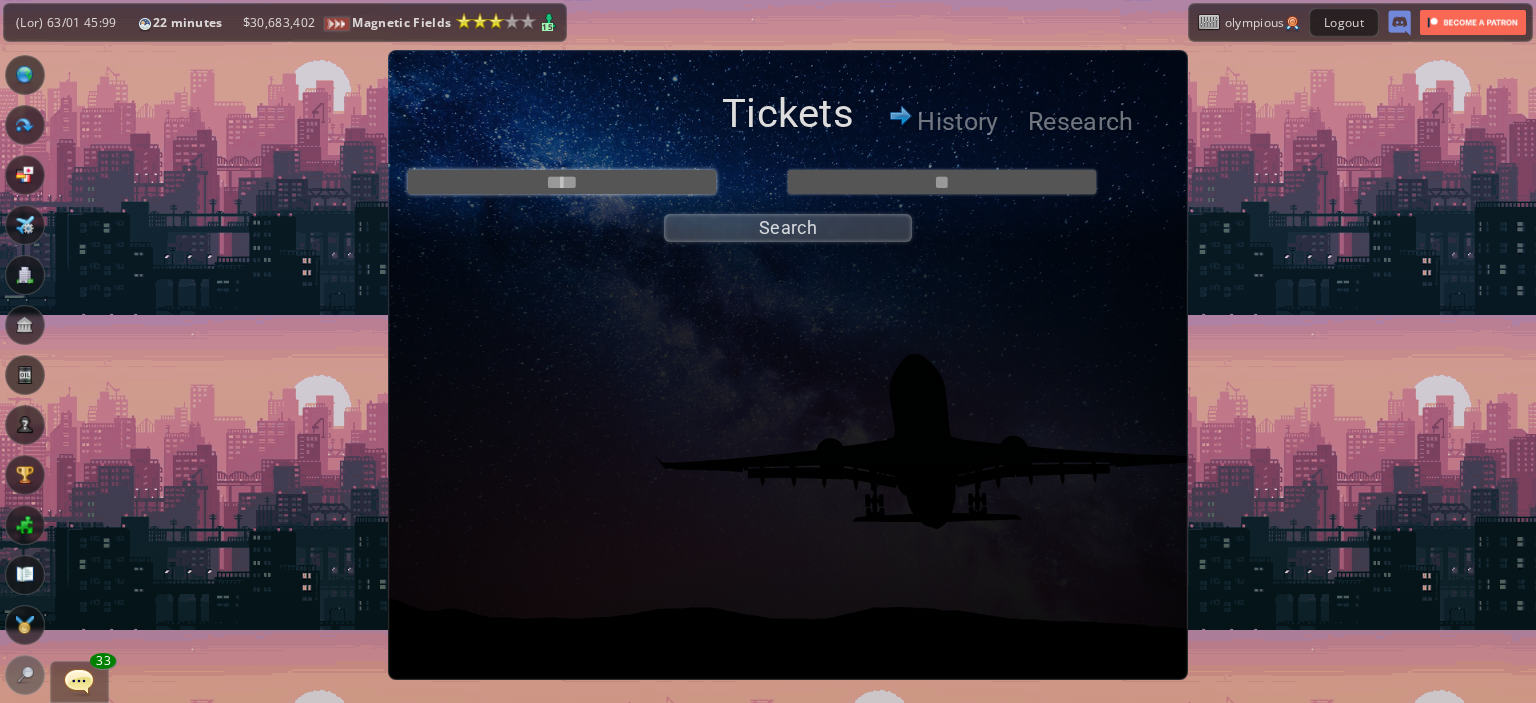 click at bounding box center [562, 182] 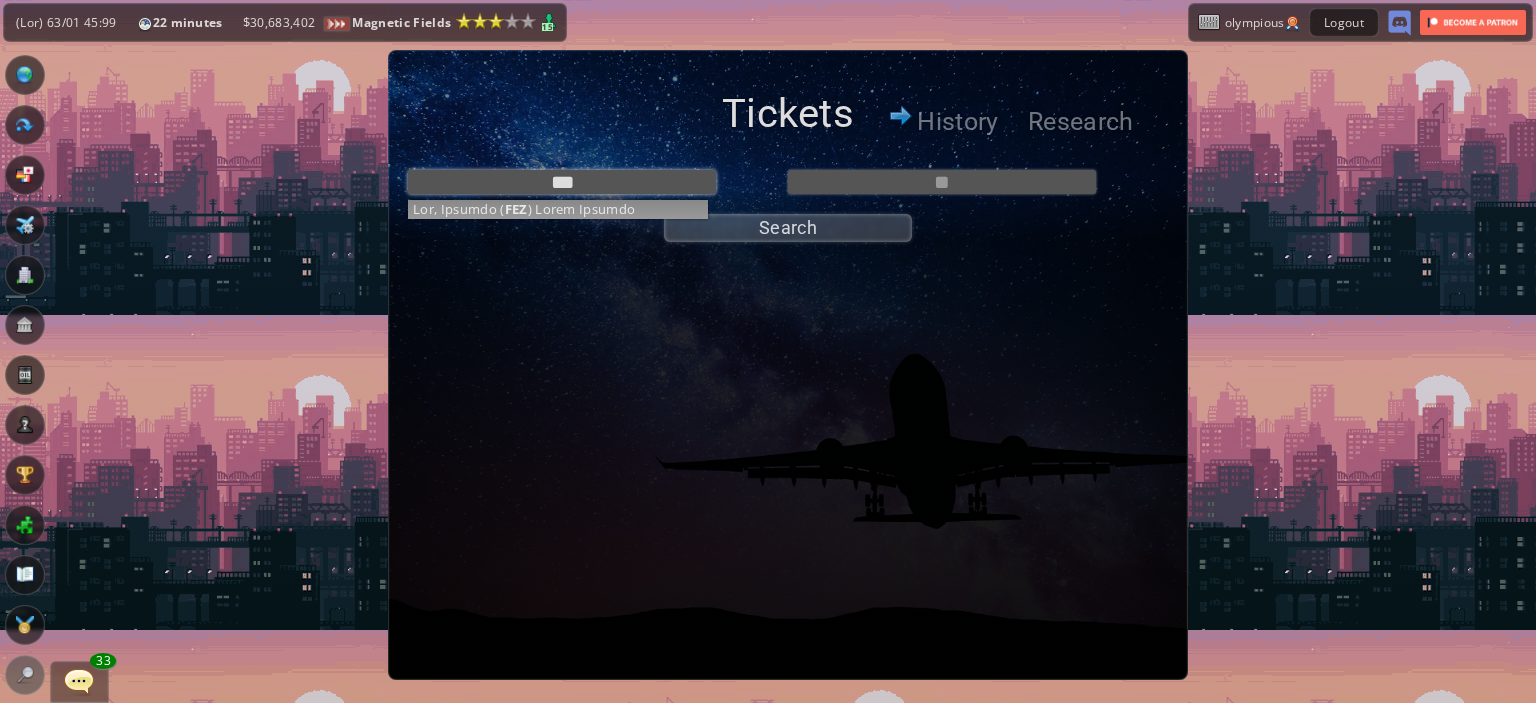 type on "*********" 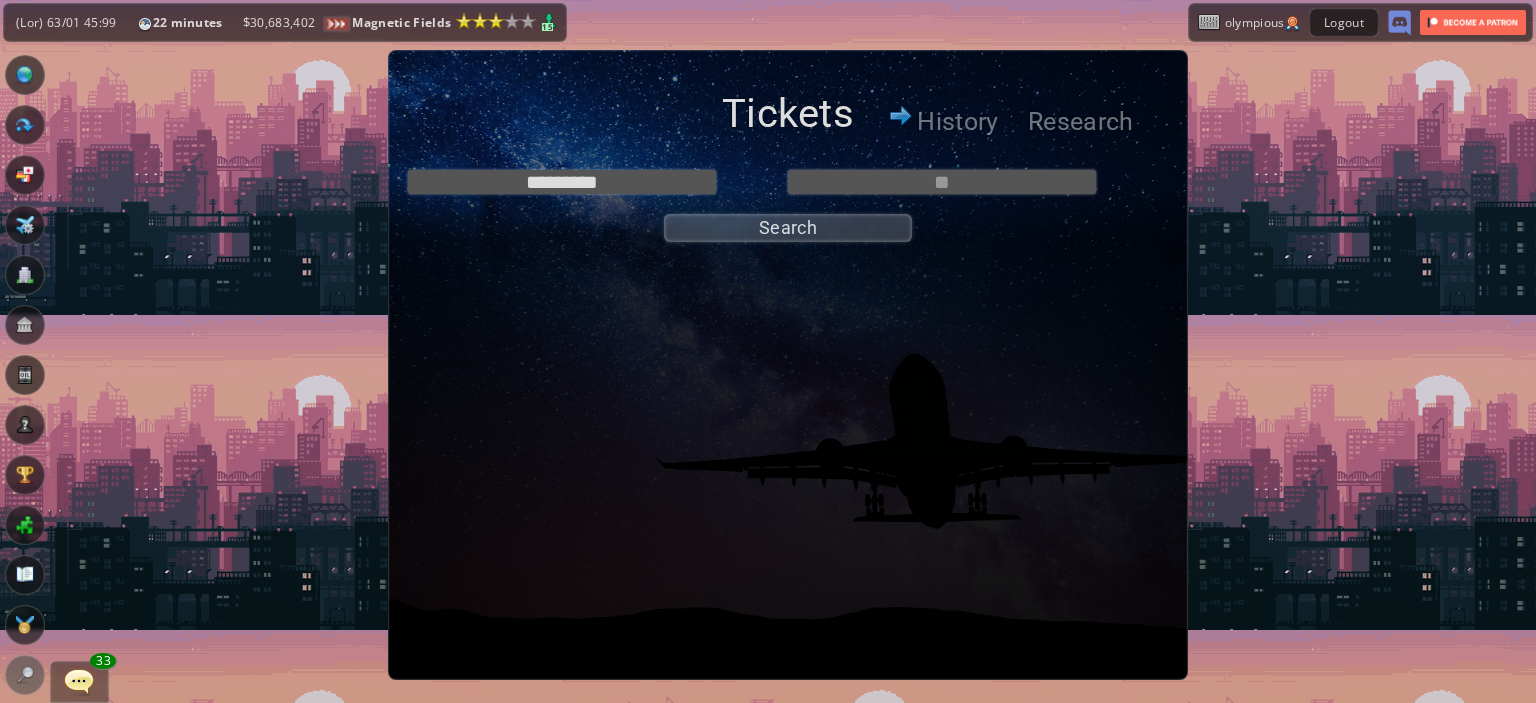 click on "*********
Lor, Ipsumdo ( SIT ) Ametc Adipisc
Elitse" at bounding box center [788, 201] 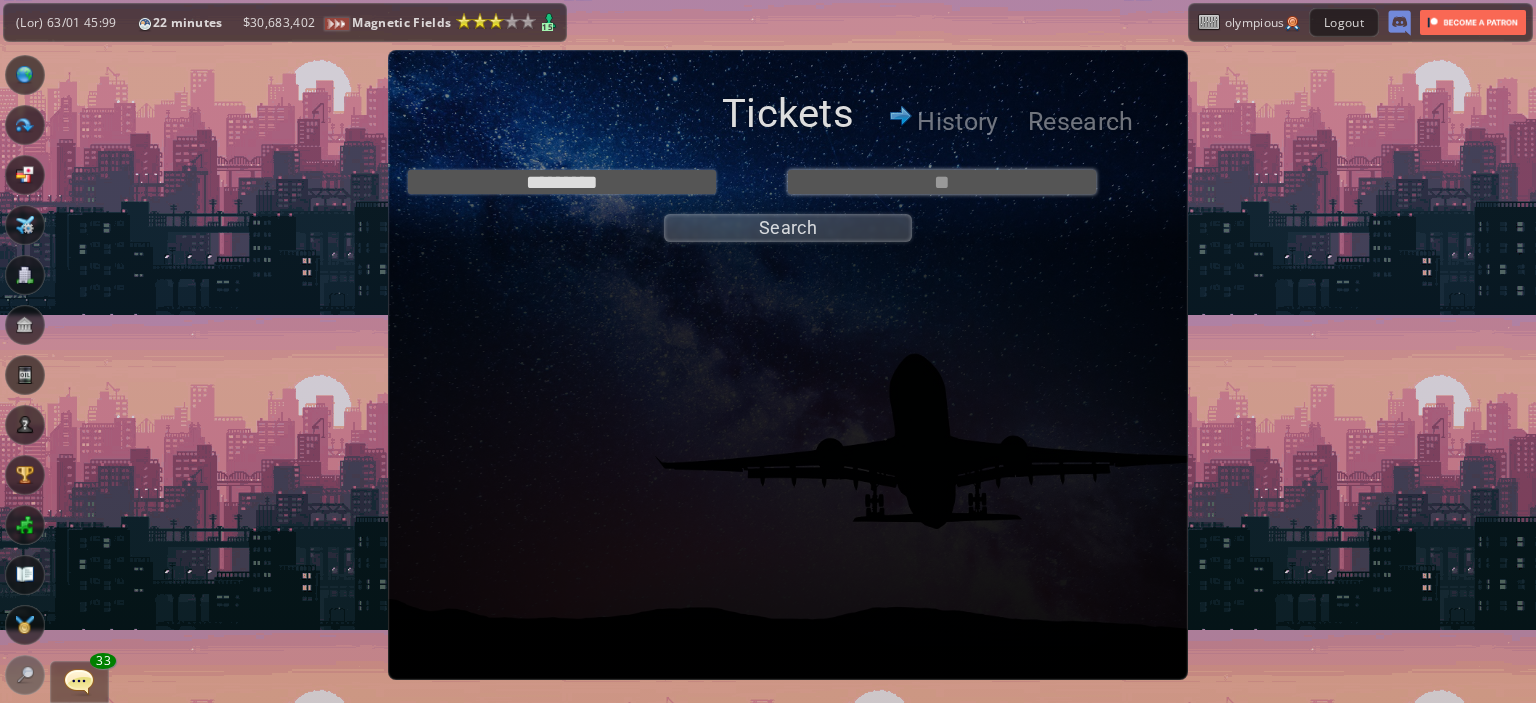 click at bounding box center [942, 182] 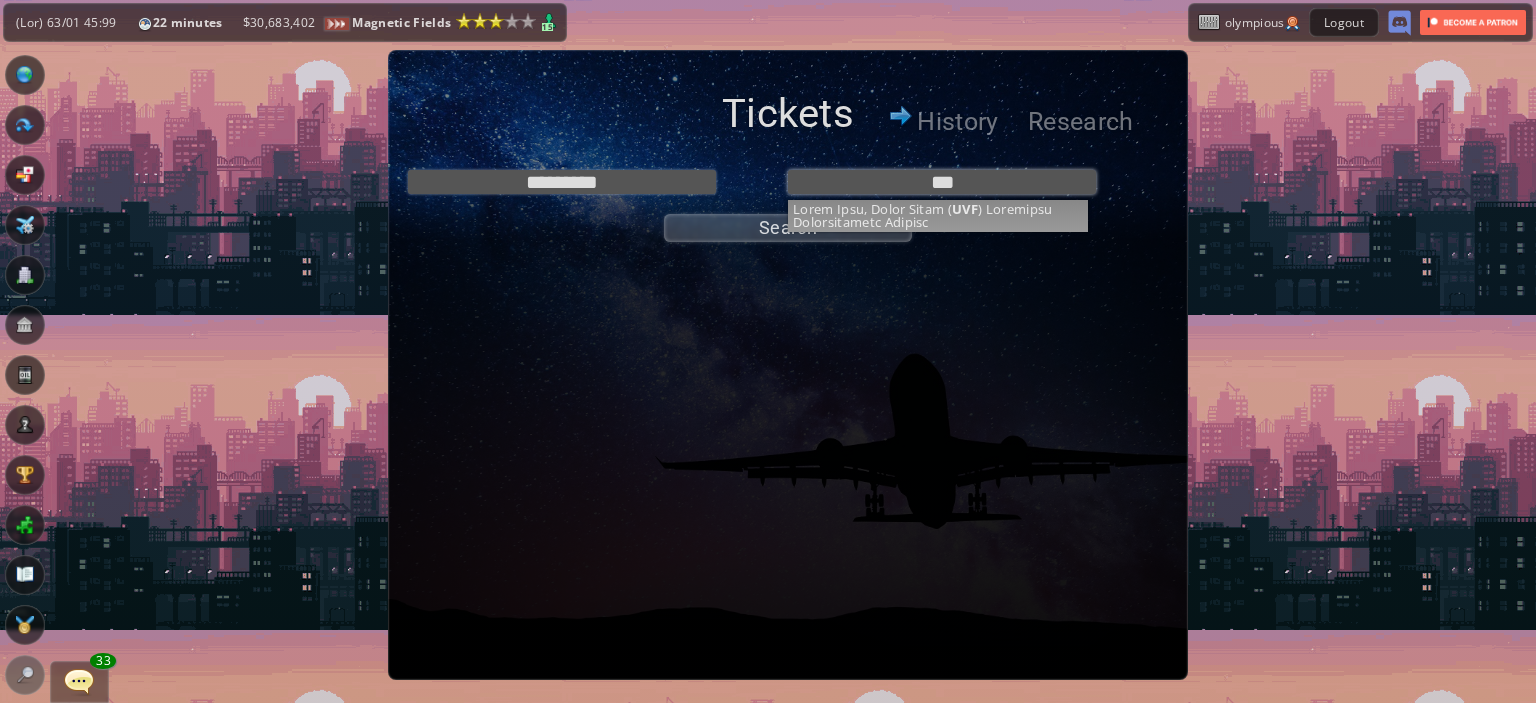 type on "**********" 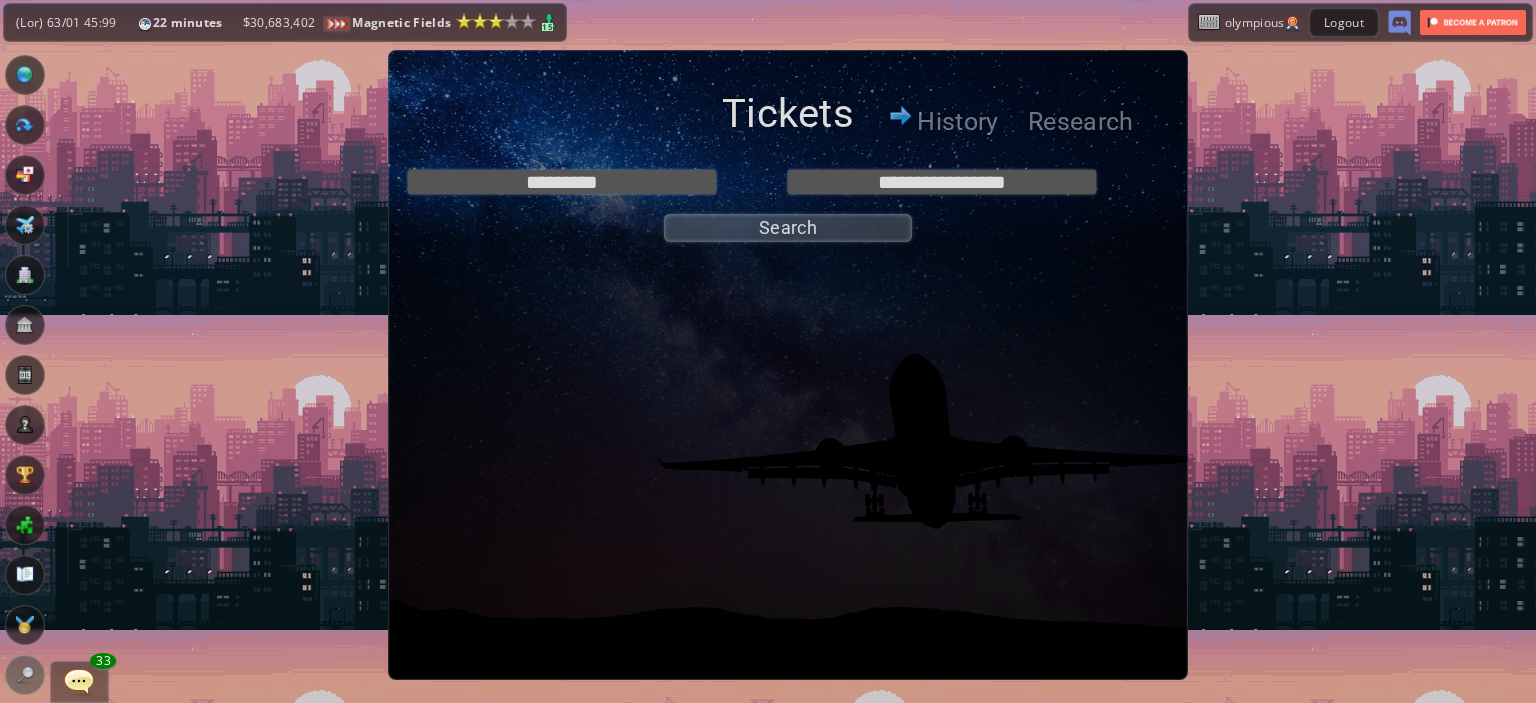 click on "**********" at bounding box center [788, 182] 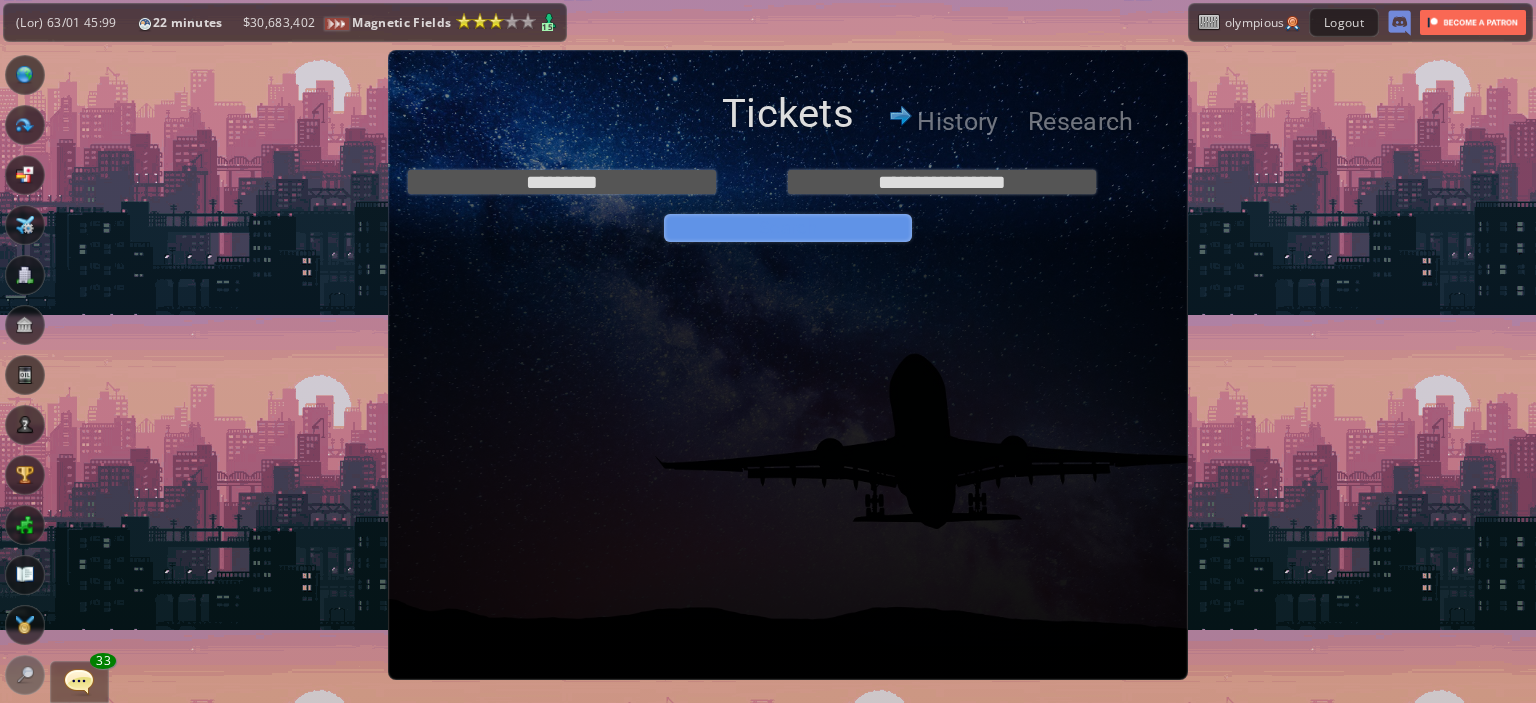 click on "Search" at bounding box center (788, 228) 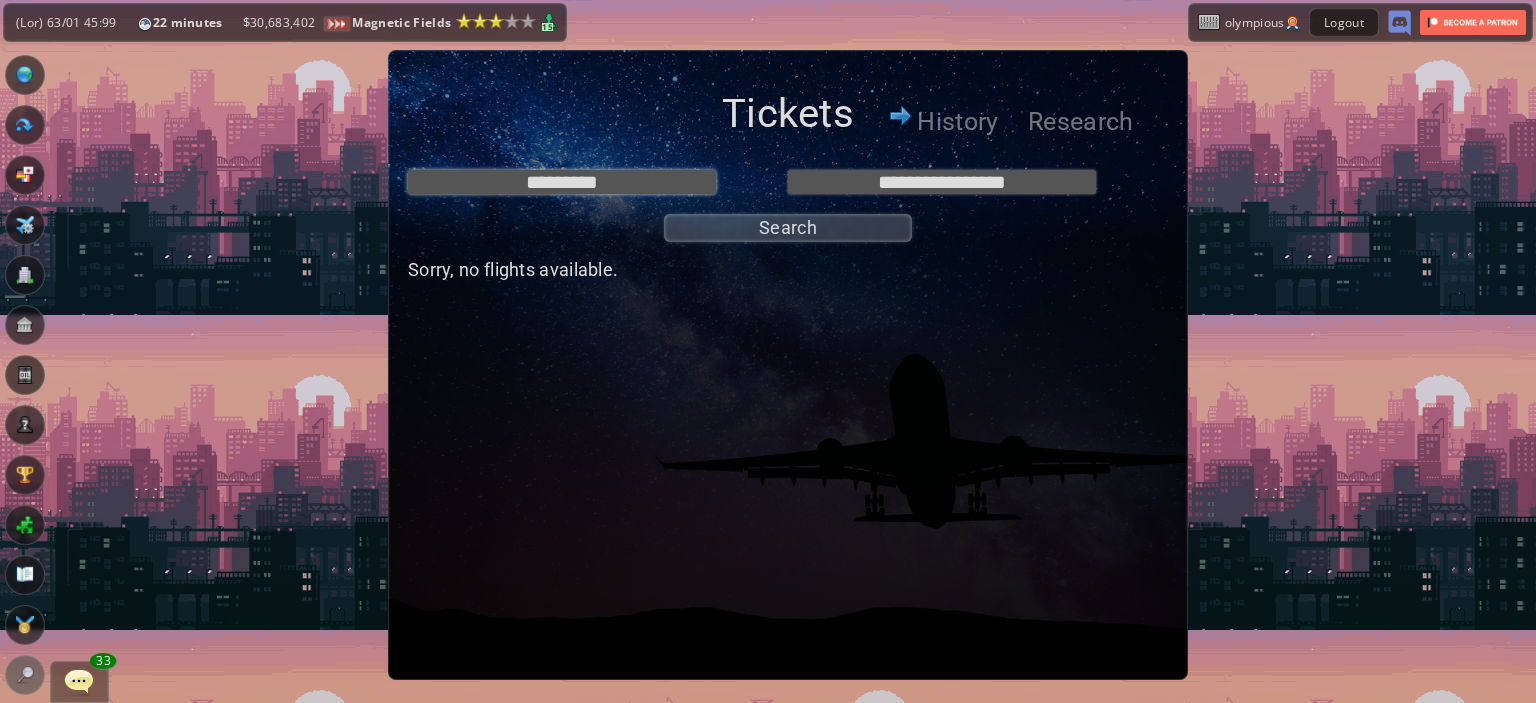 click on "*********" at bounding box center [562, 182] 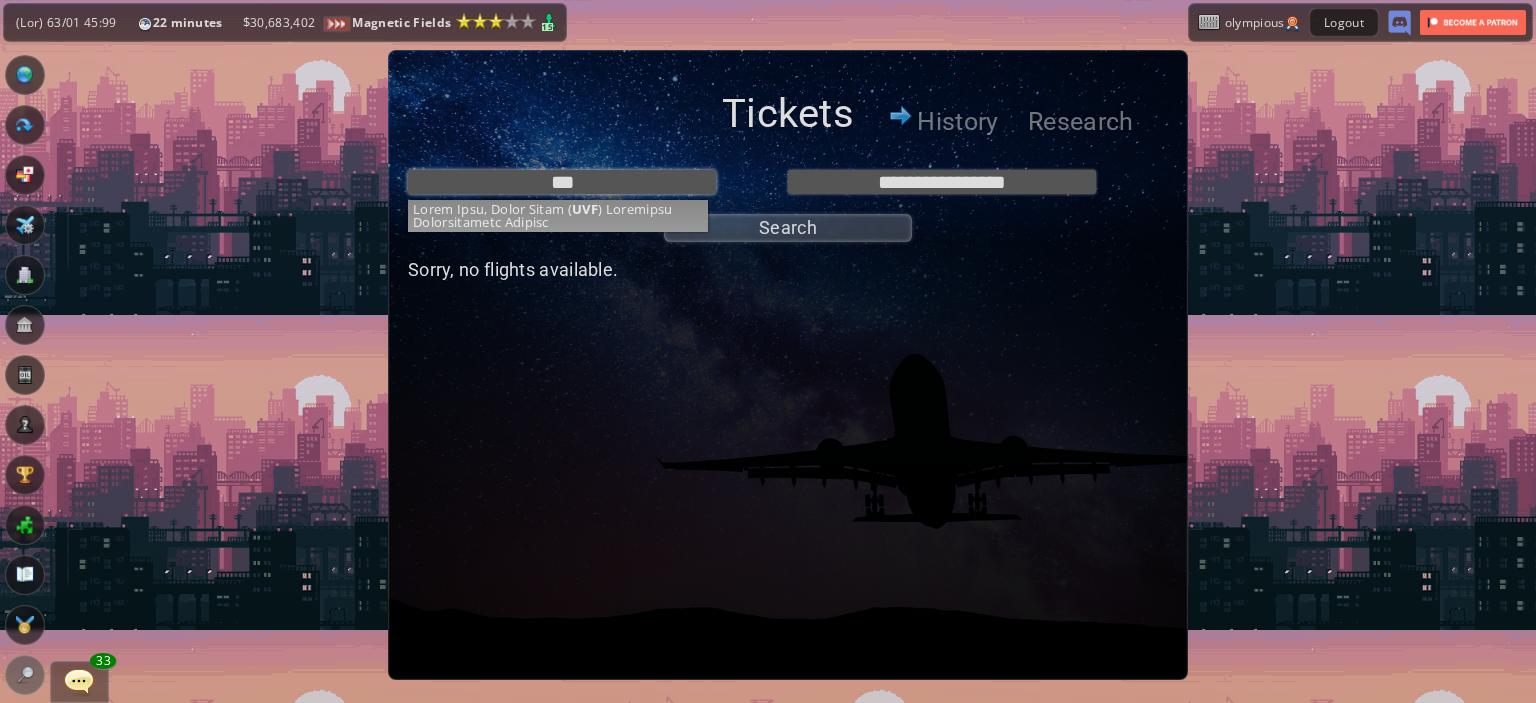 type on "**********" 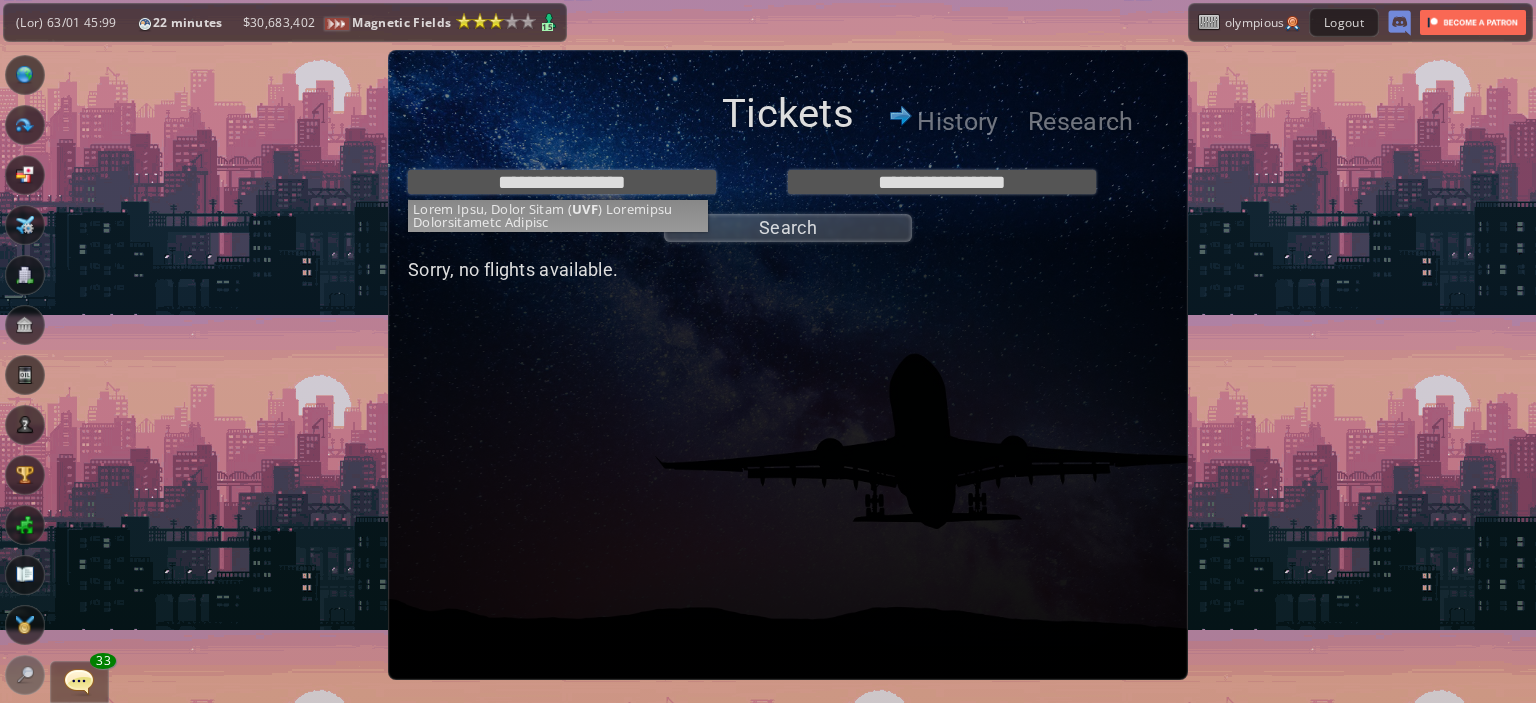 click on "**********" at bounding box center (788, 182) 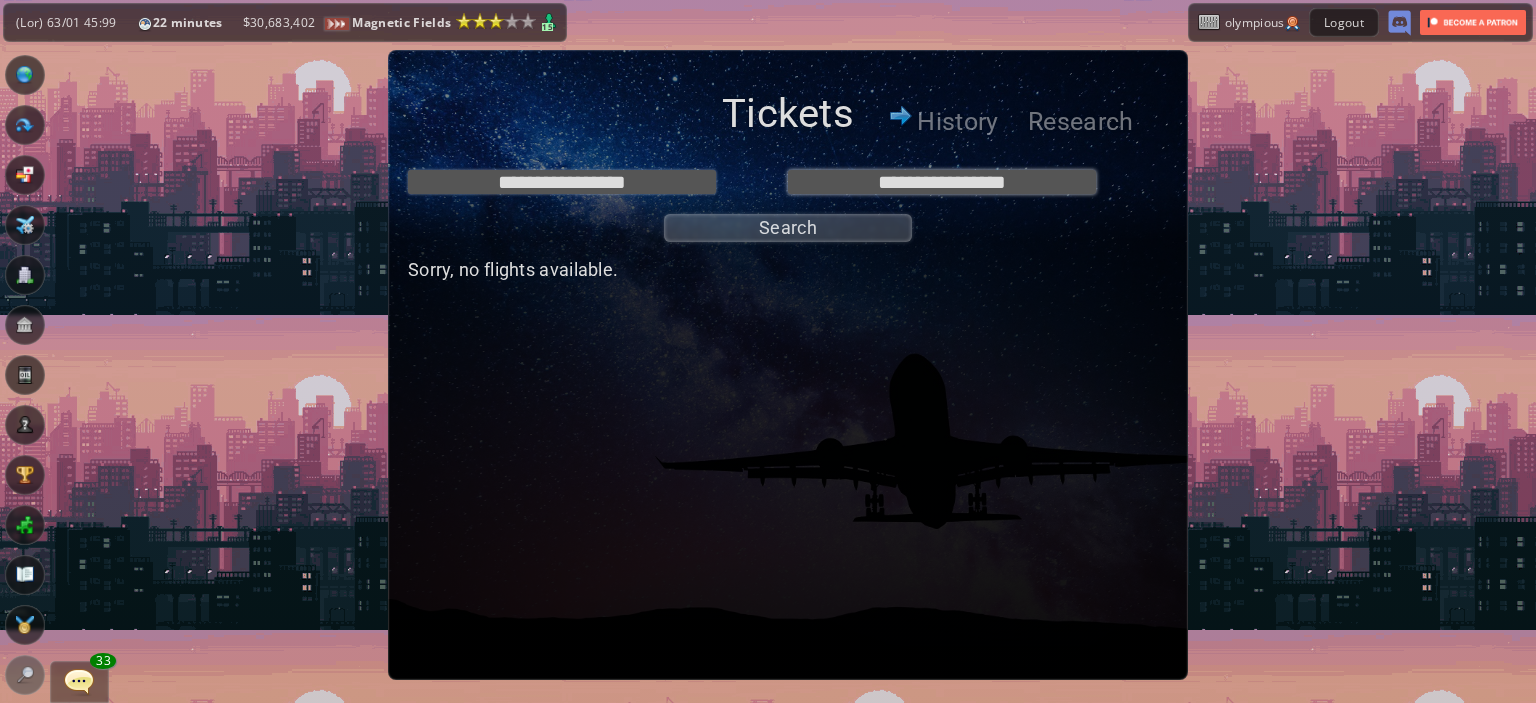 click on "**********" at bounding box center (942, 182) 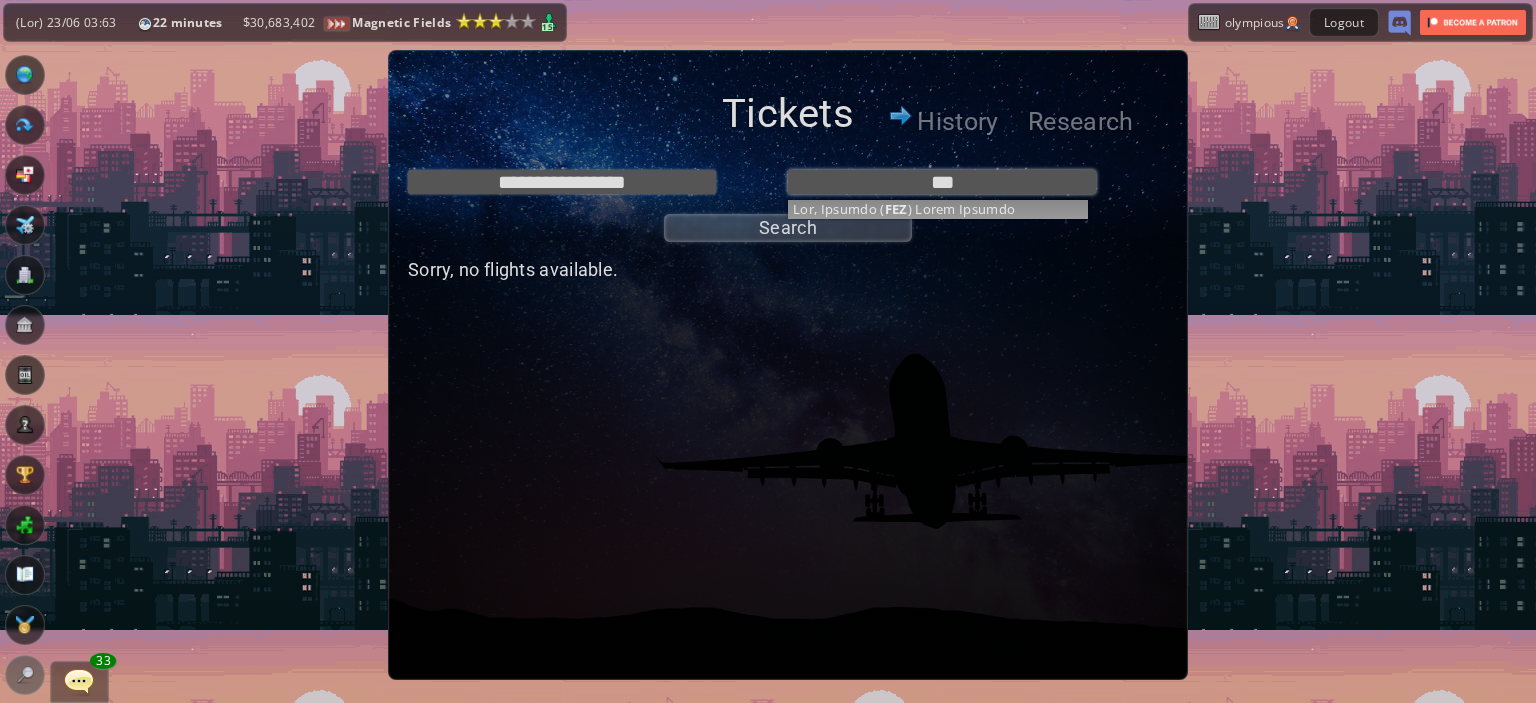 type on "*********" 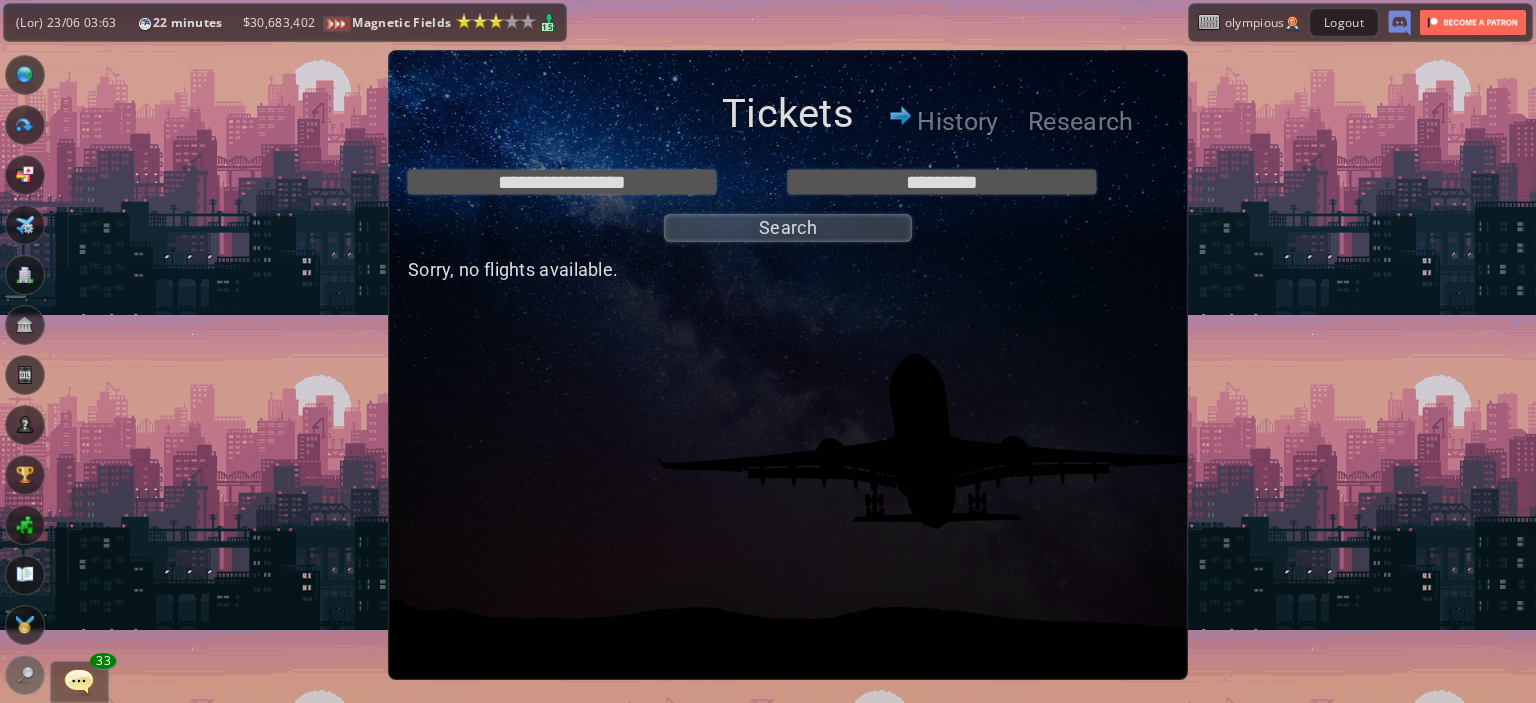 click on "**********" at bounding box center [788, 201] 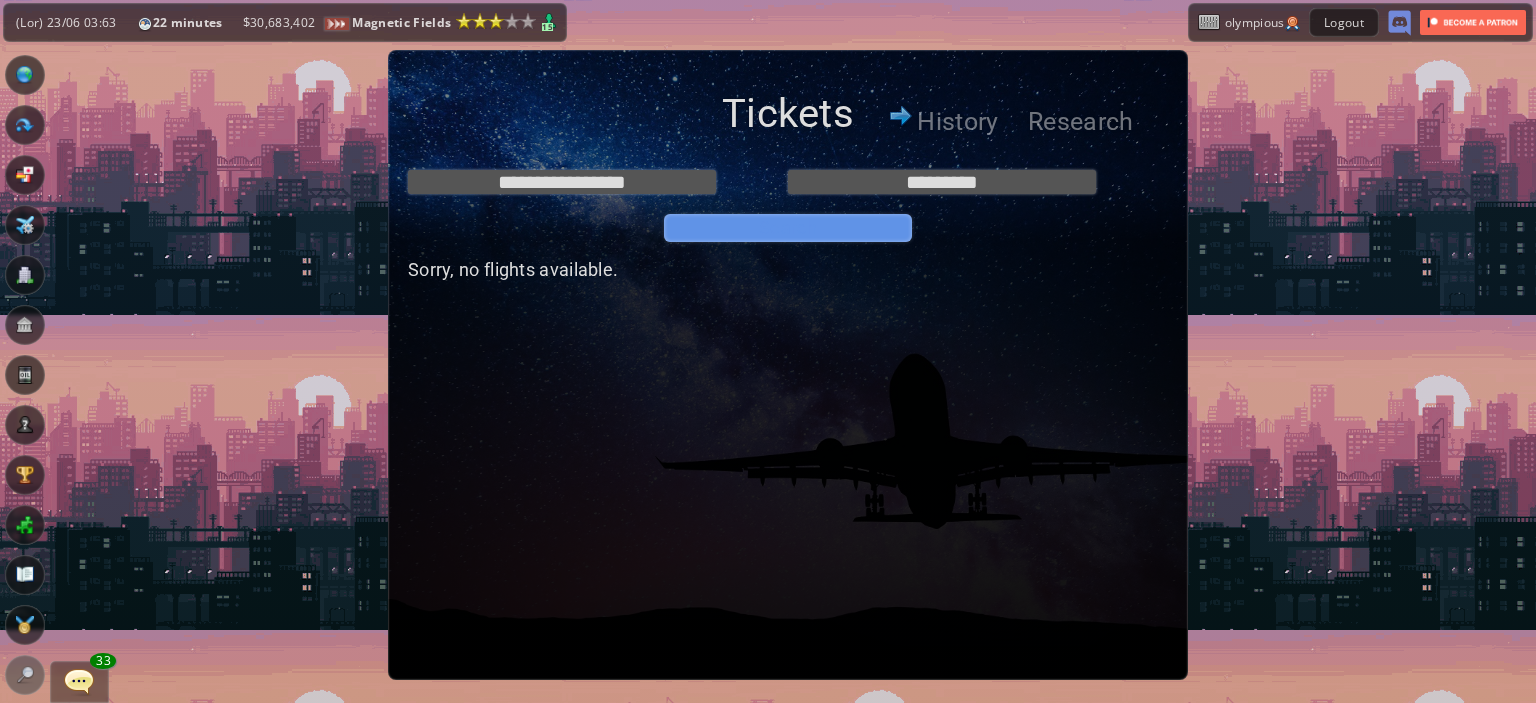 click on "Search" at bounding box center (788, 228) 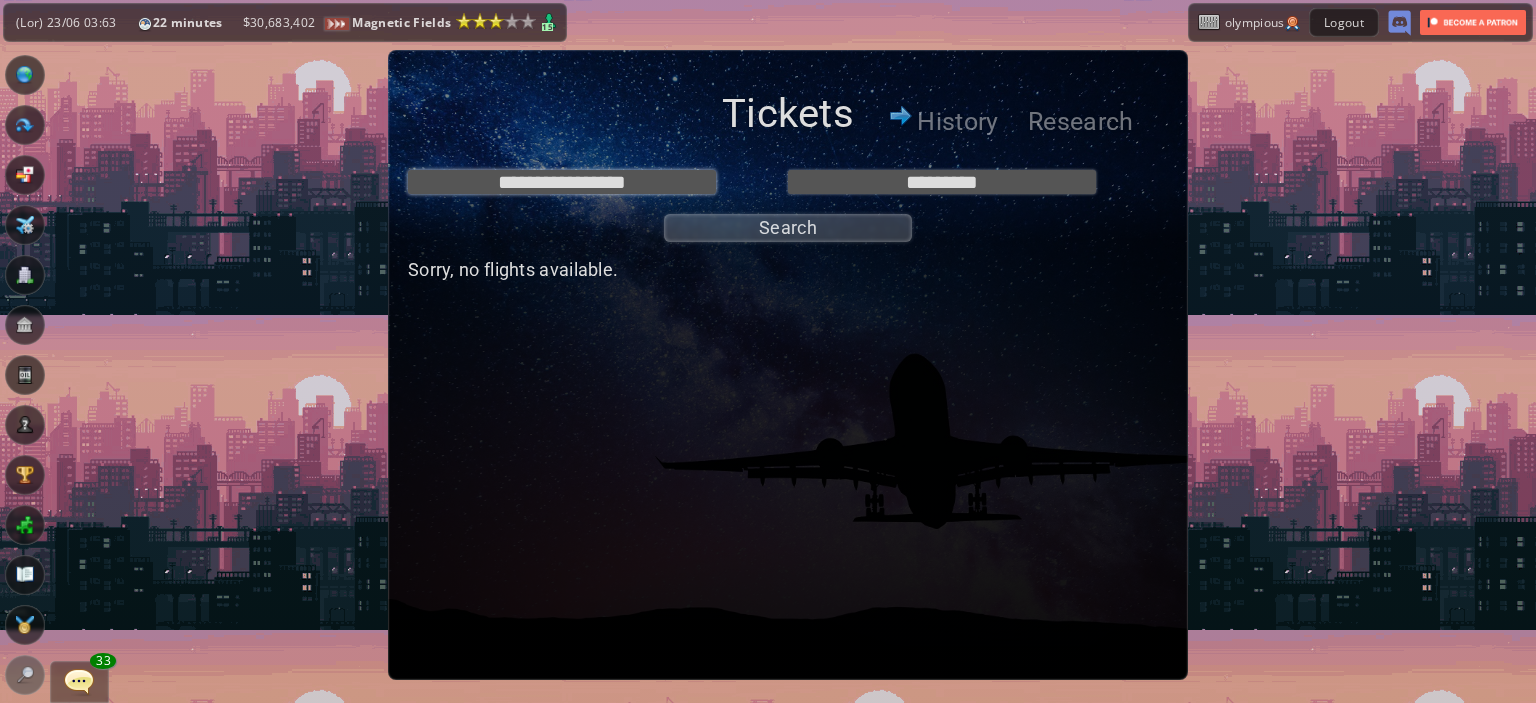 click on "**********" at bounding box center [562, 182] 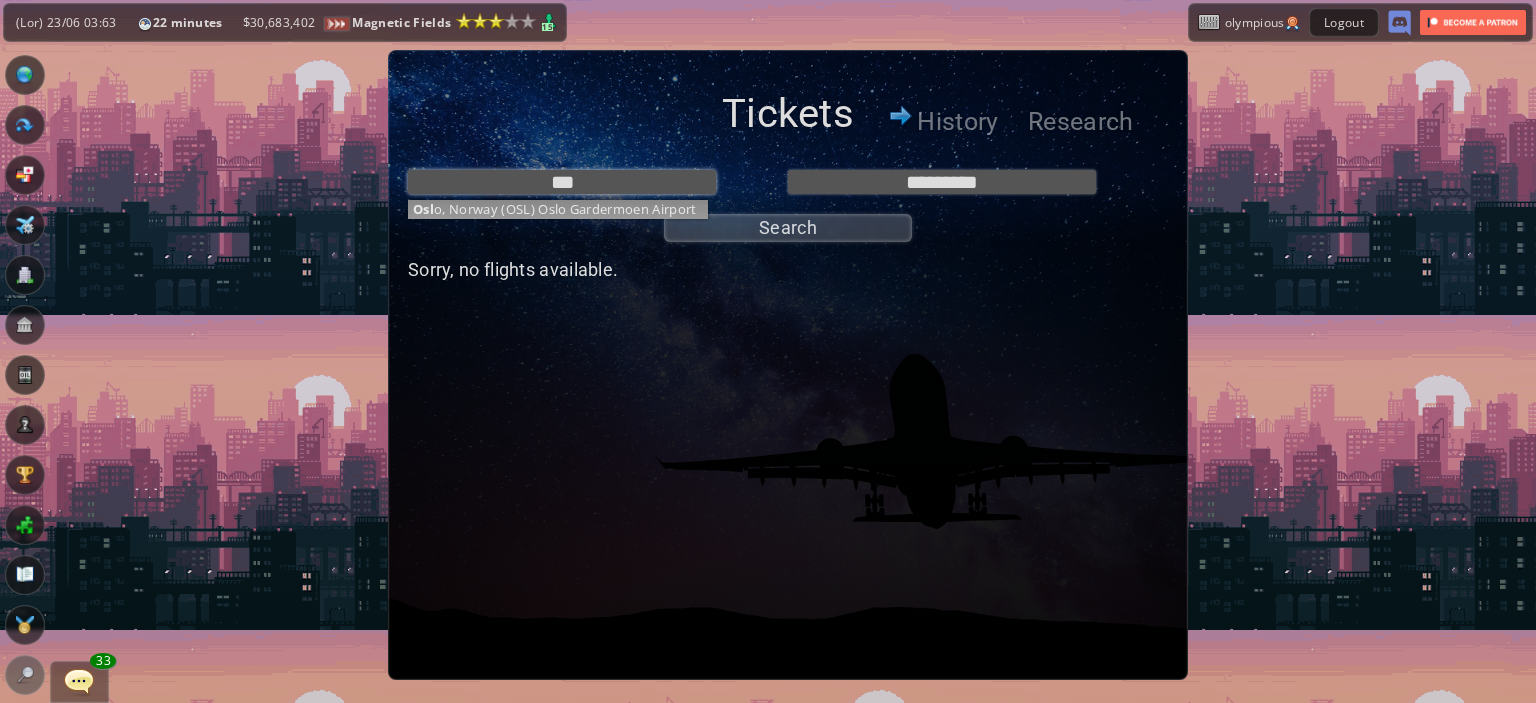 type on "**********" 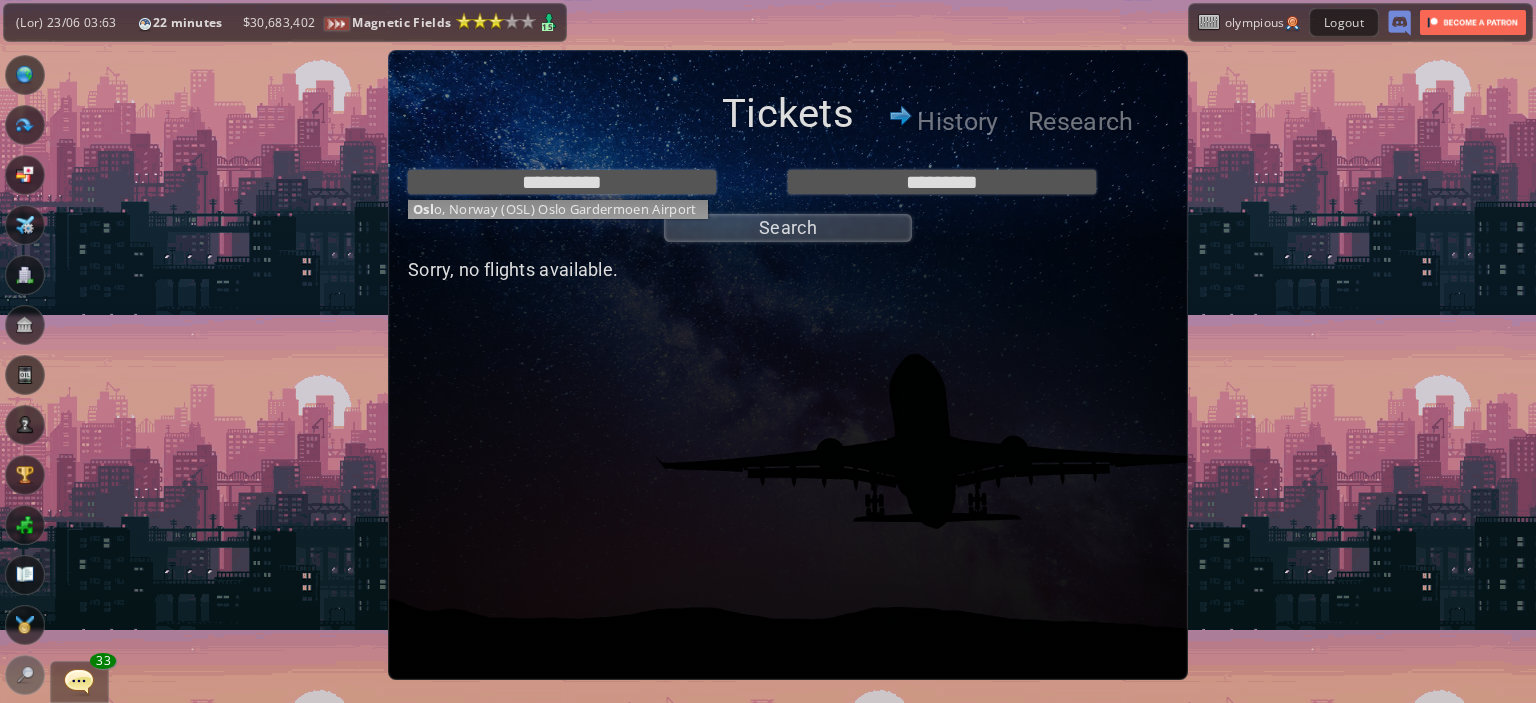 click on "**********" at bounding box center [788, 201] 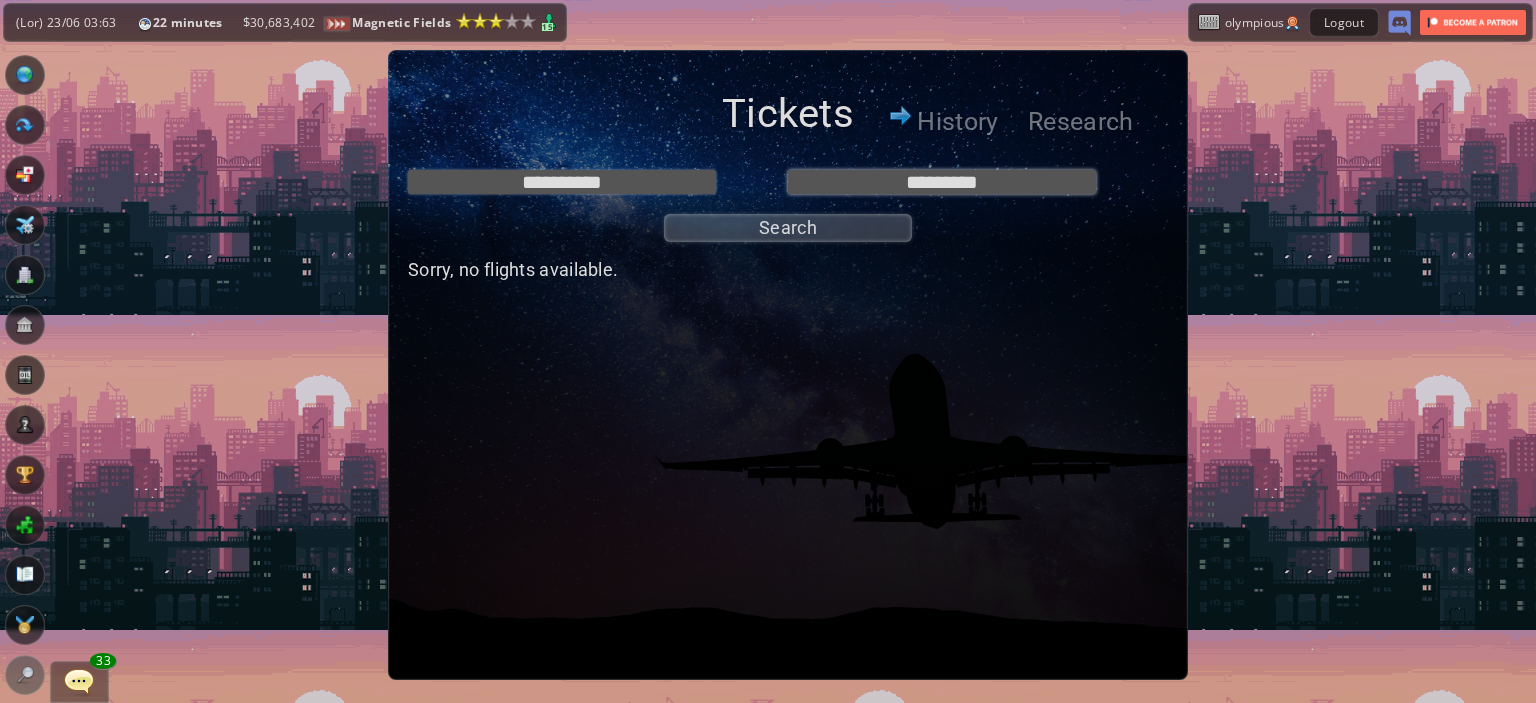 click on "*********" at bounding box center (942, 182) 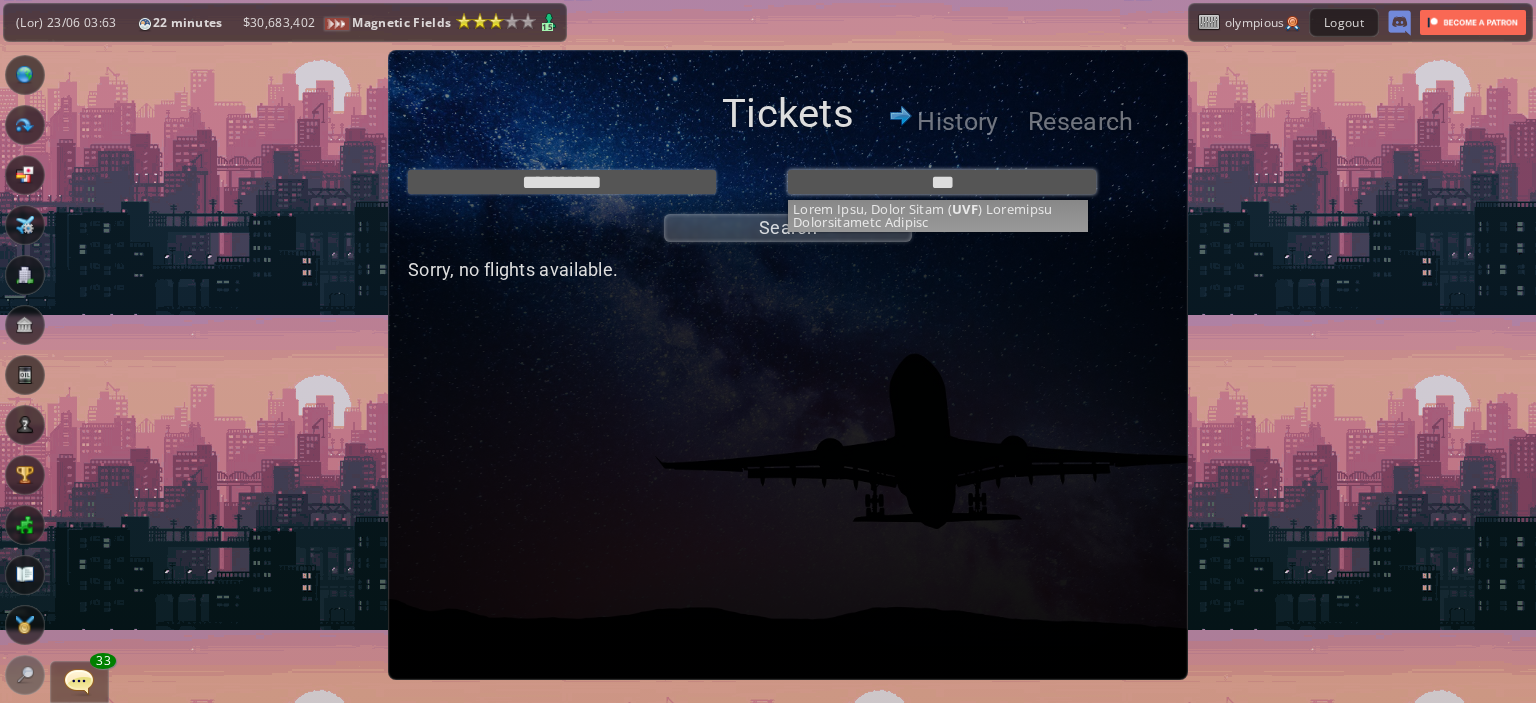 type on "**********" 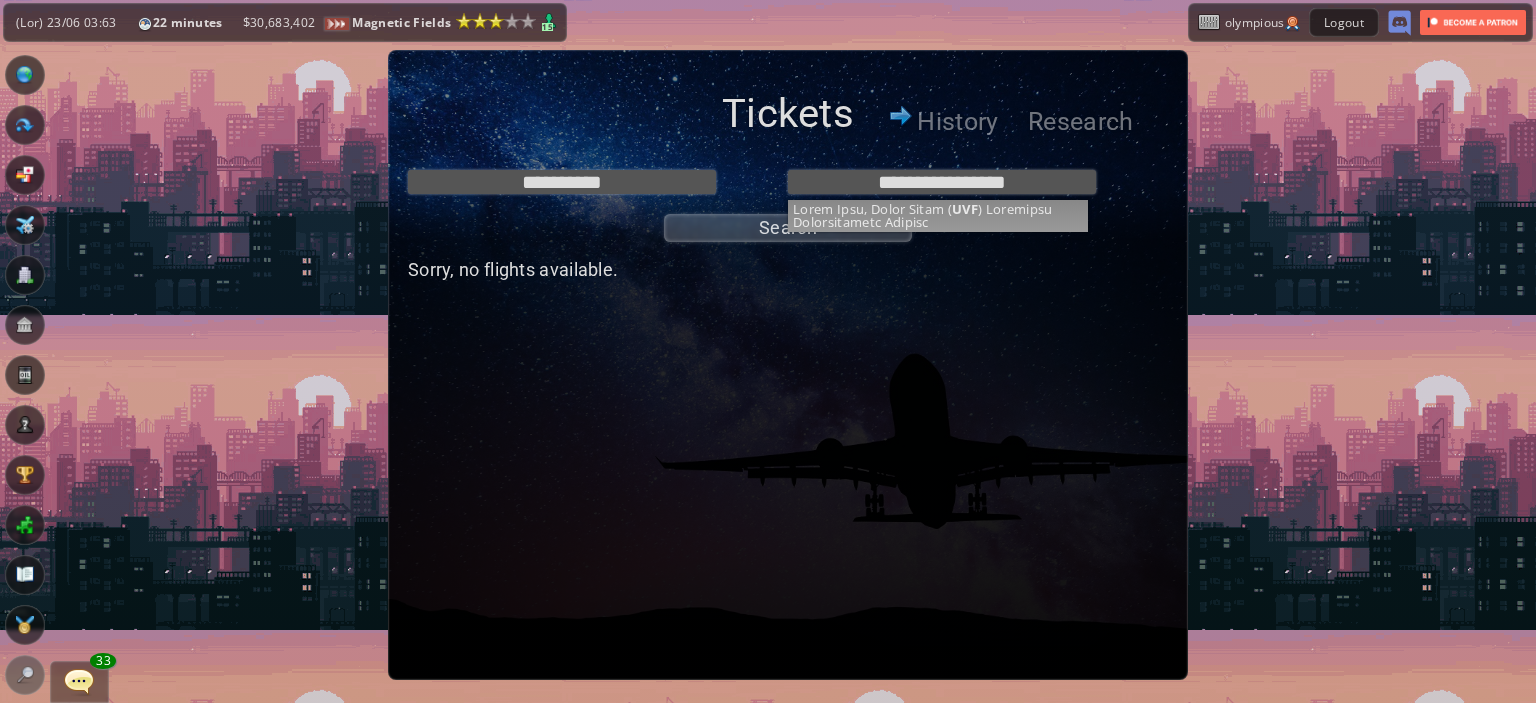 click on "**********" at bounding box center (788, 201) 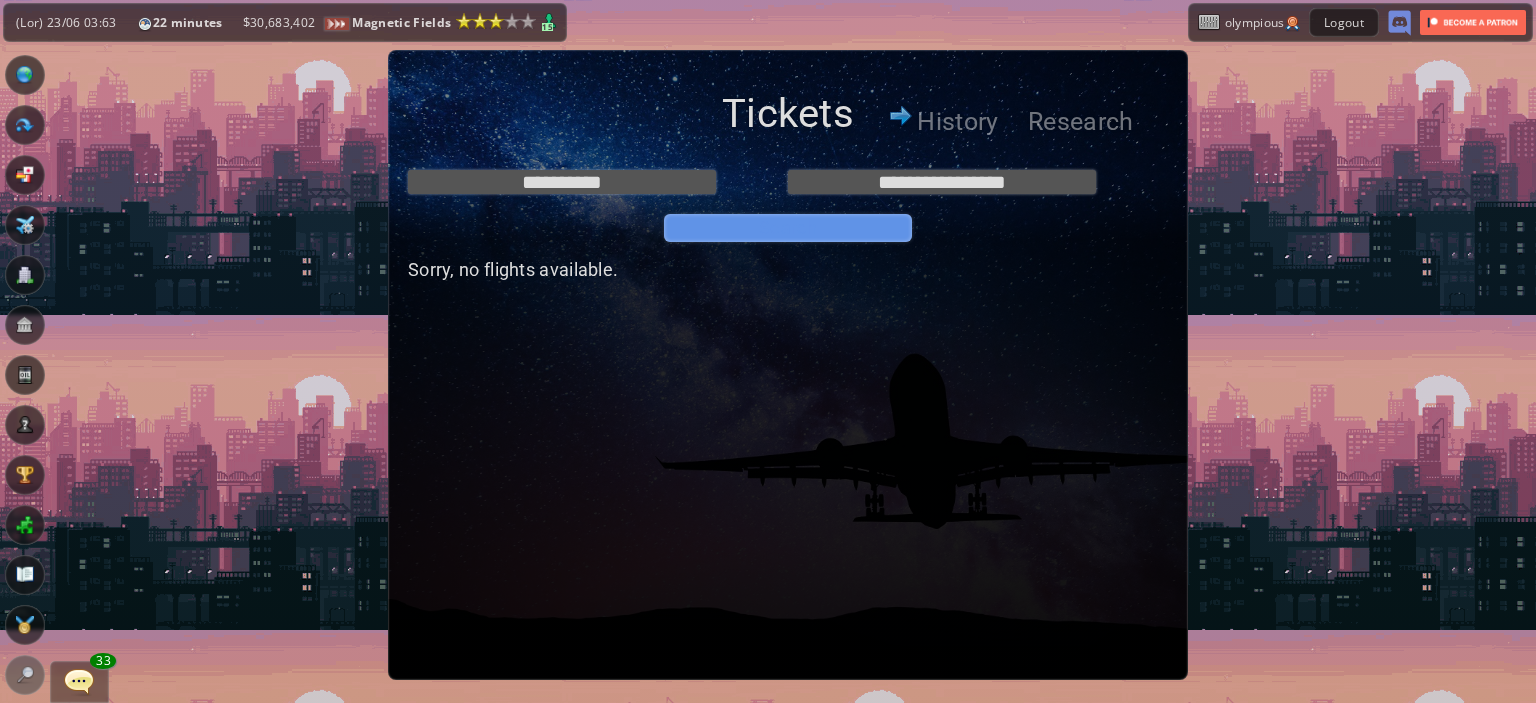 click on "Search" at bounding box center [788, 228] 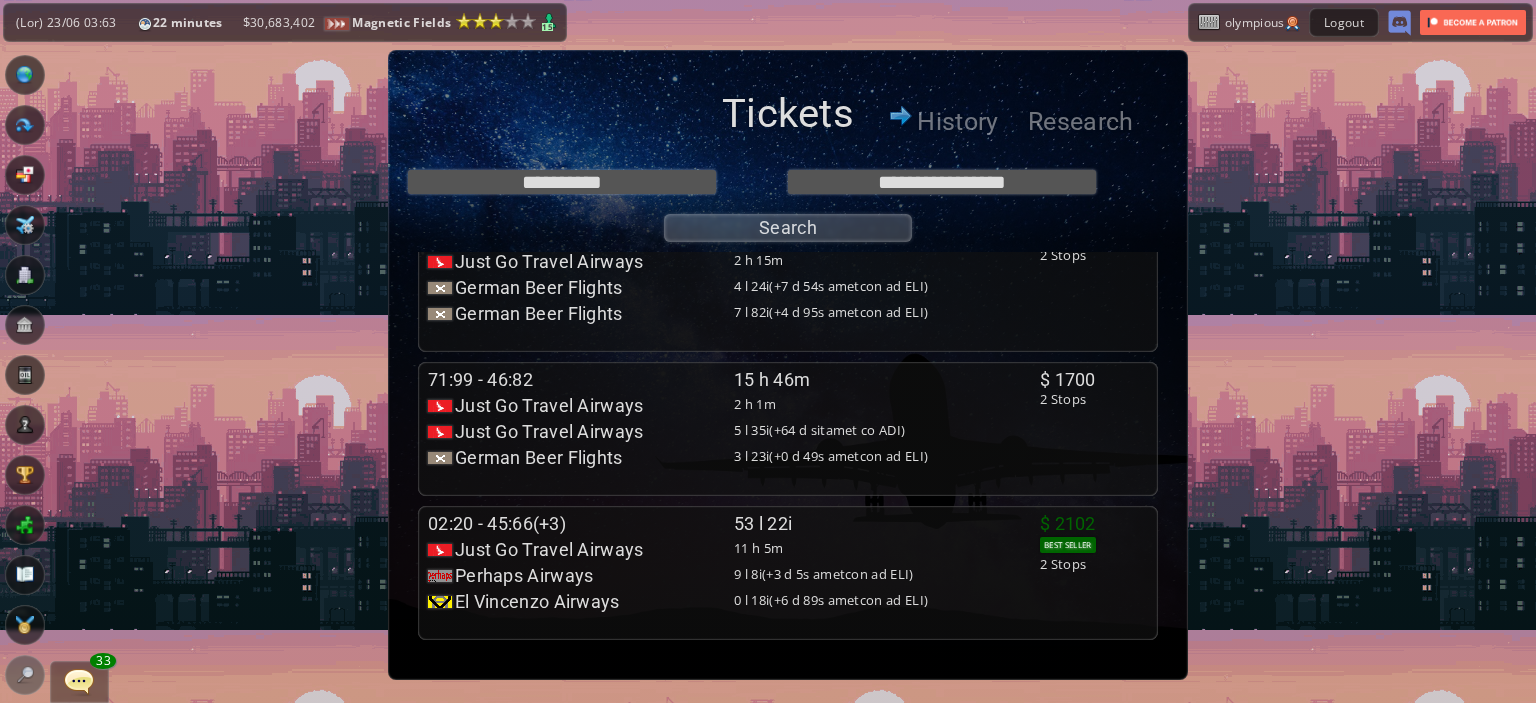 scroll, scrollTop: 0, scrollLeft: 0, axis: both 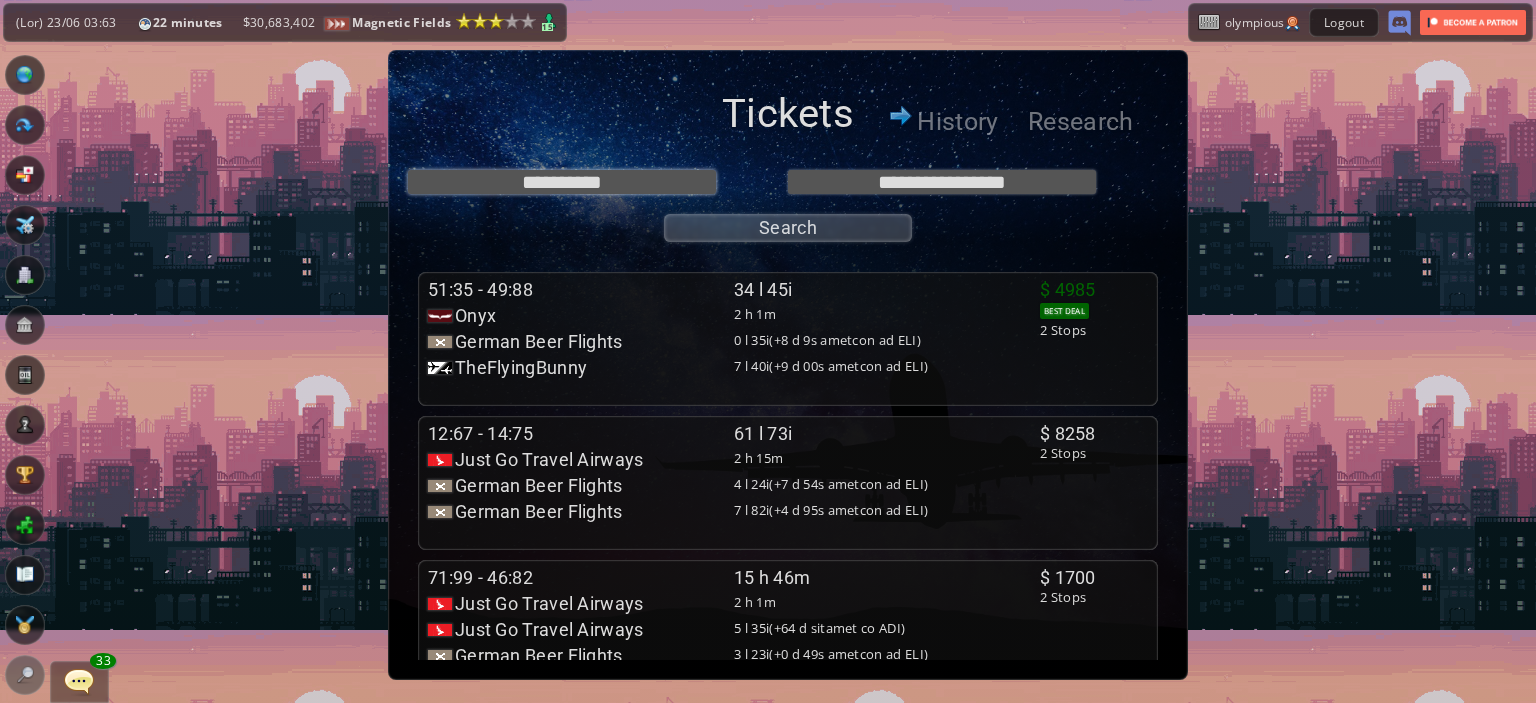 click on "**********" at bounding box center [562, 182] 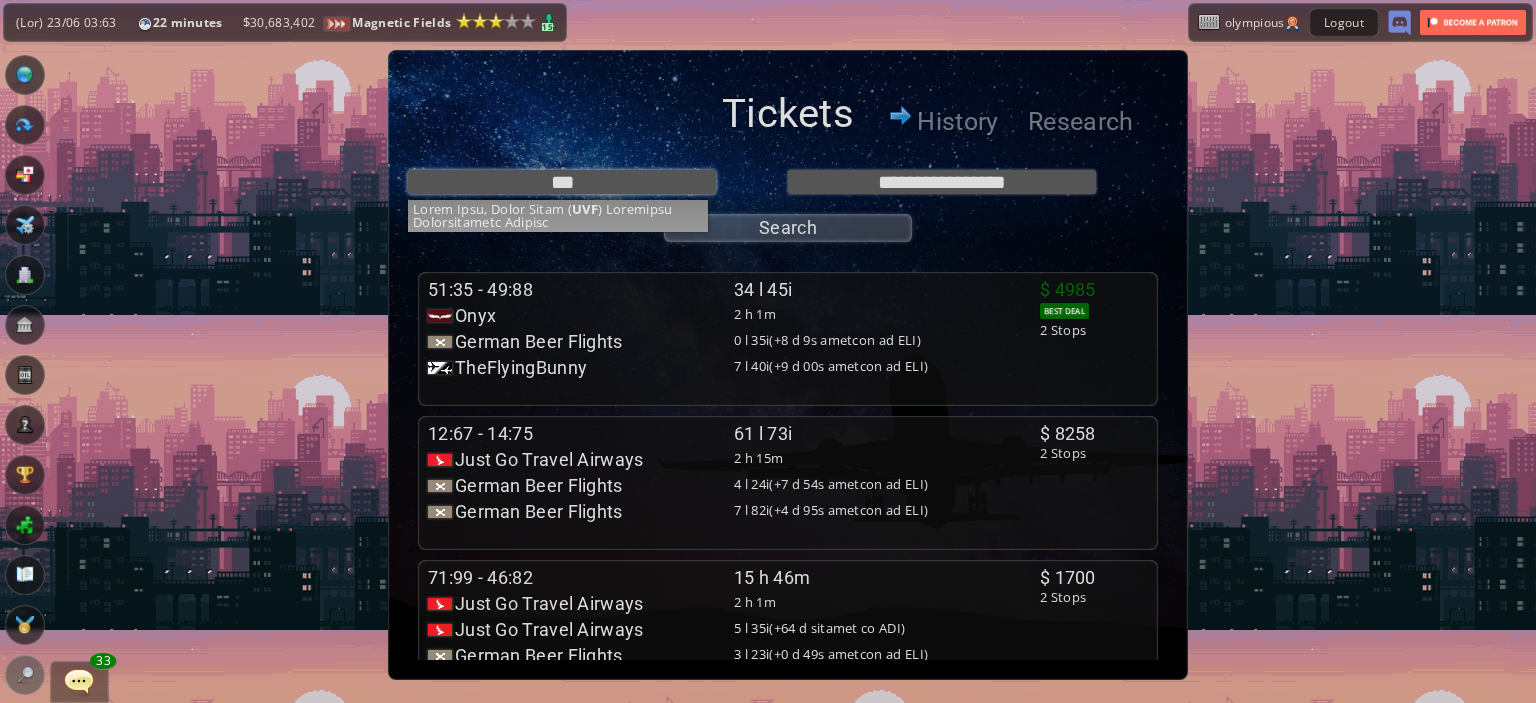 type on "**********" 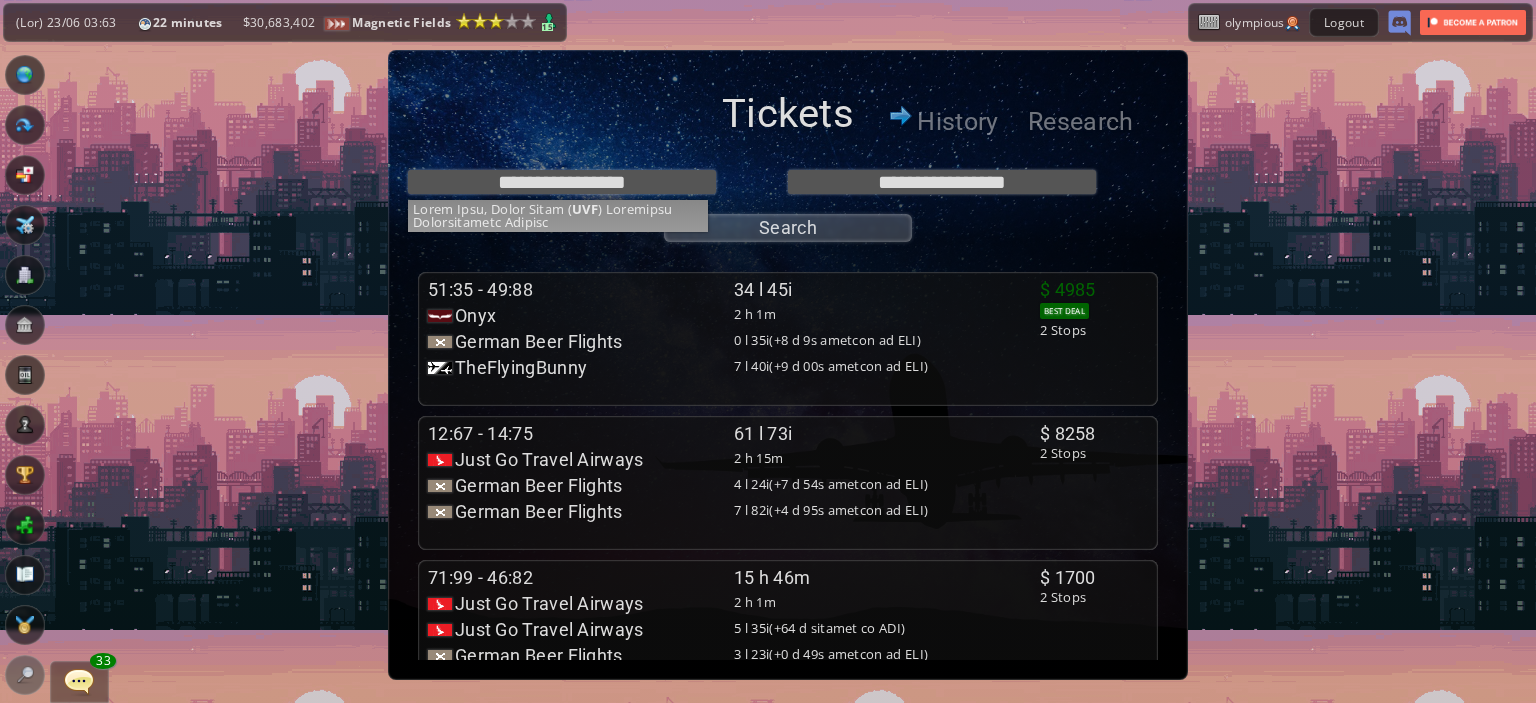 click on "**********" at bounding box center [788, 201] 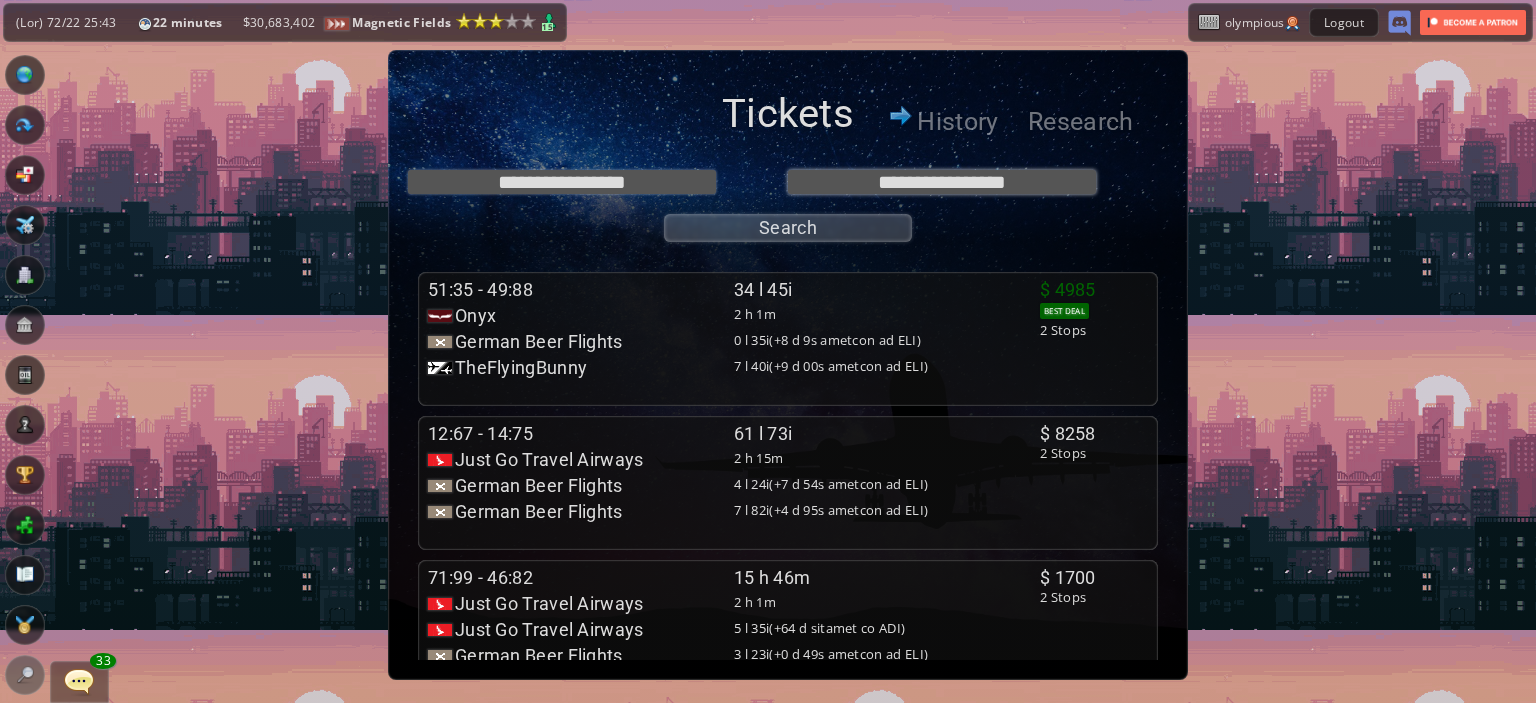 click on "**********" at bounding box center [942, 182] 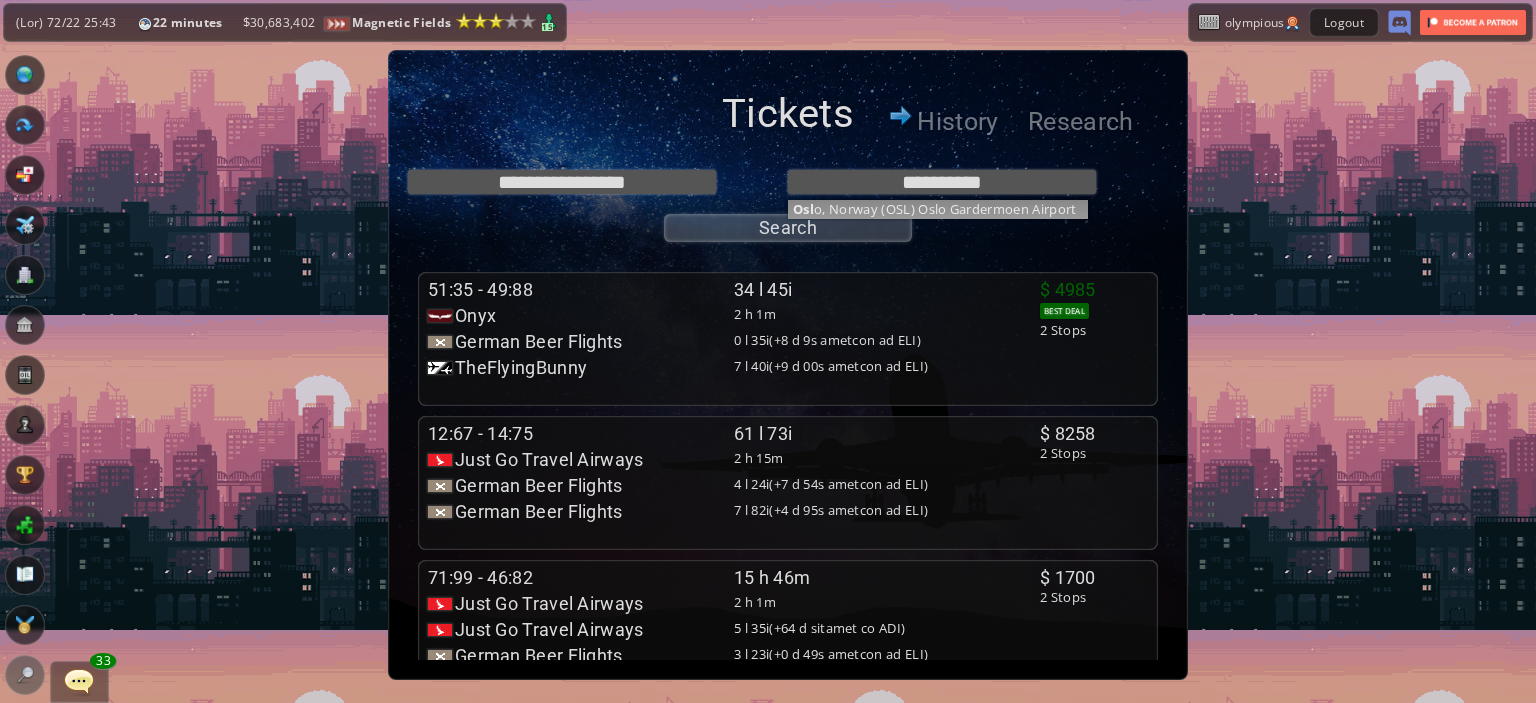 click on "**********" at bounding box center (788, 182) 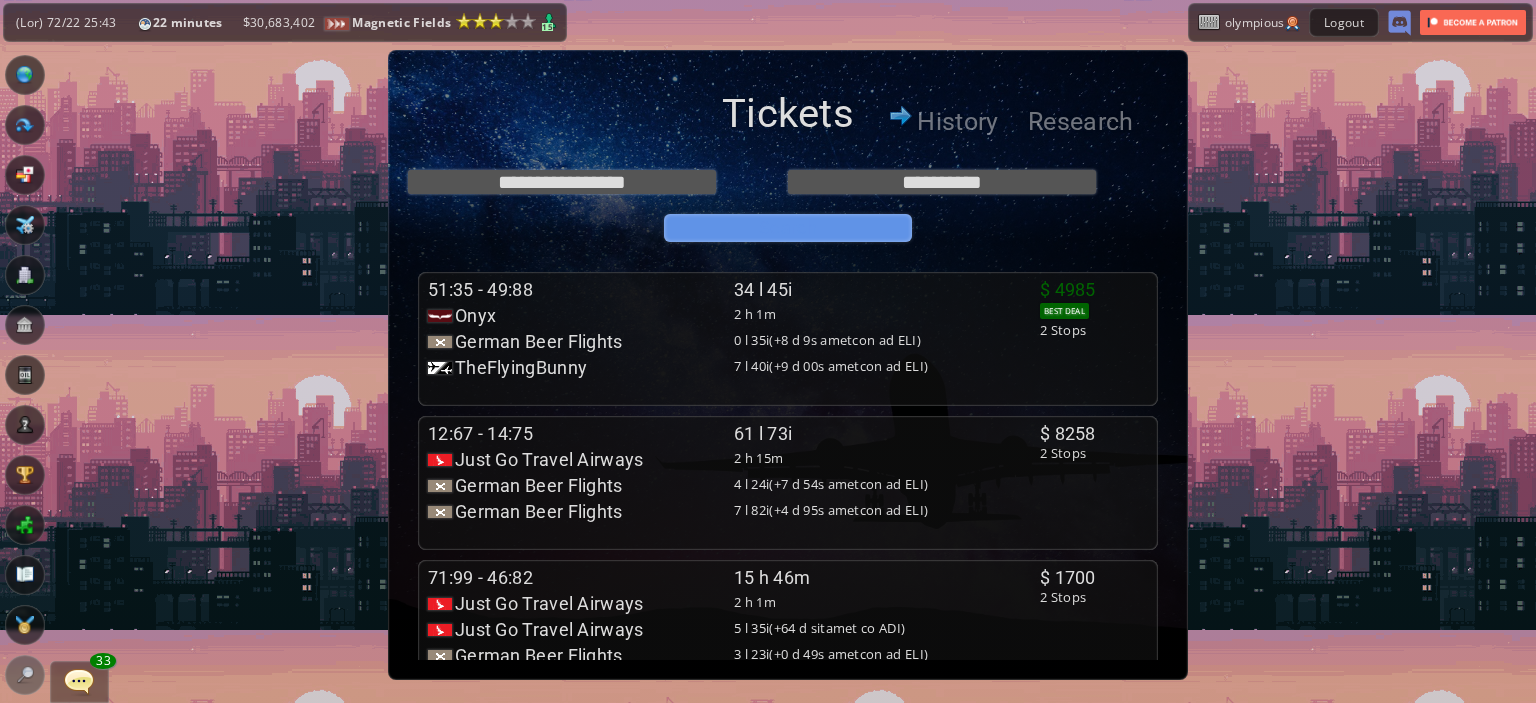 click on "Search" at bounding box center (788, 228) 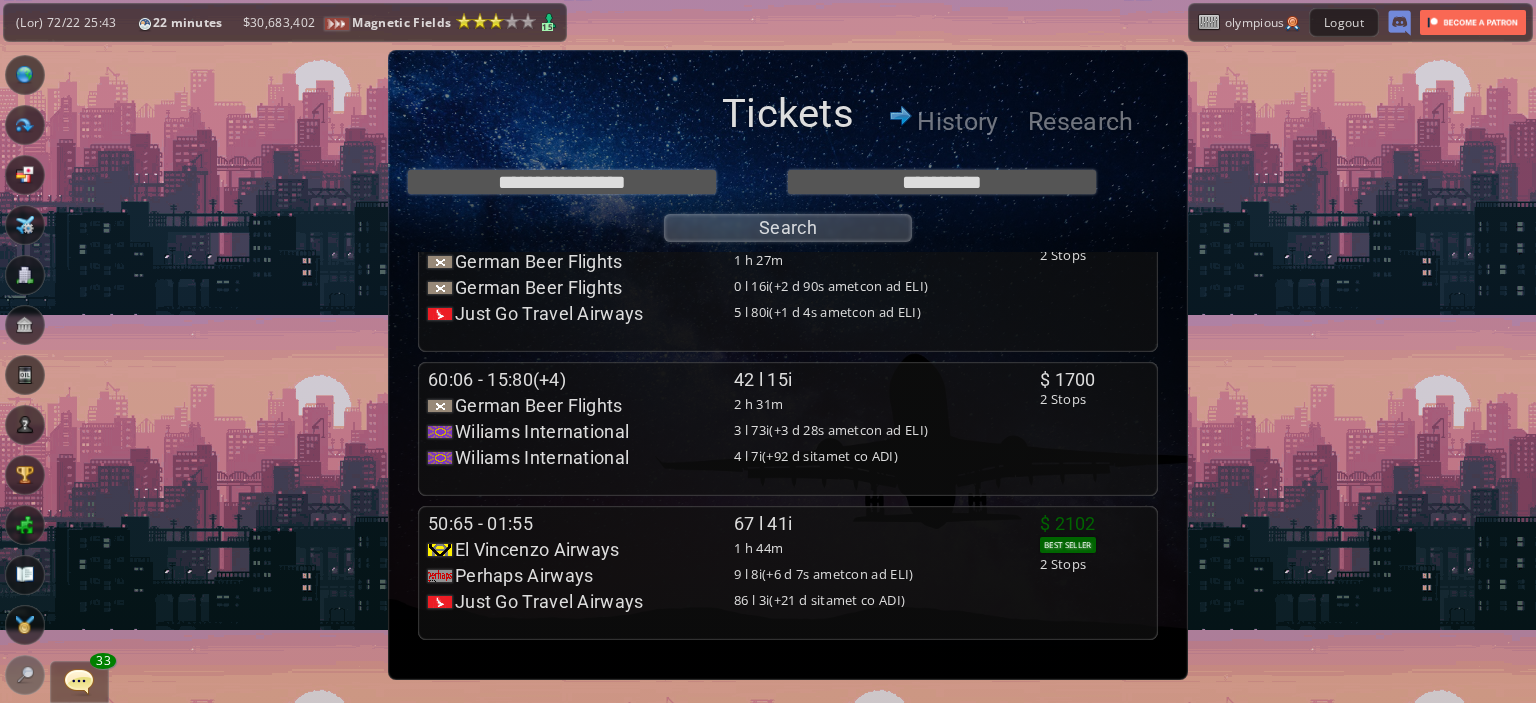 scroll, scrollTop: 0, scrollLeft: 0, axis: both 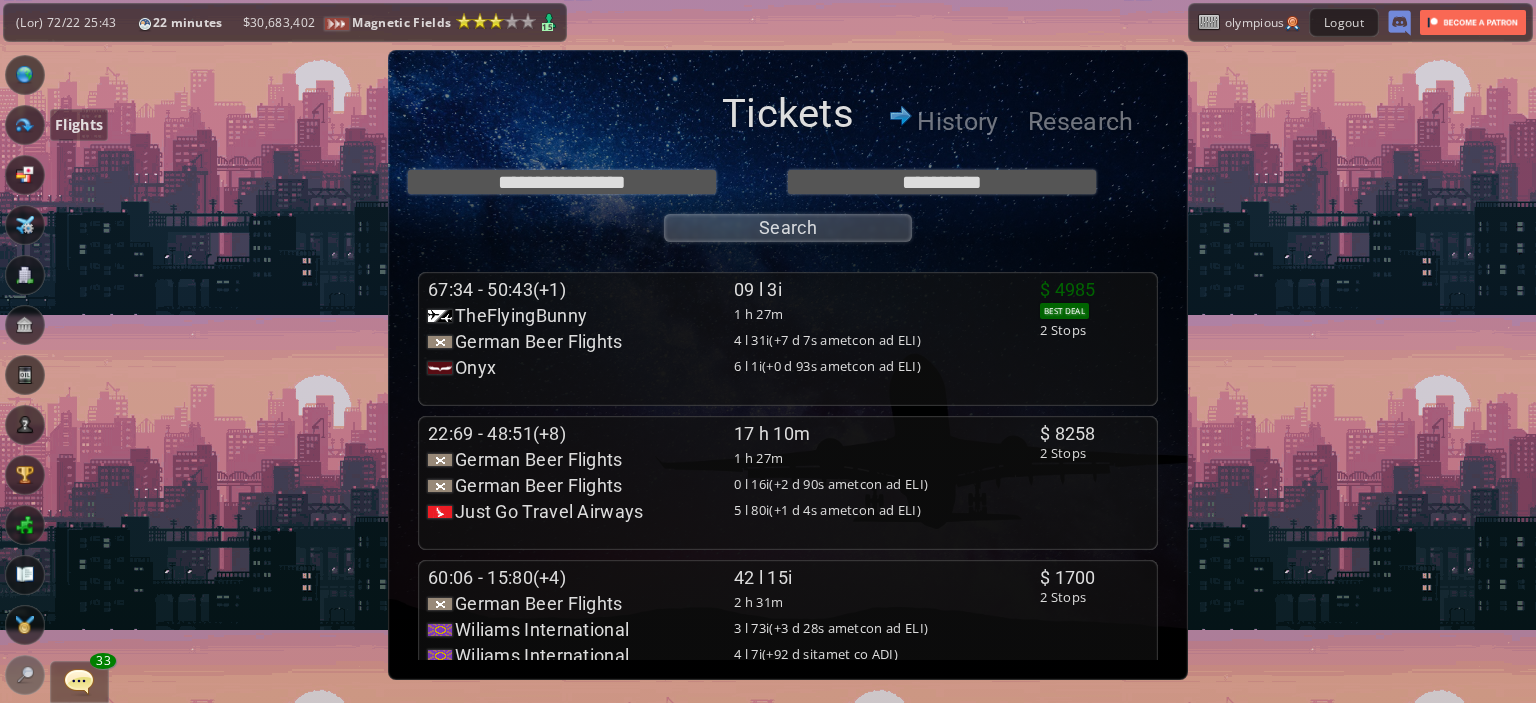 click at bounding box center [25, 125] 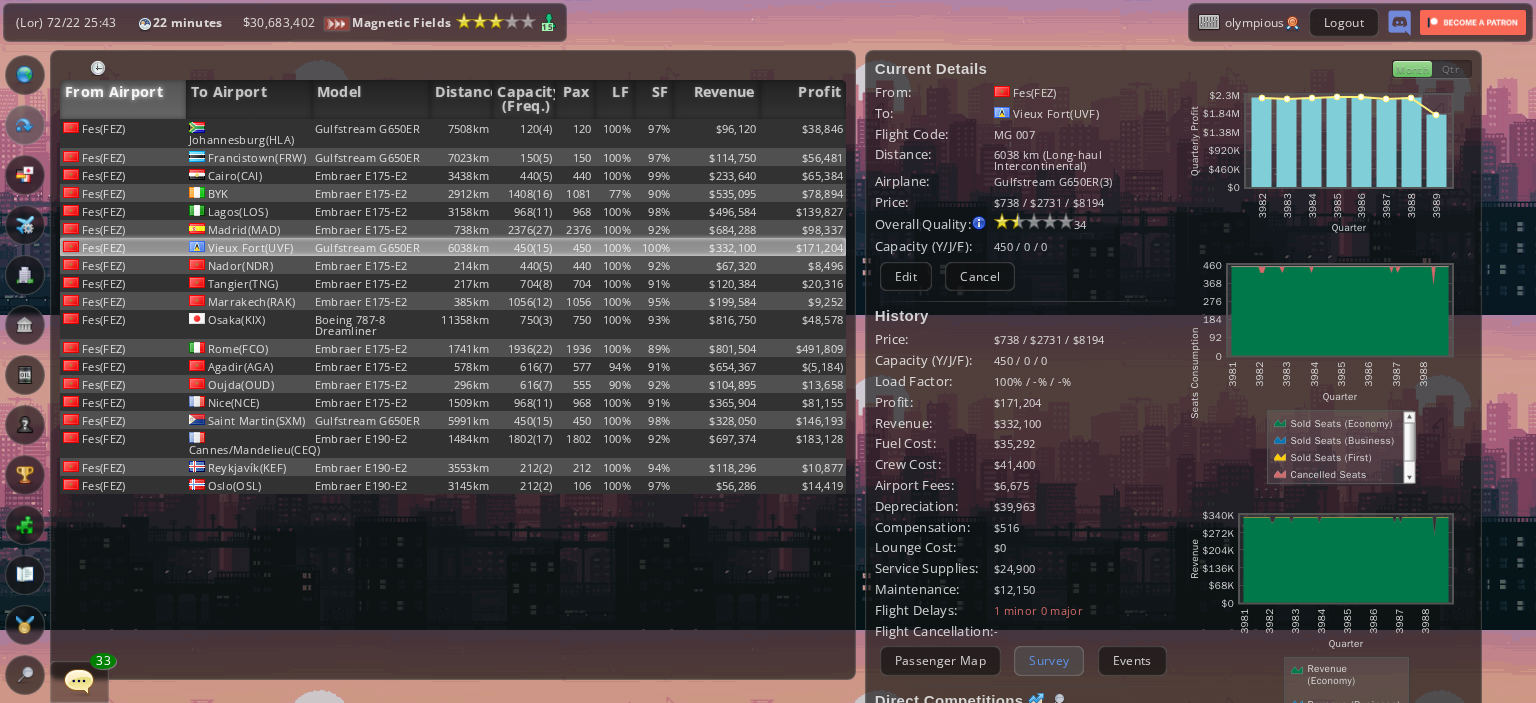 click on "Survey" at bounding box center [1049, 660] 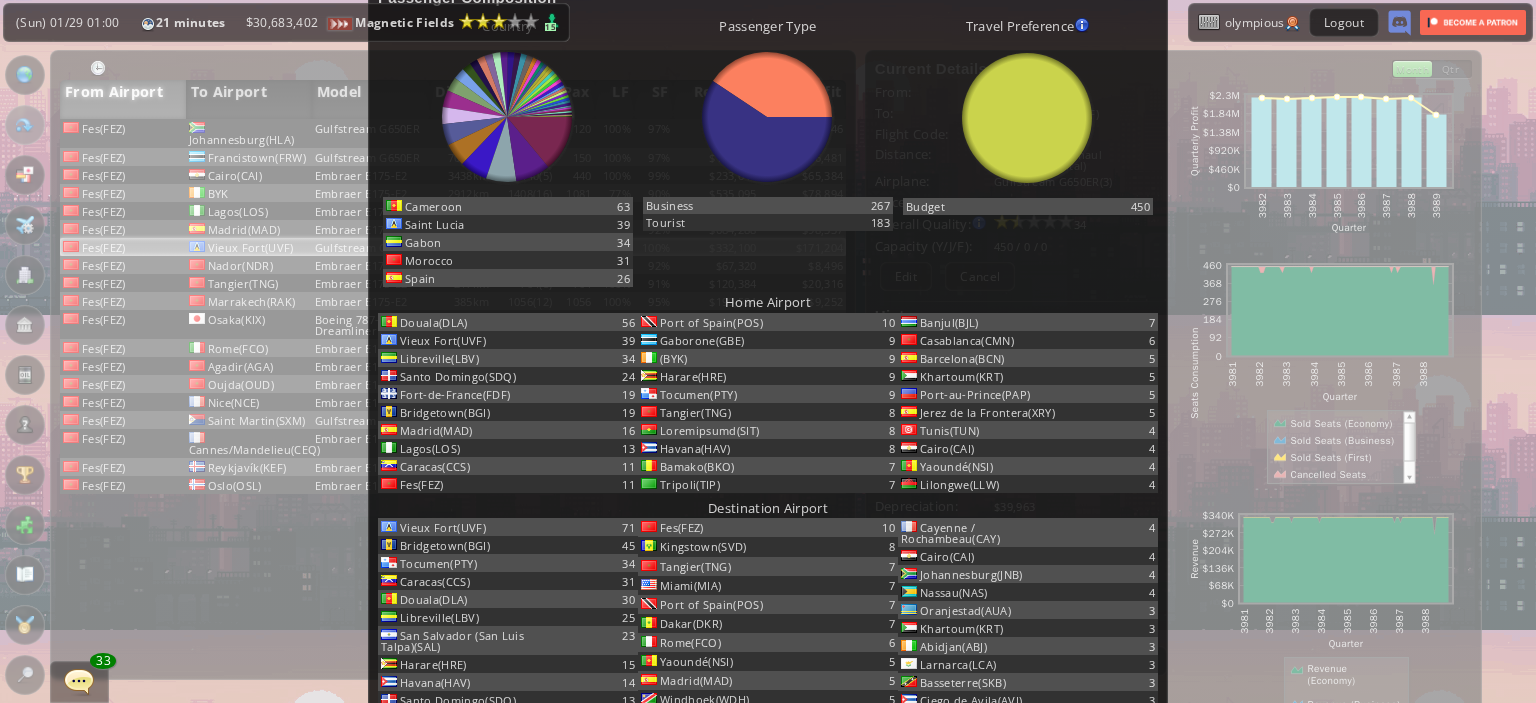 scroll, scrollTop: 36, scrollLeft: 0, axis: vertical 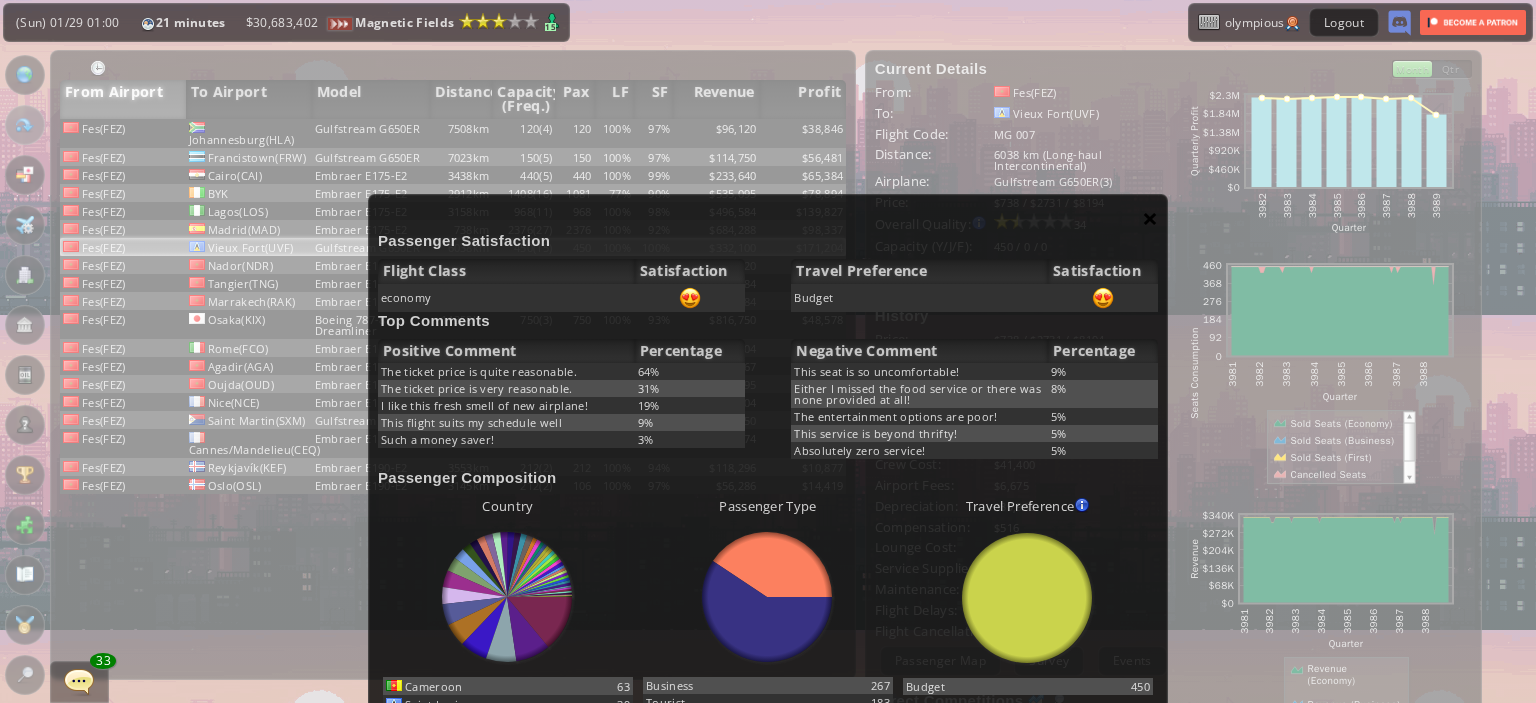 click on "×" at bounding box center [1150, 218] 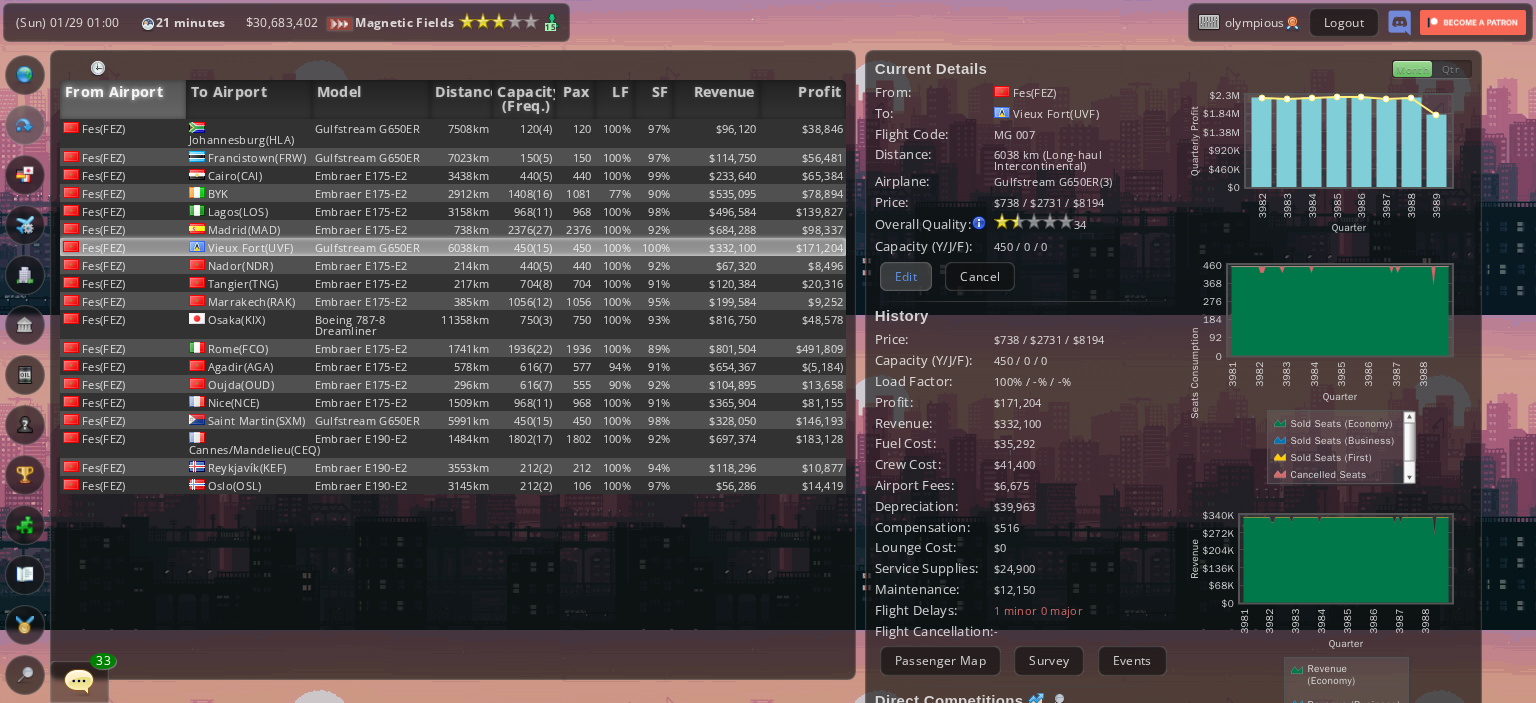click on "Edit" at bounding box center (906, 276) 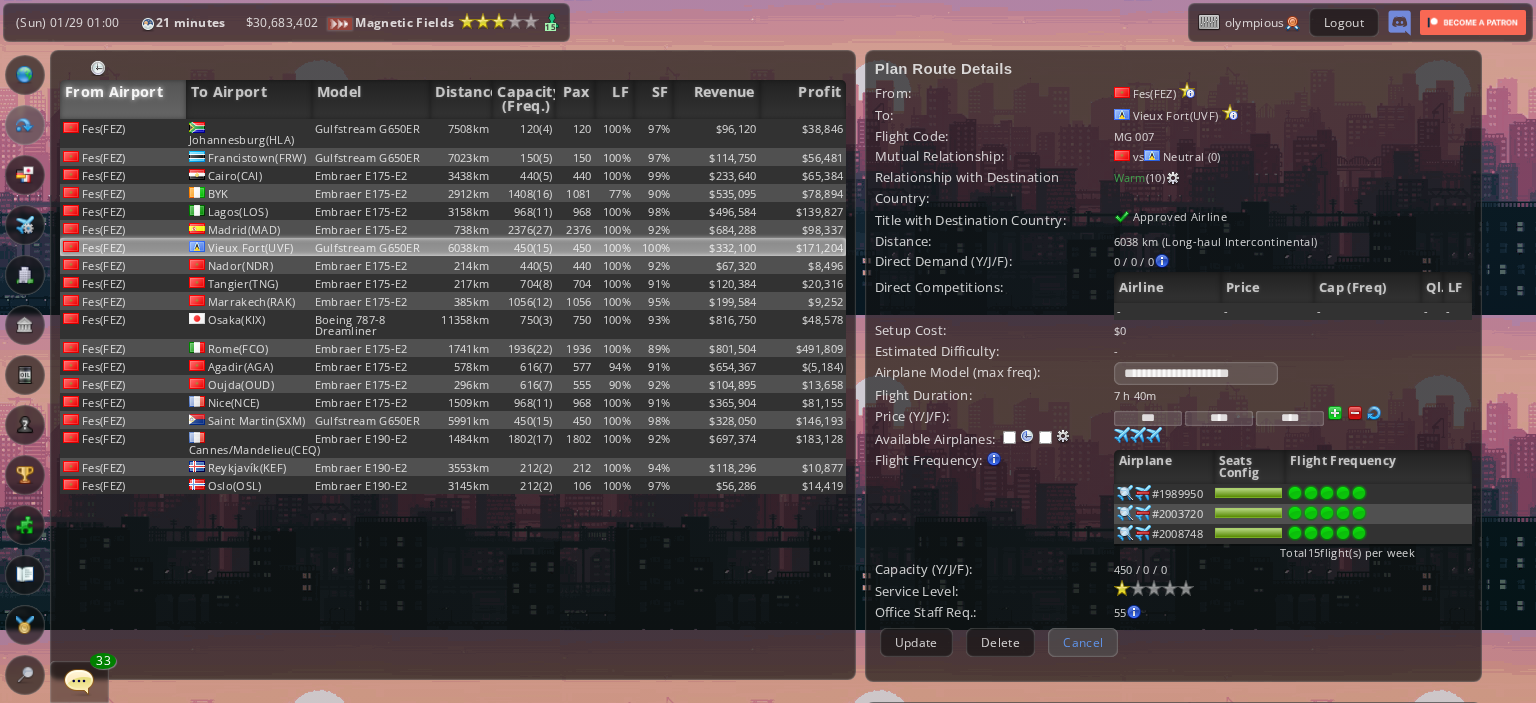 click on "Cancel" at bounding box center (1083, 642) 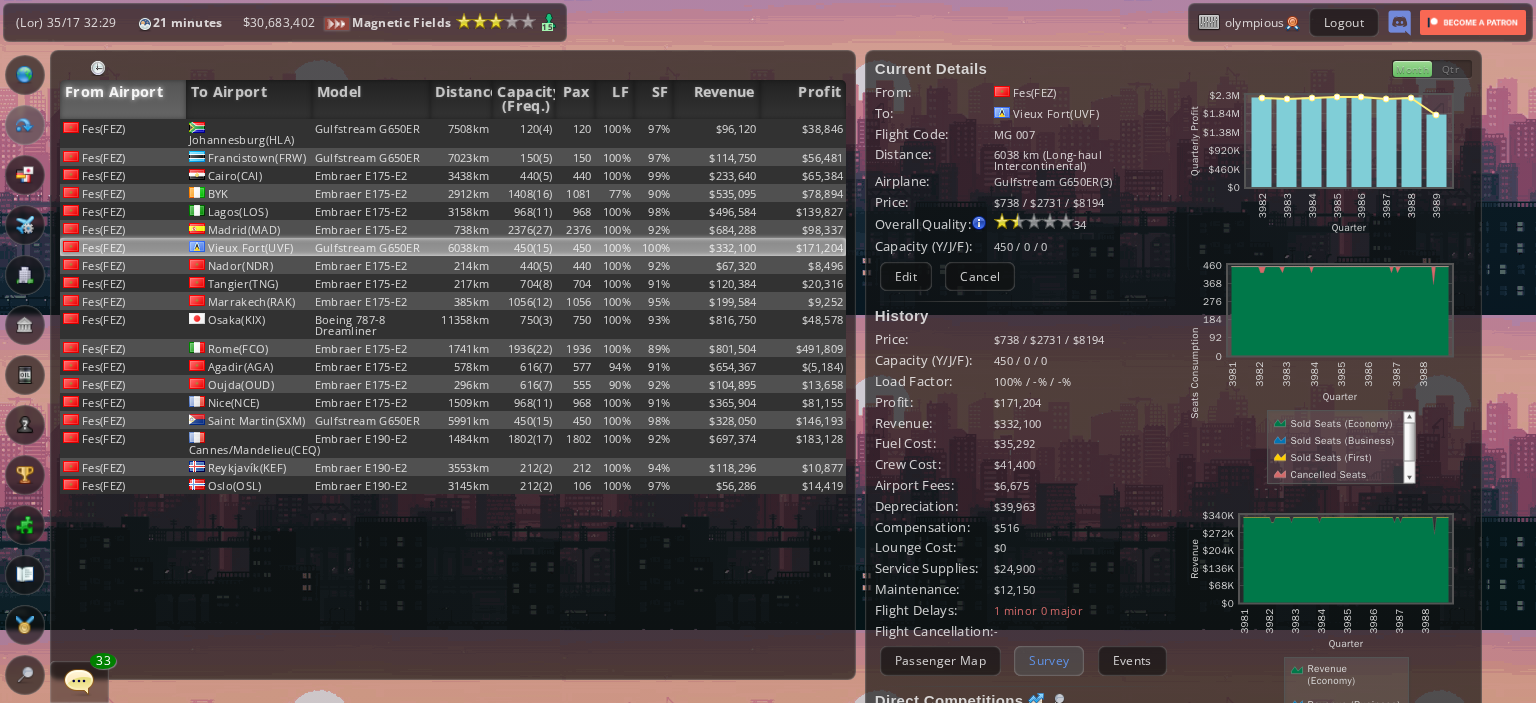 click on "Survey" at bounding box center (1049, 660) 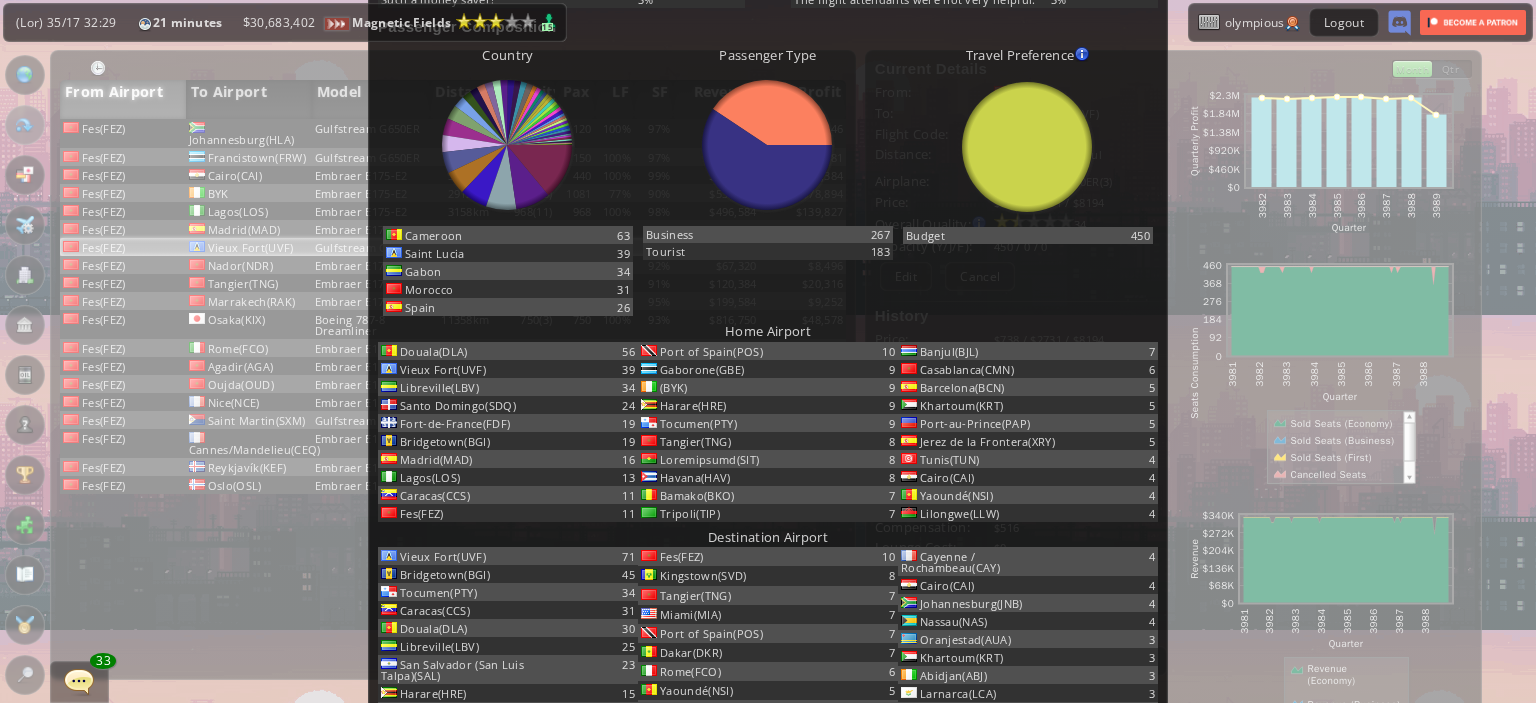 scroll, scrollTop: 0, scrollLeft: 0, axis: both 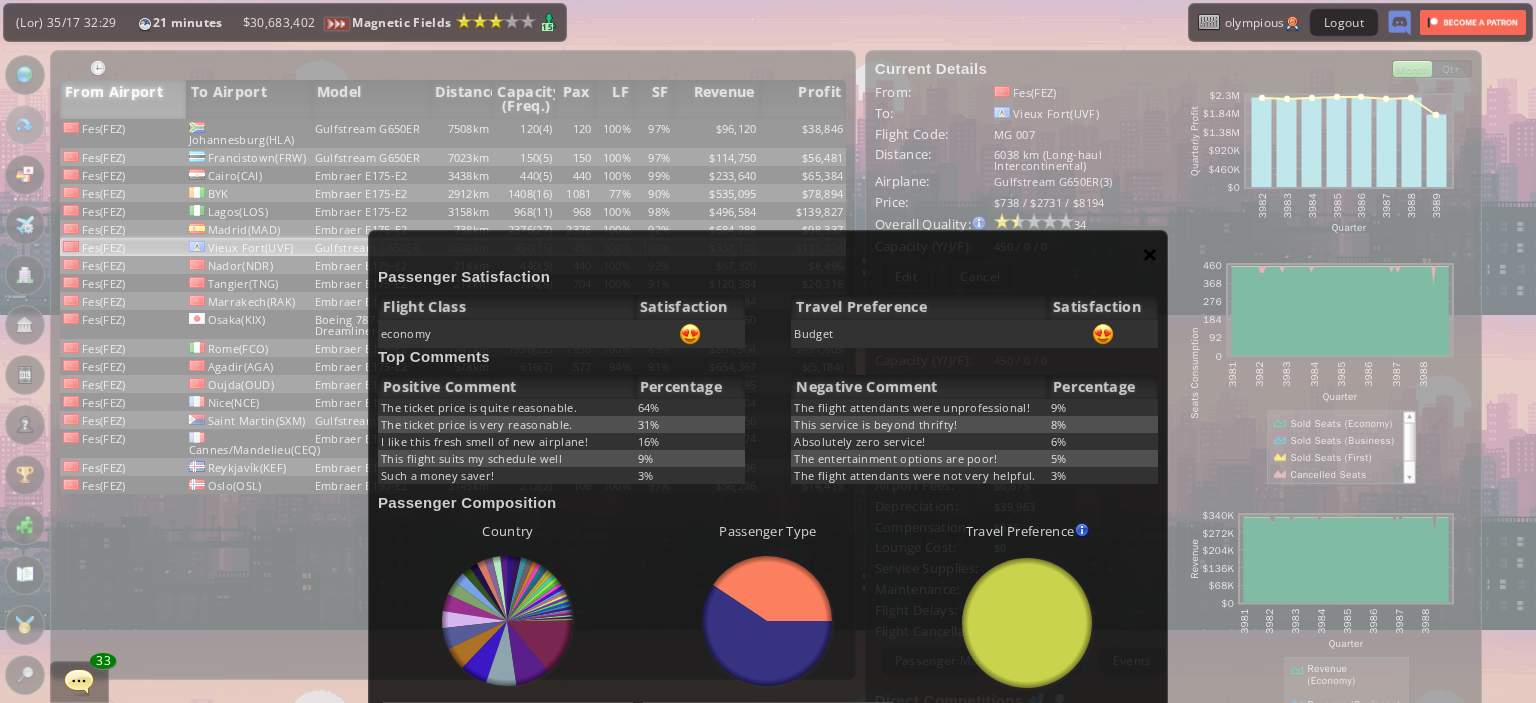 click on "×" at bounding box center (1150, 254) 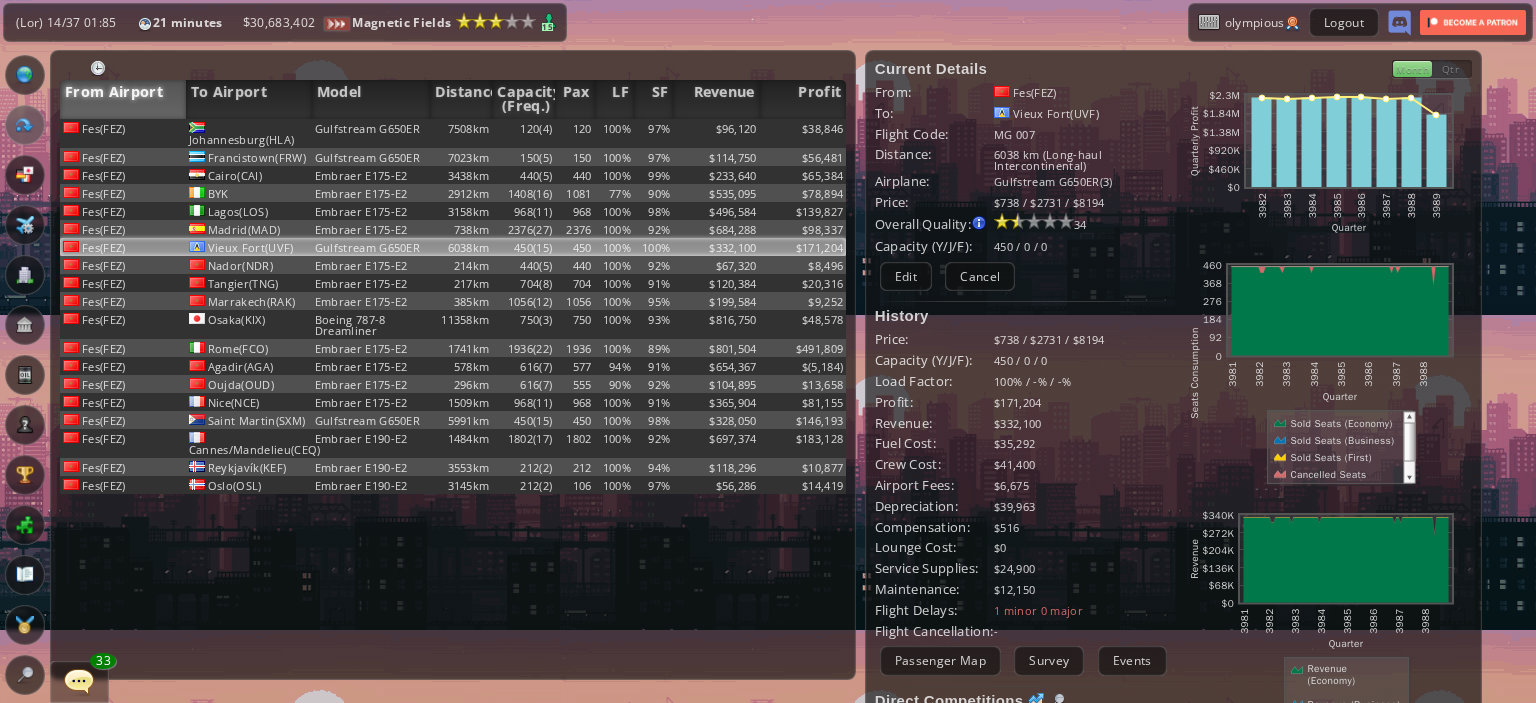 click at bounding box center [7, 351] 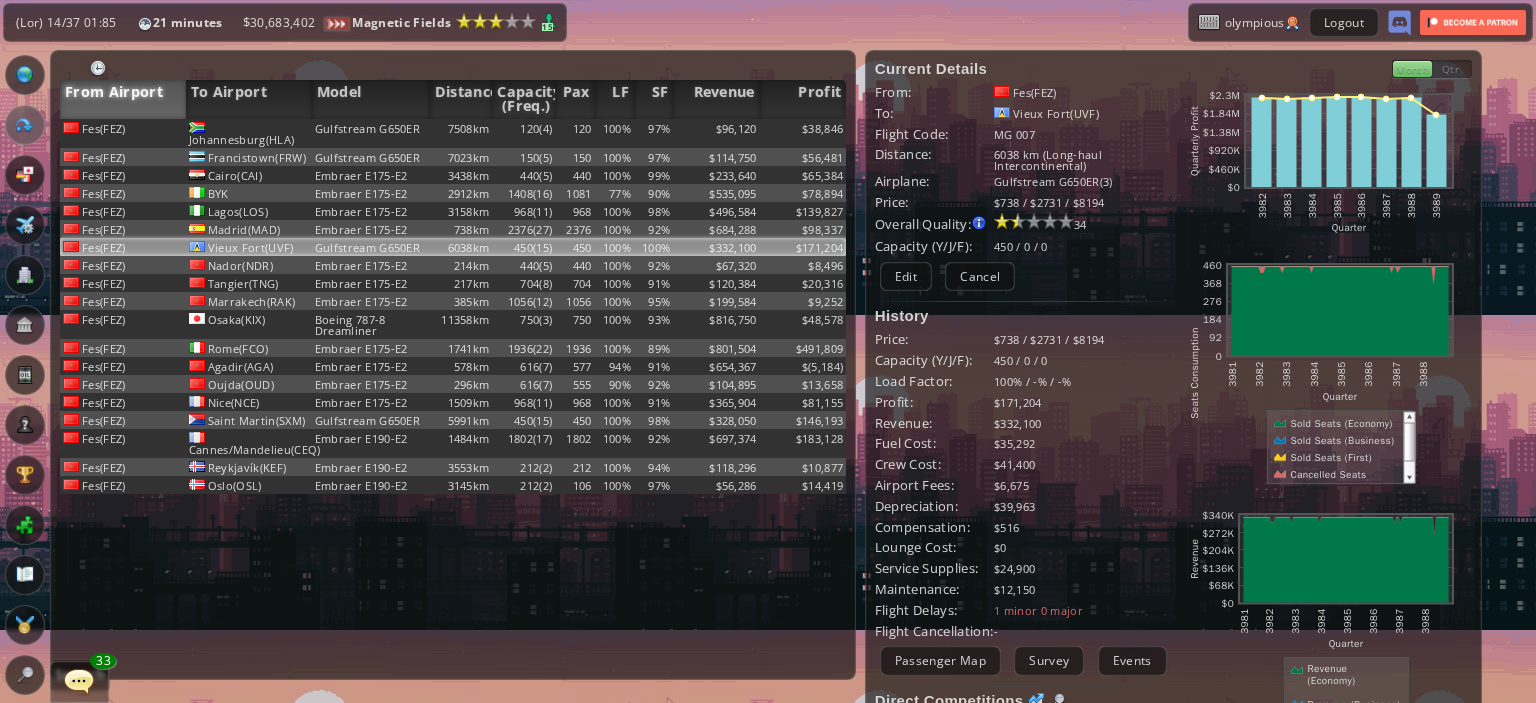click at bounding box center [25, 675] 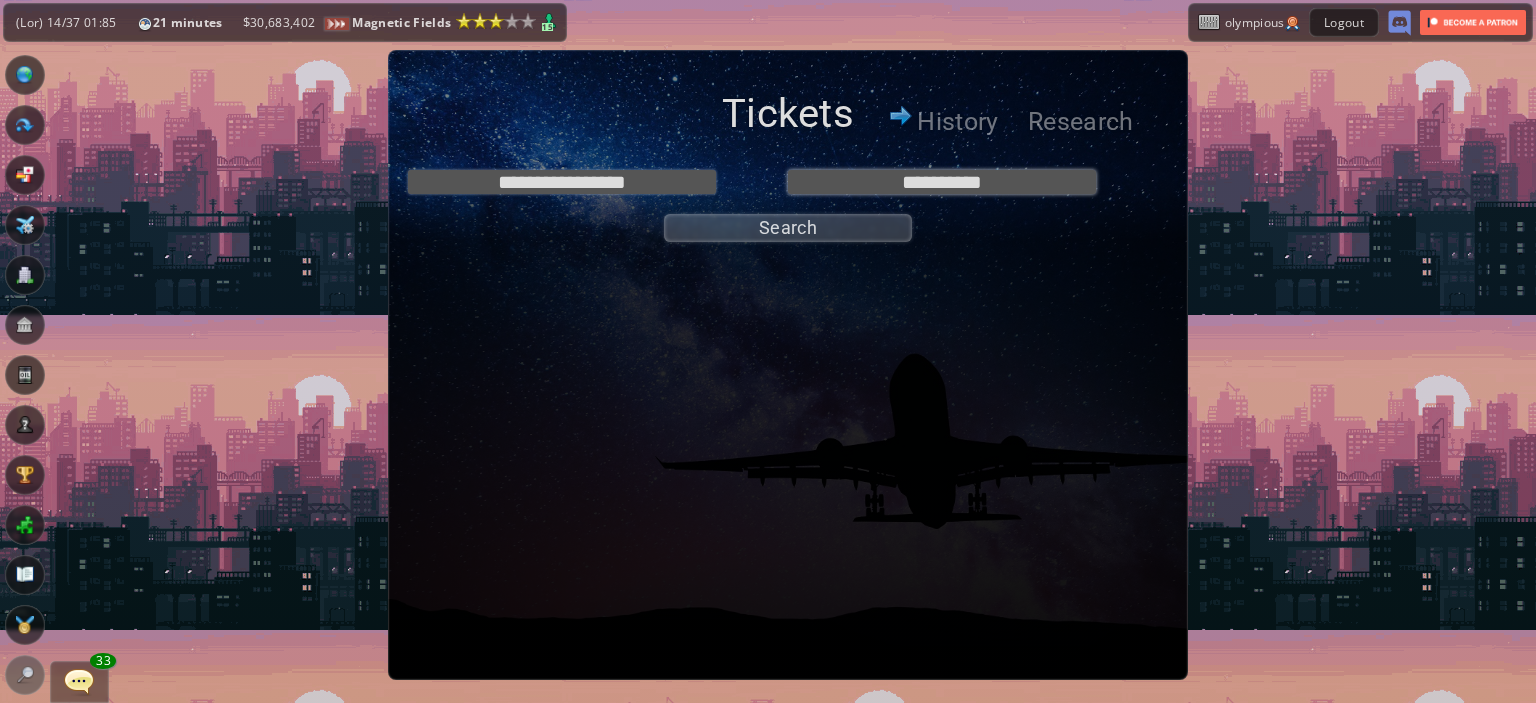 click on "**********" at bounding box center [942, 182] 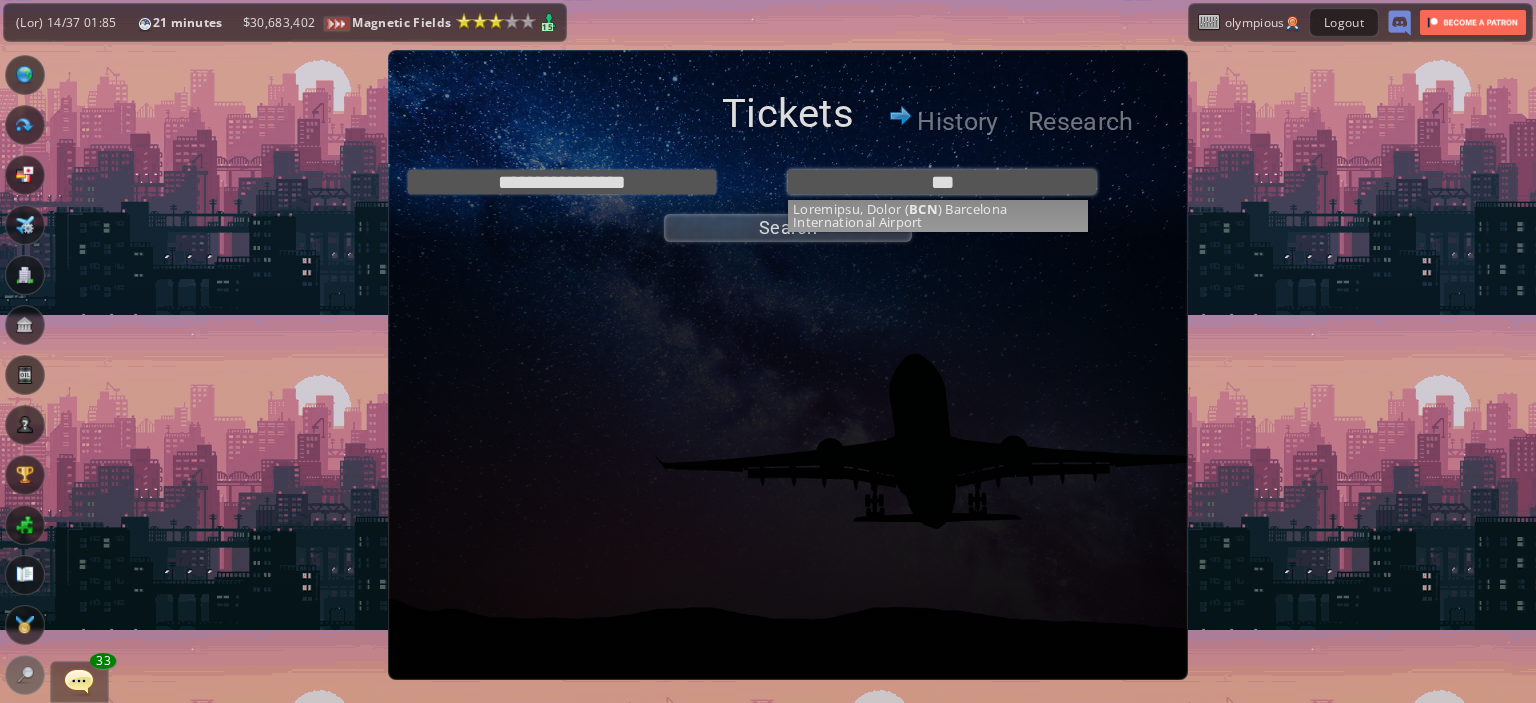 type on "**********" 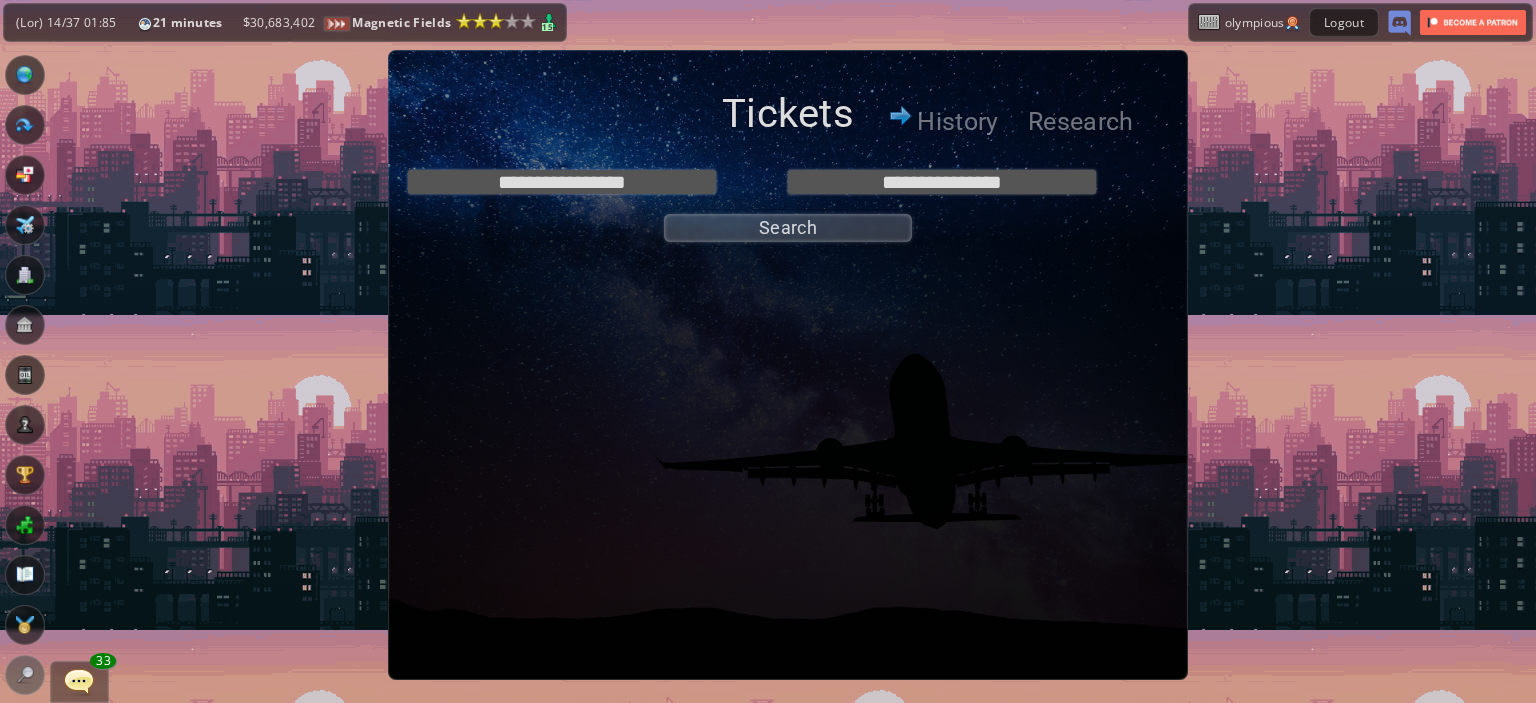 click on "**********" at bounding box center (788, 201) 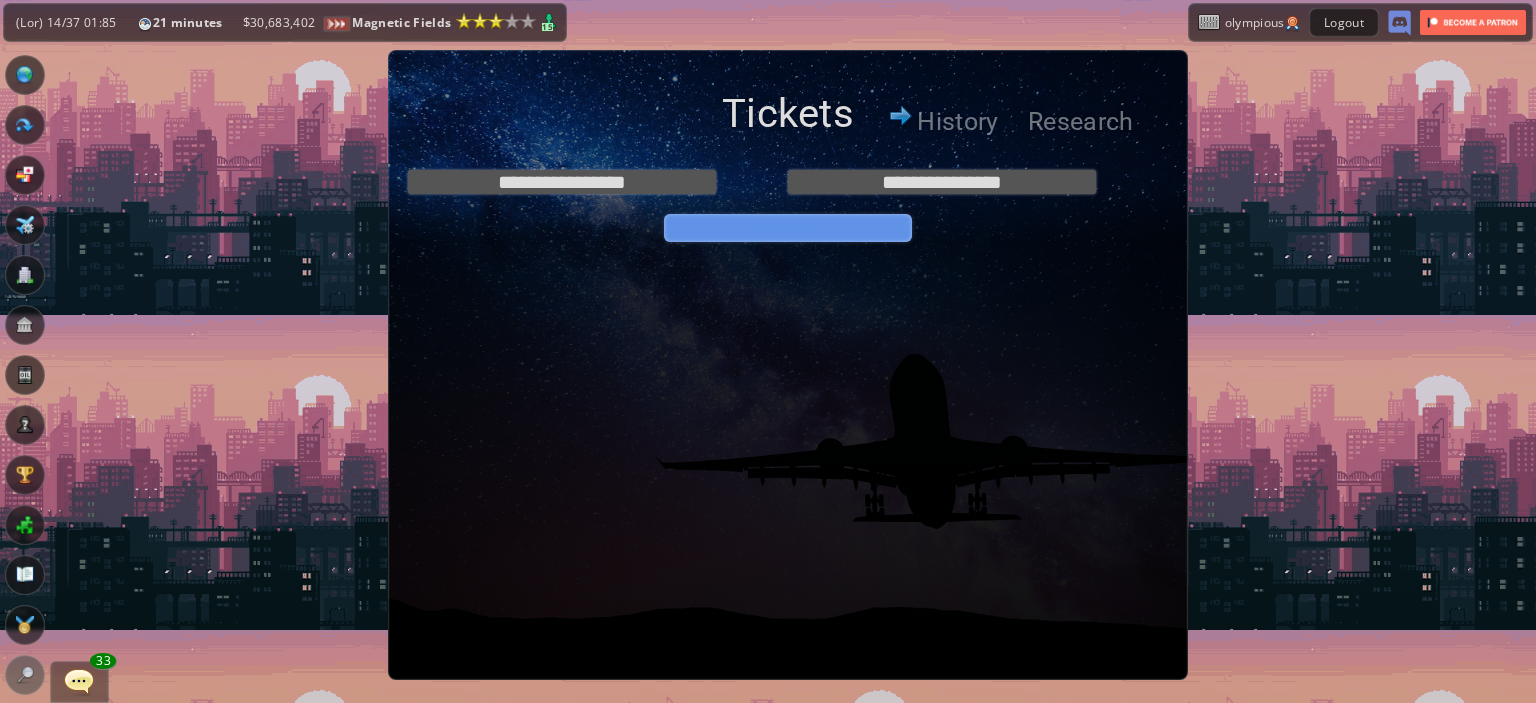 click on "Search" at bounding box center (788, 228) 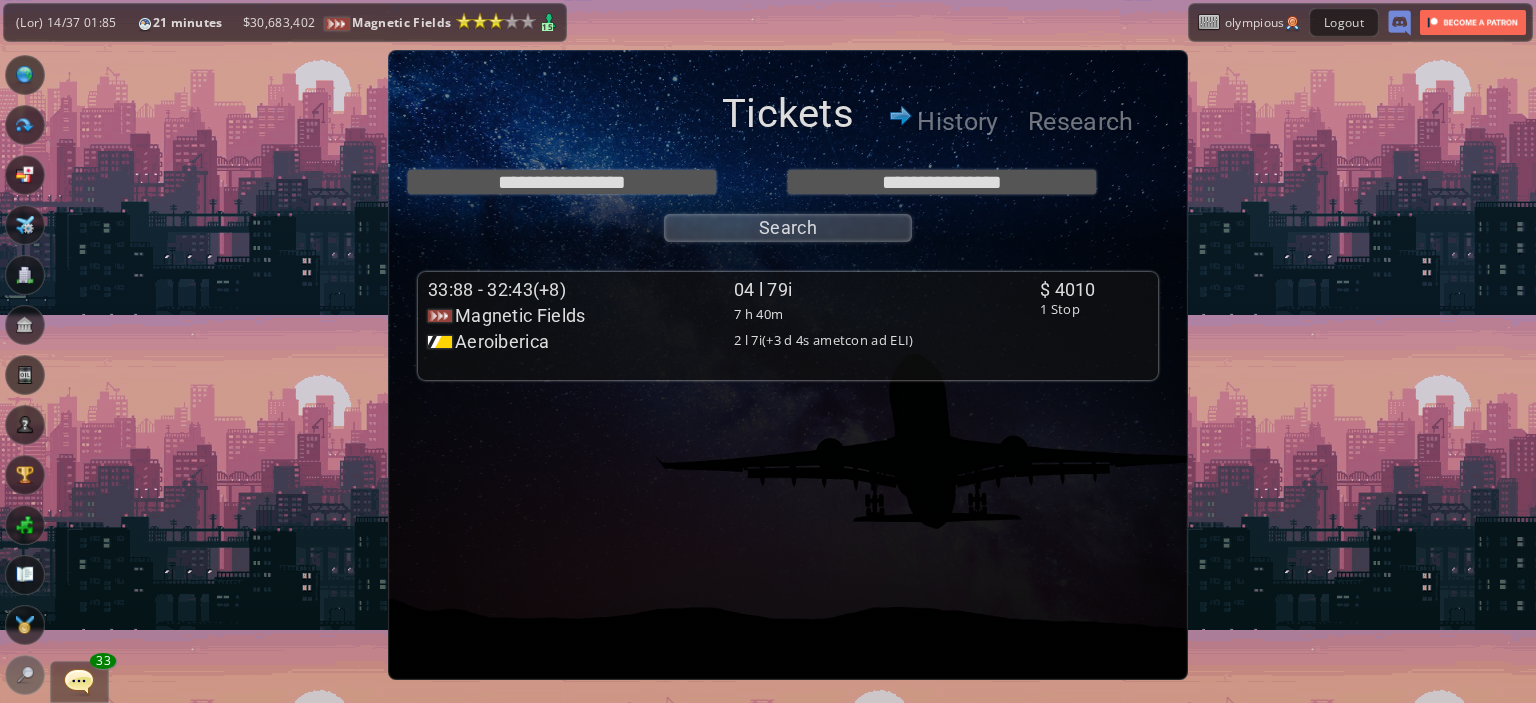 click on "7 h 40m" at bounding box center [887, 314] 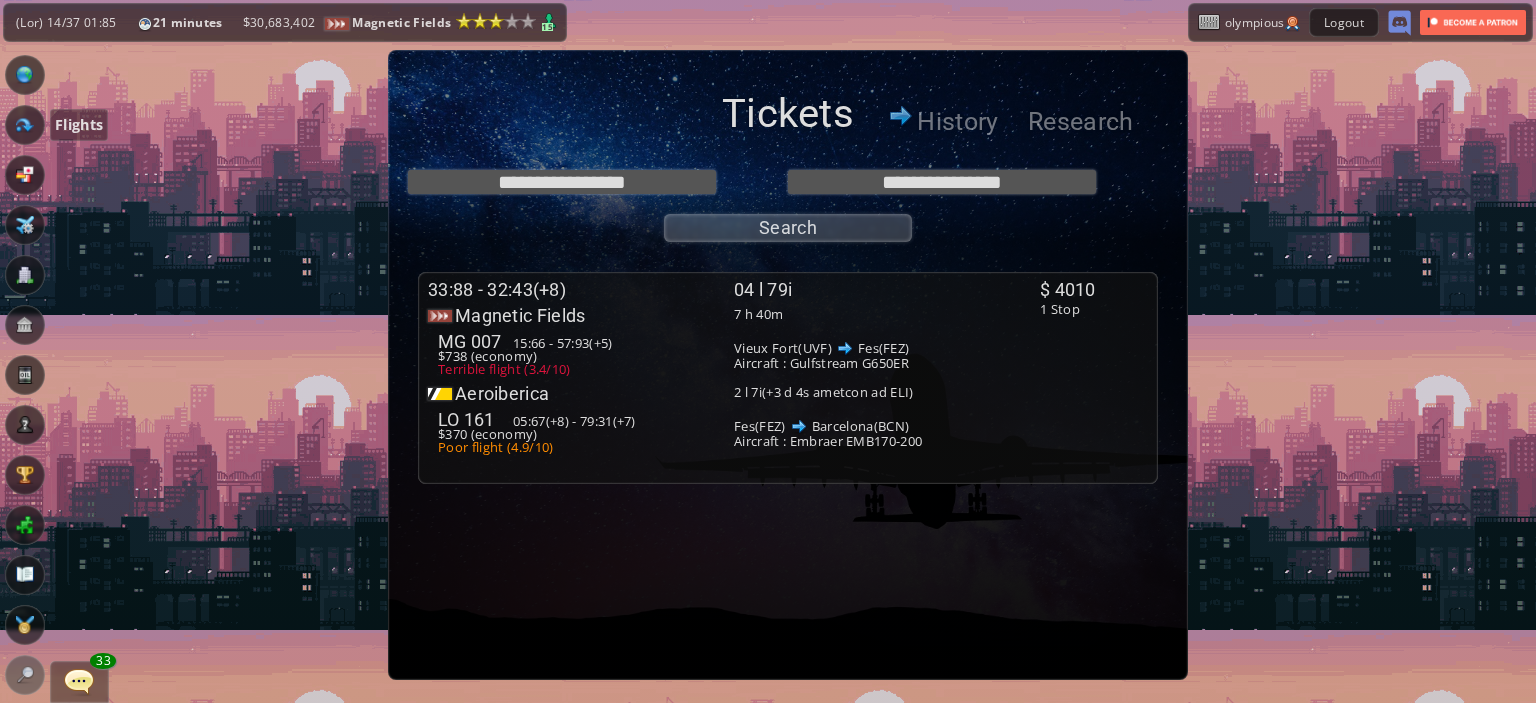 click at bounding box center [25, 125] 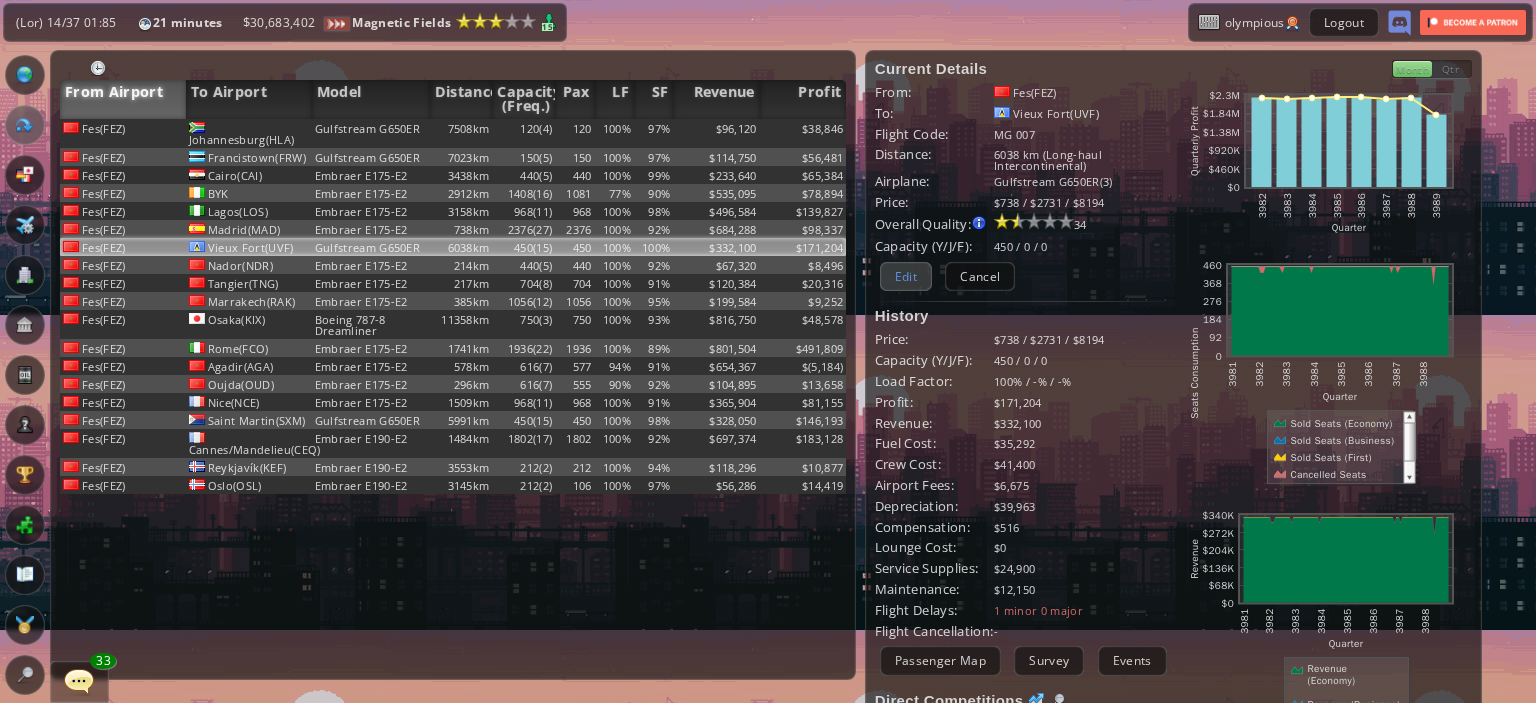 click on "Edit" at bounding box center (906, 276) 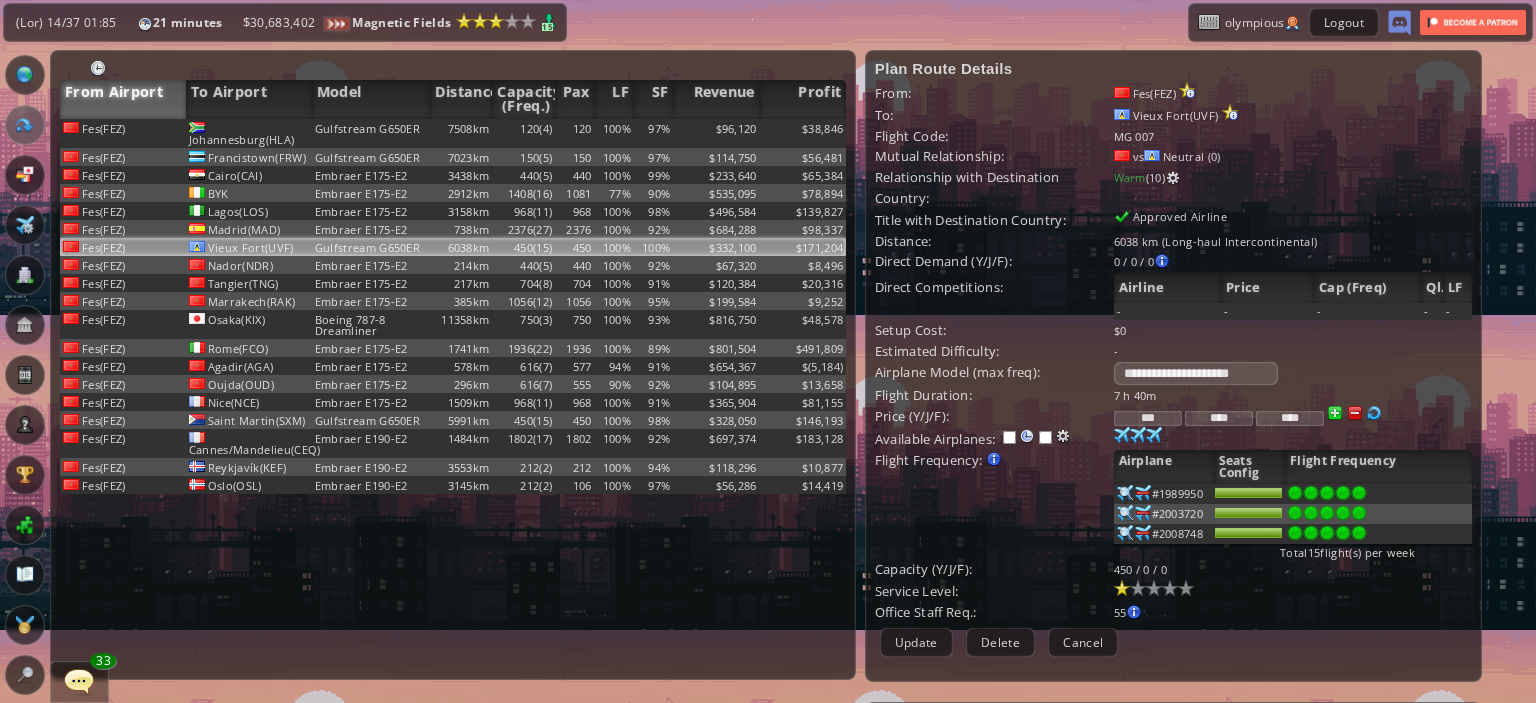 scroll, scrollTop: 11, scrollLeft: 0, axis: vertical 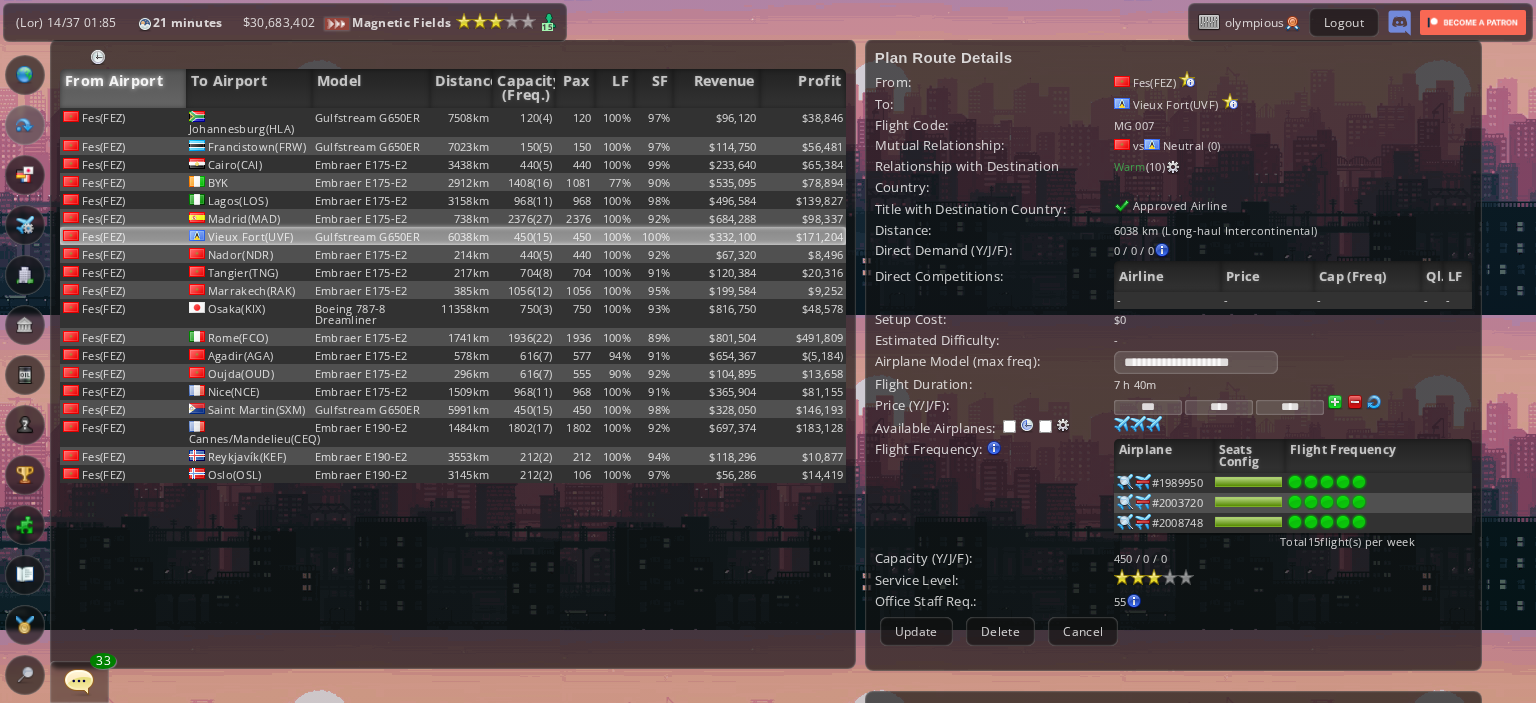 click at bounding box center [1154, 577] 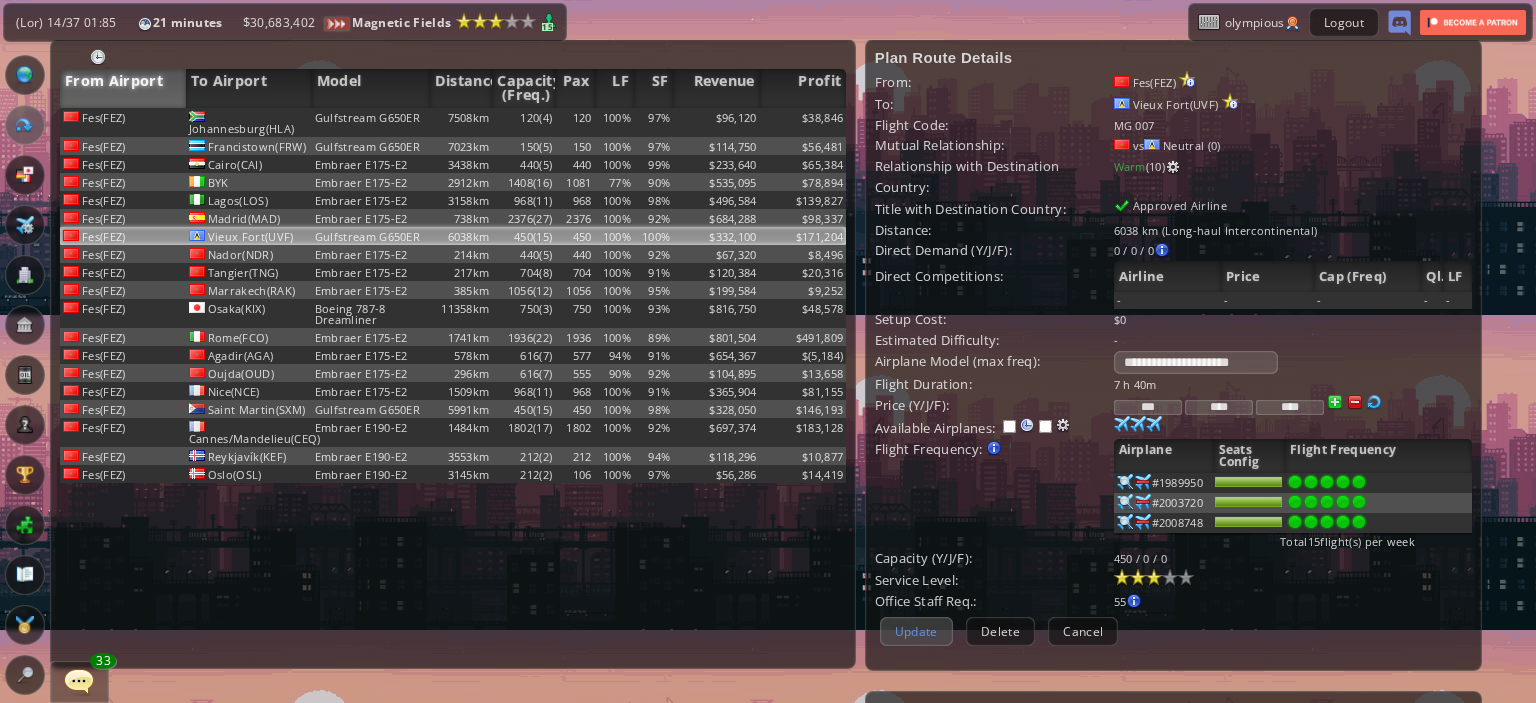 click on "Update" at bounding box center (916, 631) 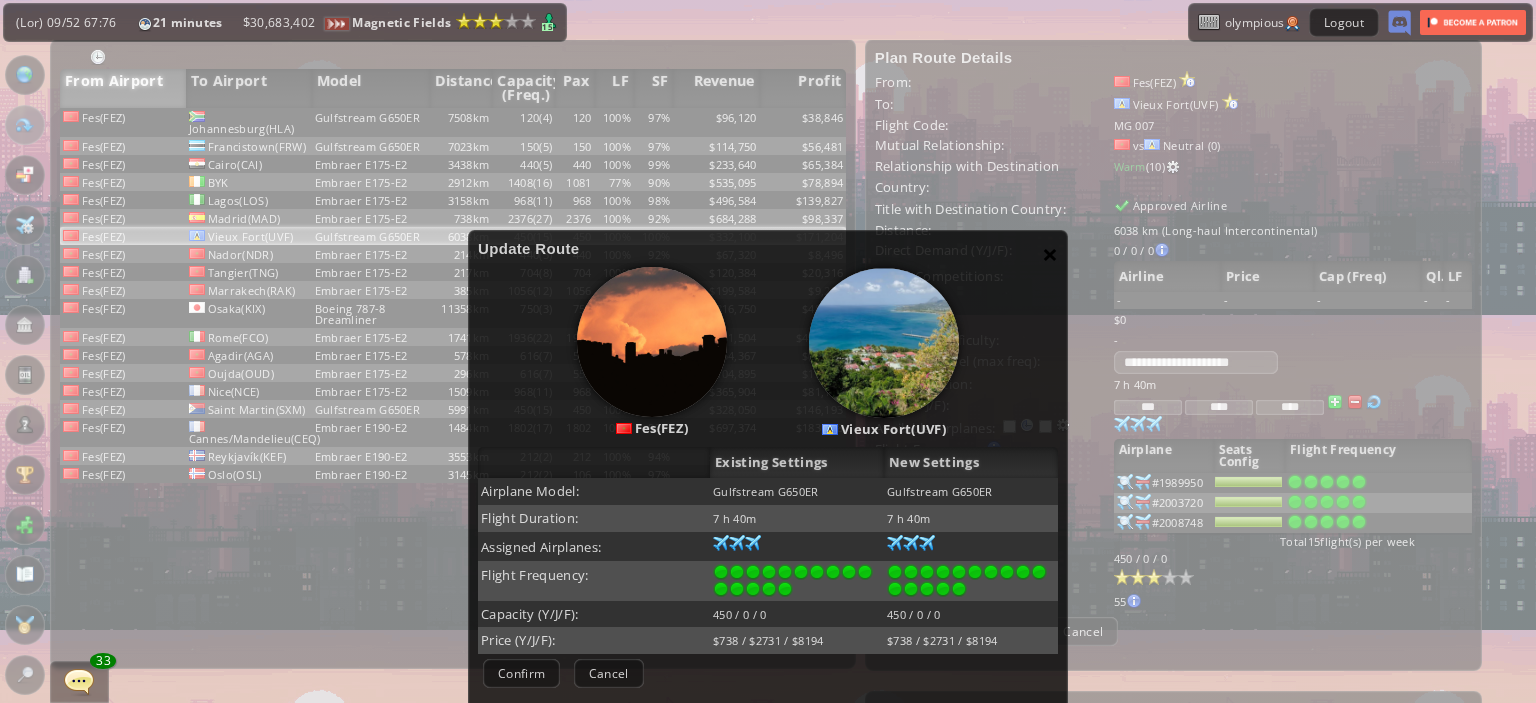 click on "×" at bounding box center [1050, 254] 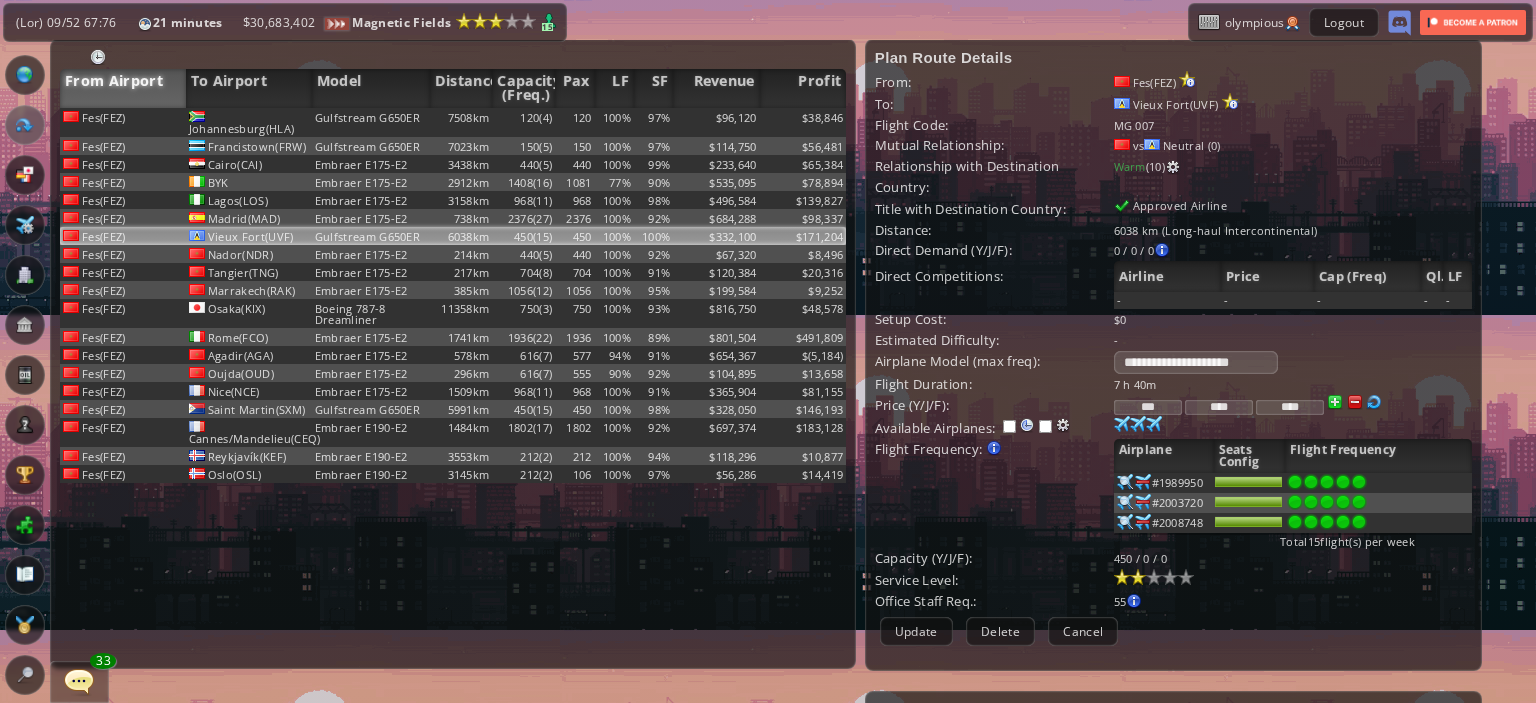click at bounding box center [1138, 577] 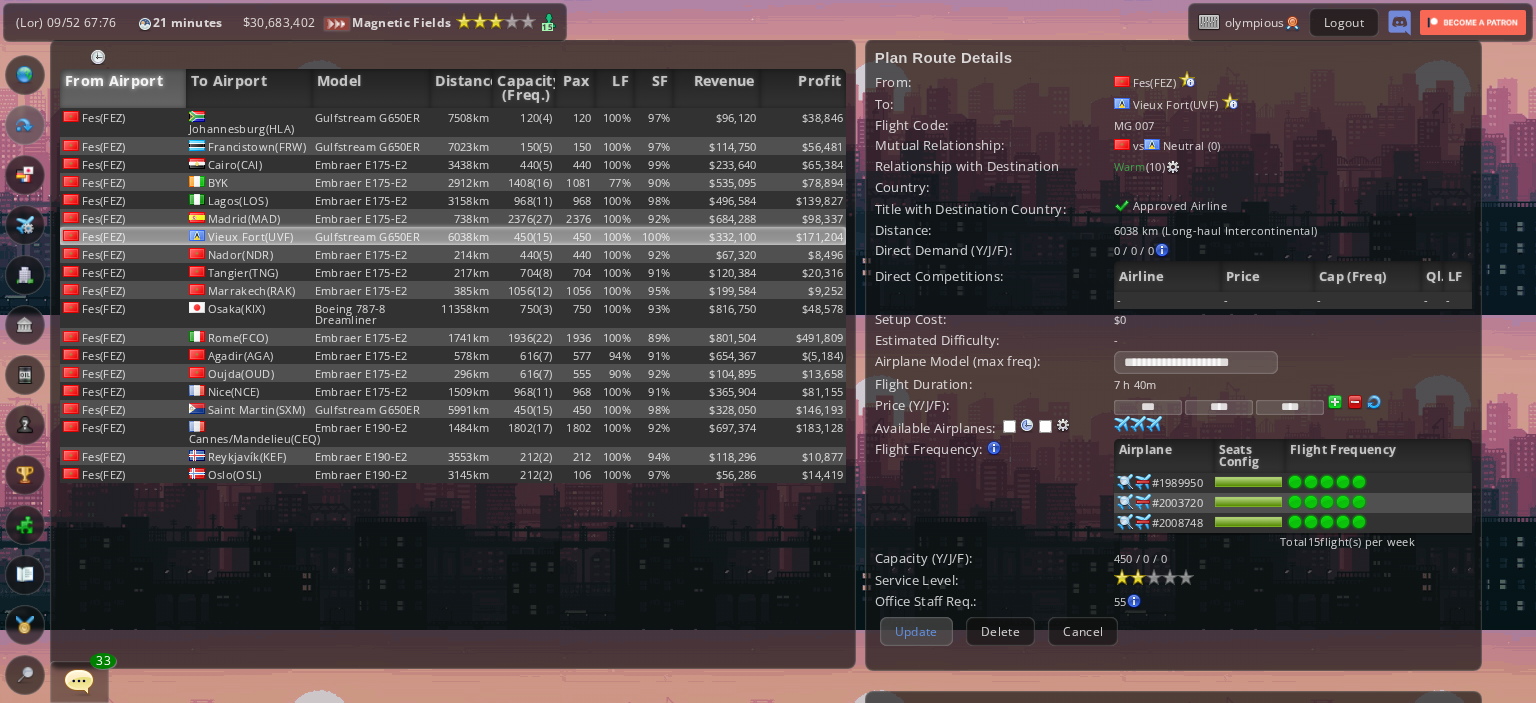 click on "Update" at bounding box center [916, 631] 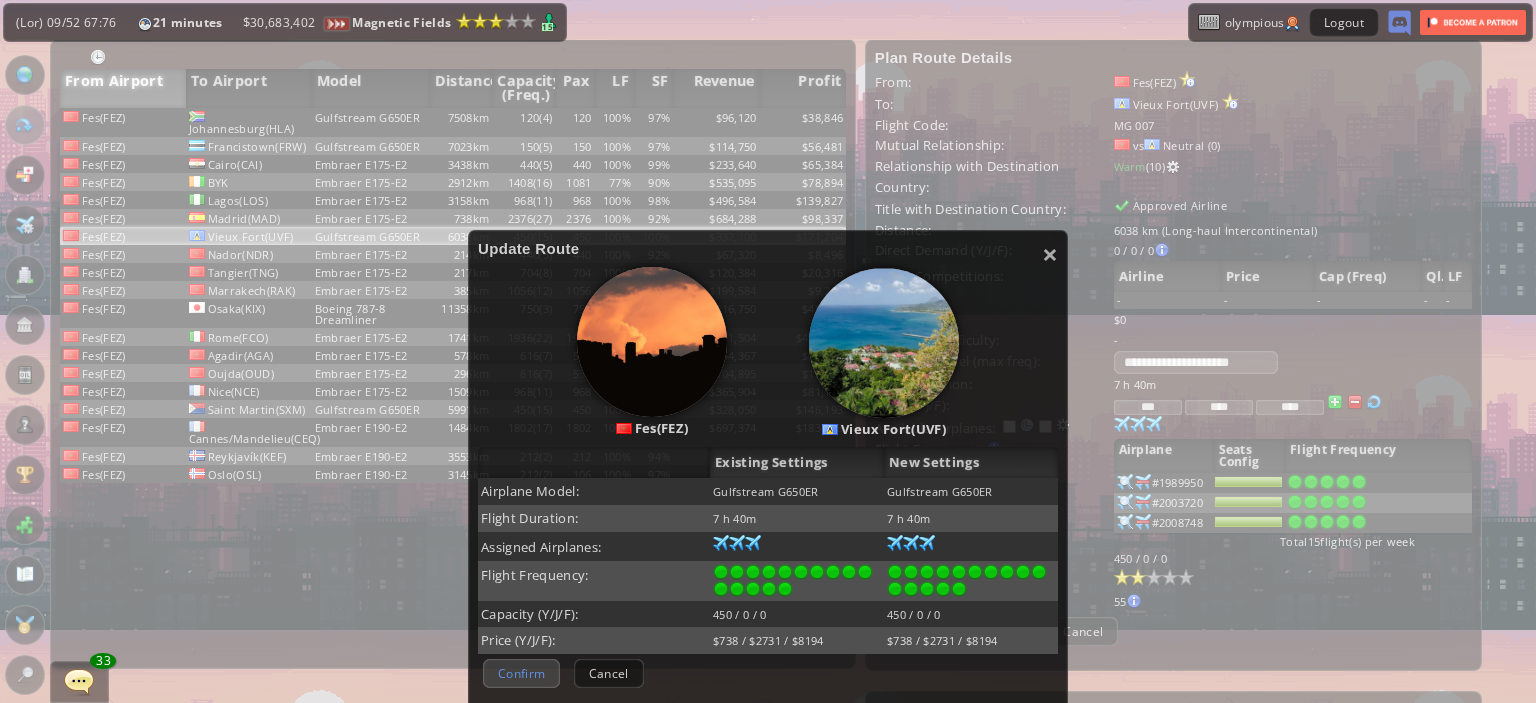 click on "Confirm" at bounding box center [521, 673] 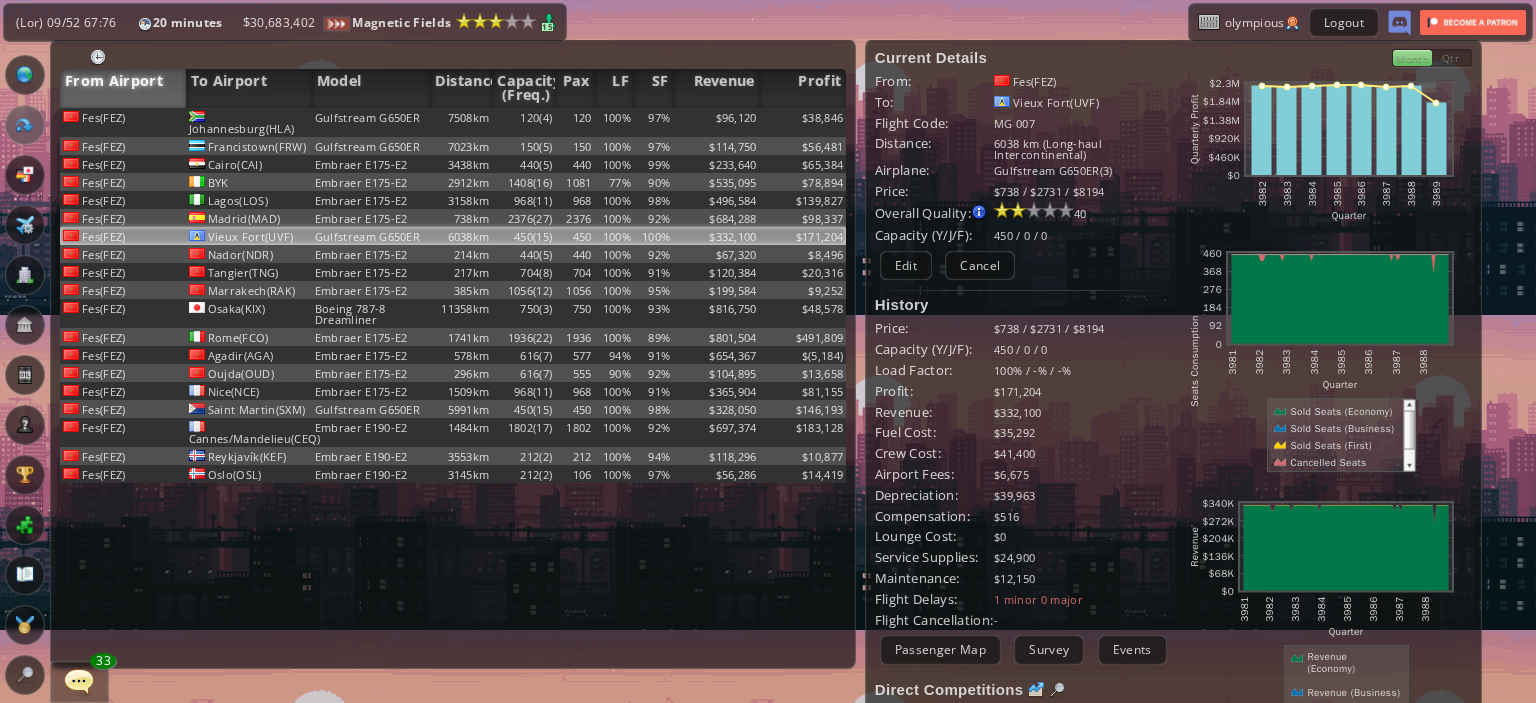 click on "Loremip Dolorsi
Amet:
Con(ADI)
El:
Seddo Eius(TEM)
Incidi Utla:
ET 170
Dolorema:
1175 al (Enim-admi Veniamquisnostru)
Exercita:
Ullamcolab N806AL(2)
Exeac:
$989 / $0782 / $2538
Consequ Duisaut:
Irurein reprehe vo velitessec fu:
- Nulla Par exc Sinto
- Cupidat Nonp suntc qui offic
- Deserun moll Animide Laborum
37
Pers" at bounding box center [1024, 485] 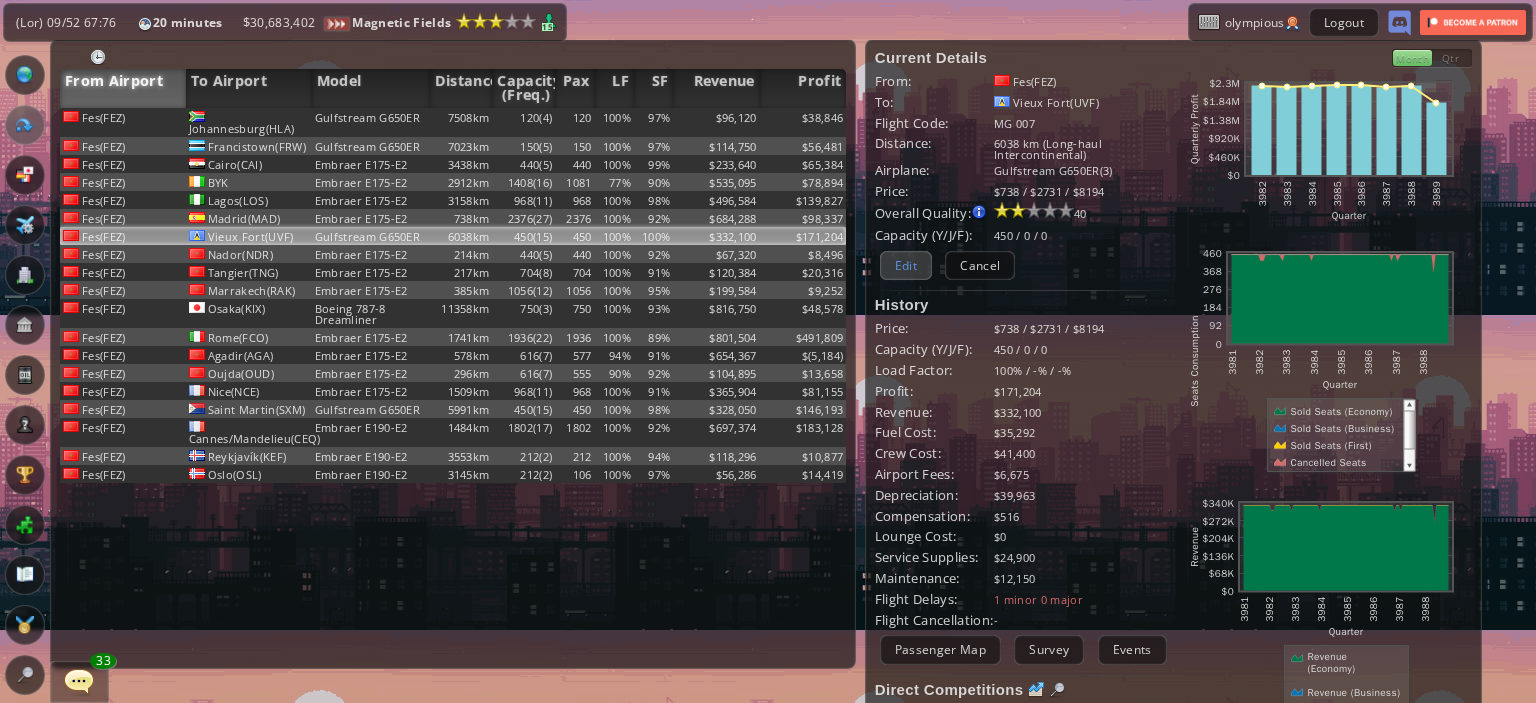 click on "Edit" at bounding box center [906, 265] 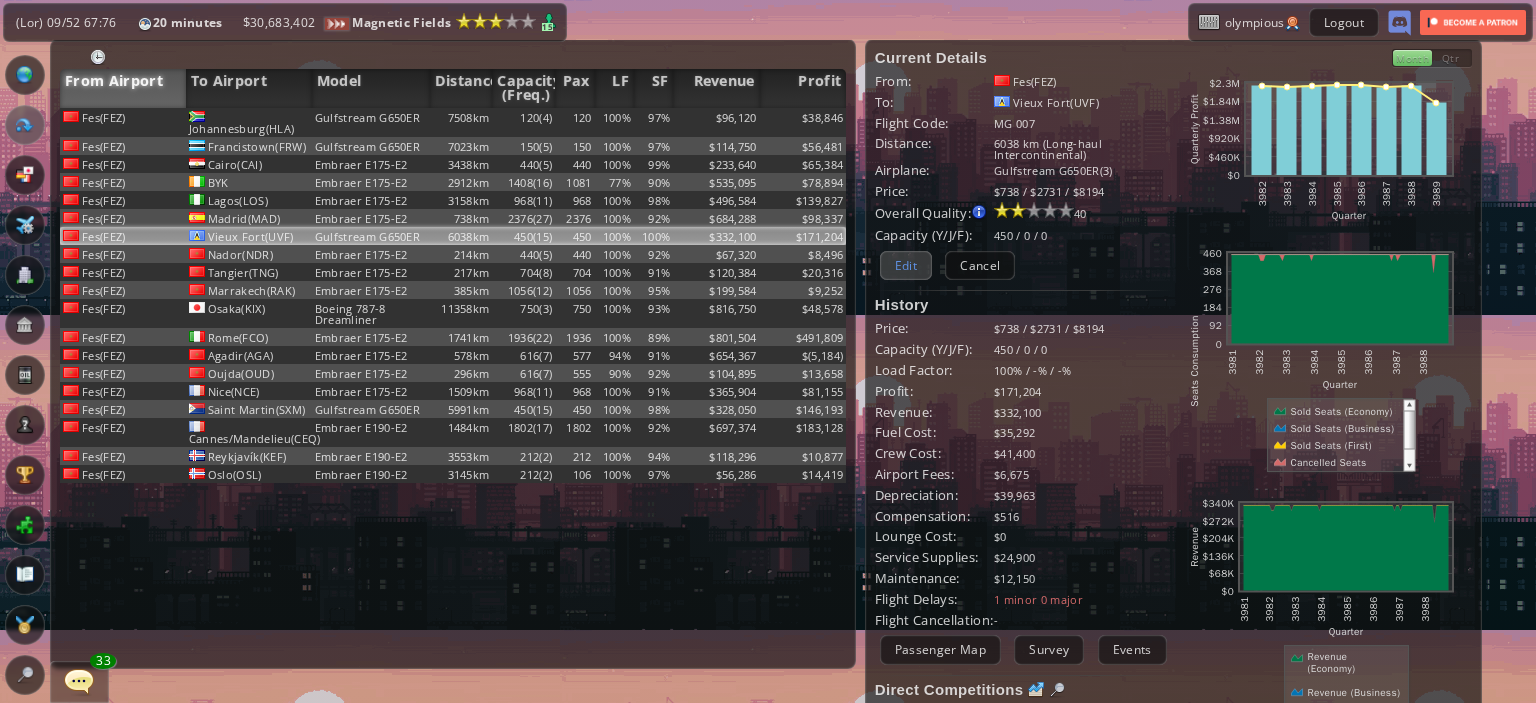 scroll, scrollTop: 0, scrollLeft: 0, axis: both 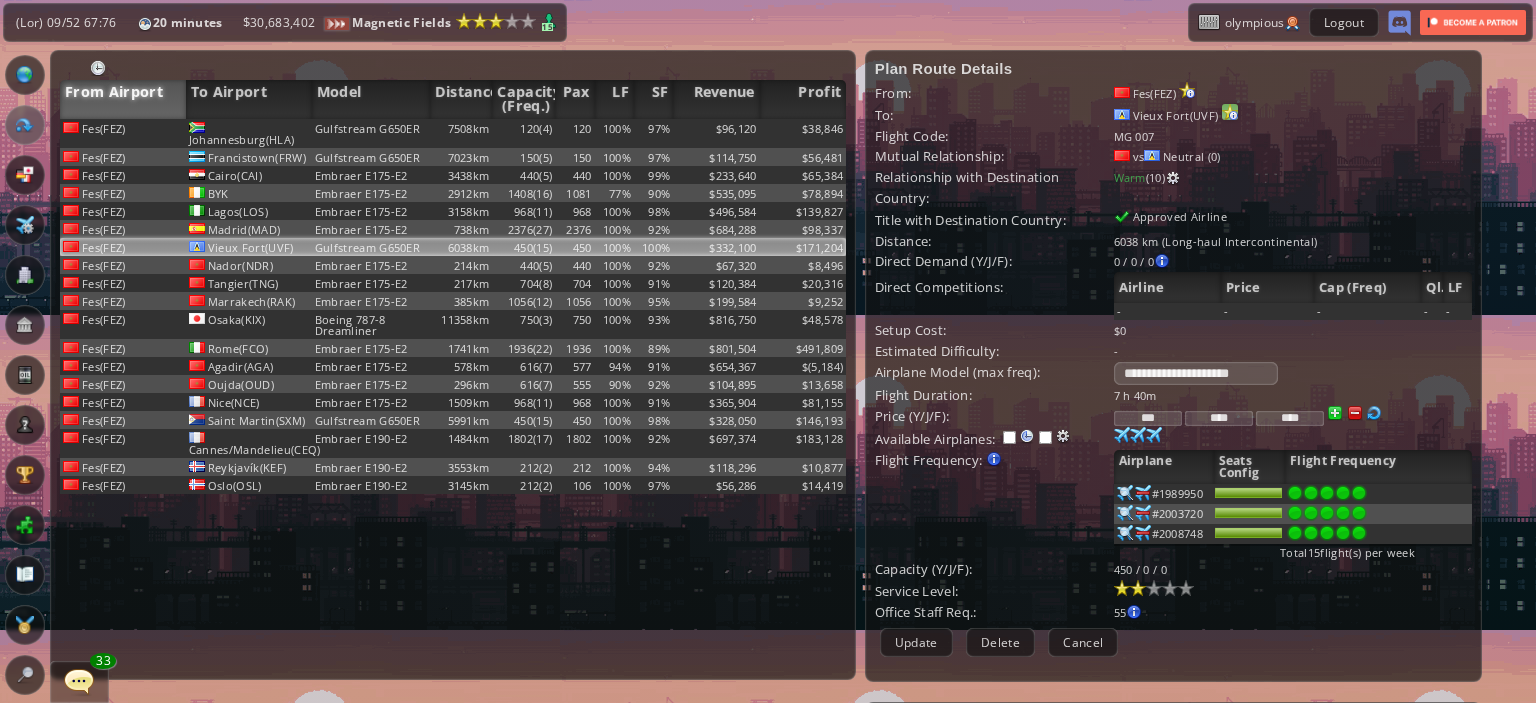 click at bounding box center [1187, 90] 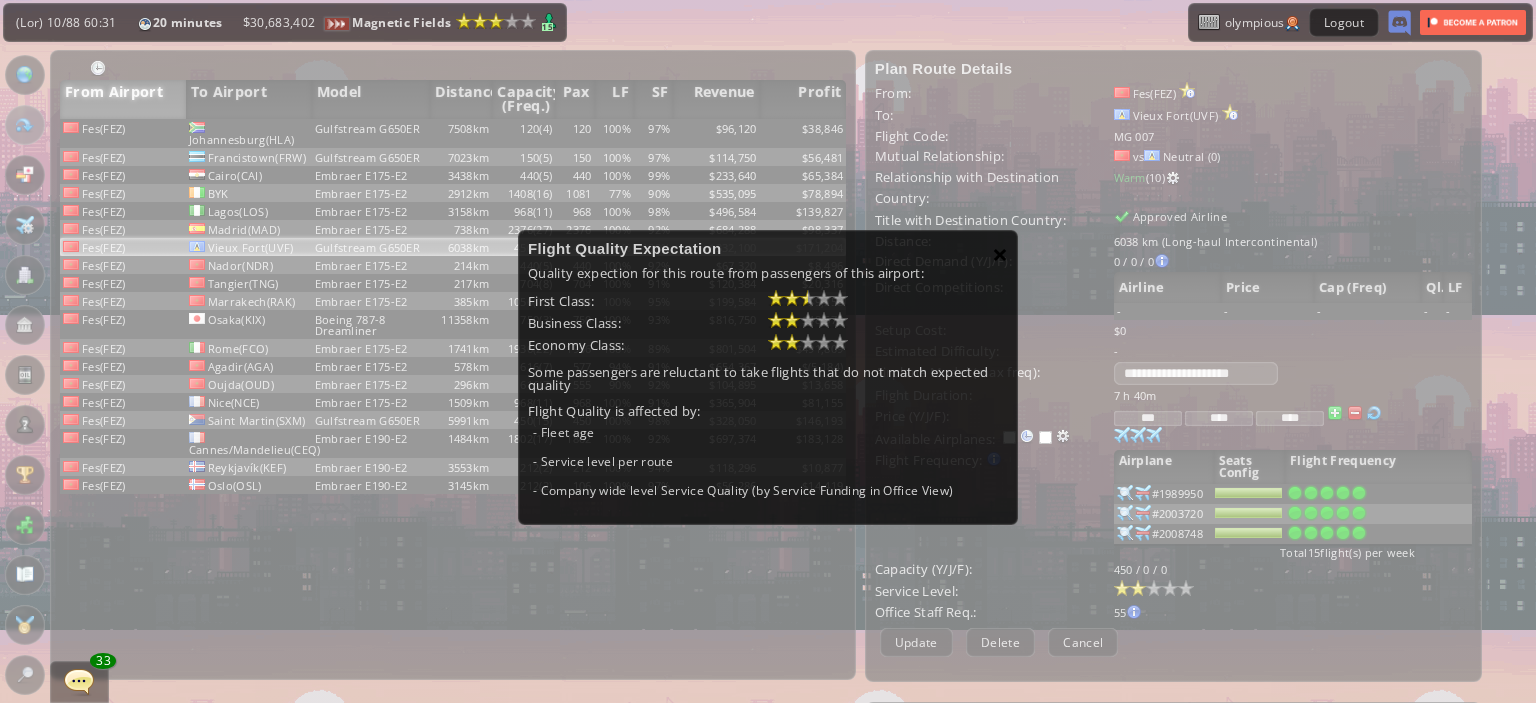 click on "×" at bounding box center (1000, 254) 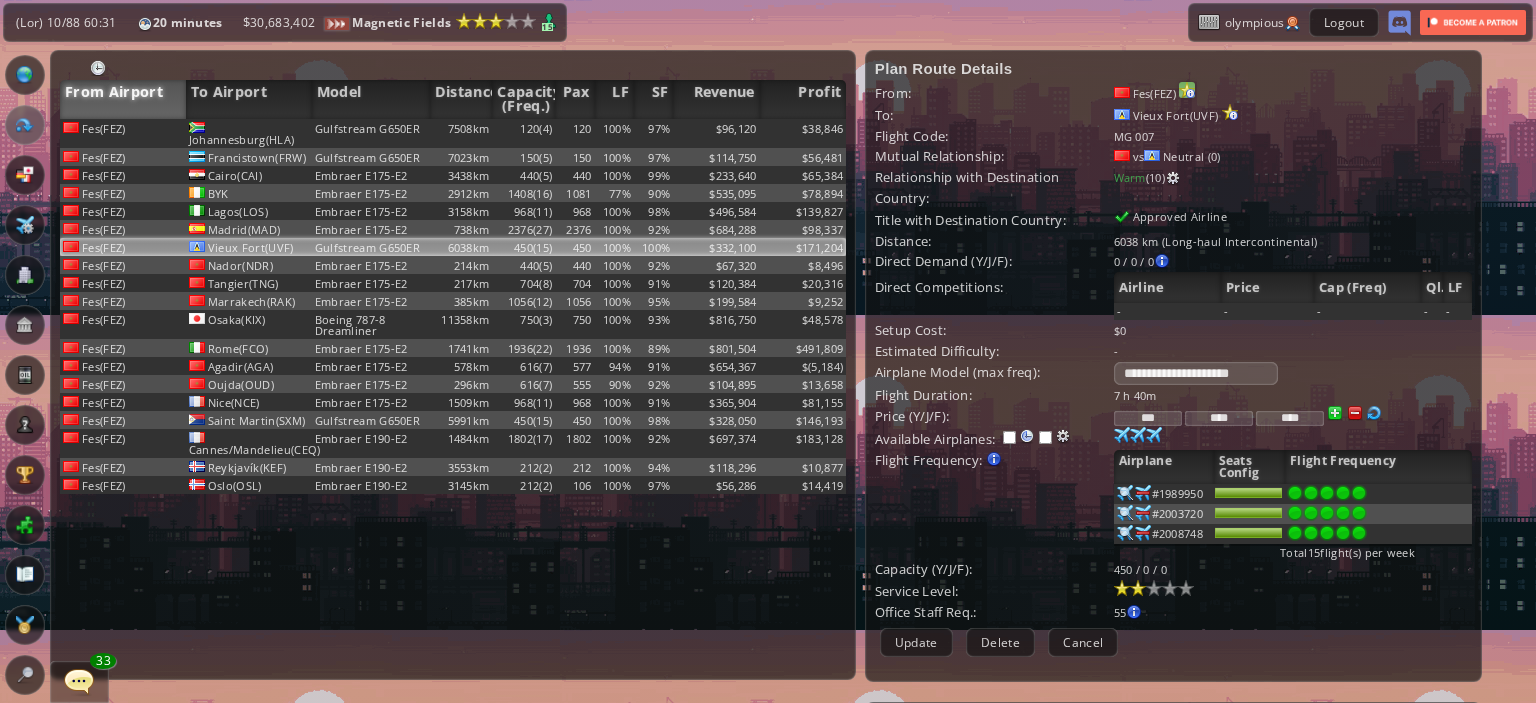 click at bounding box center (1187, 90) 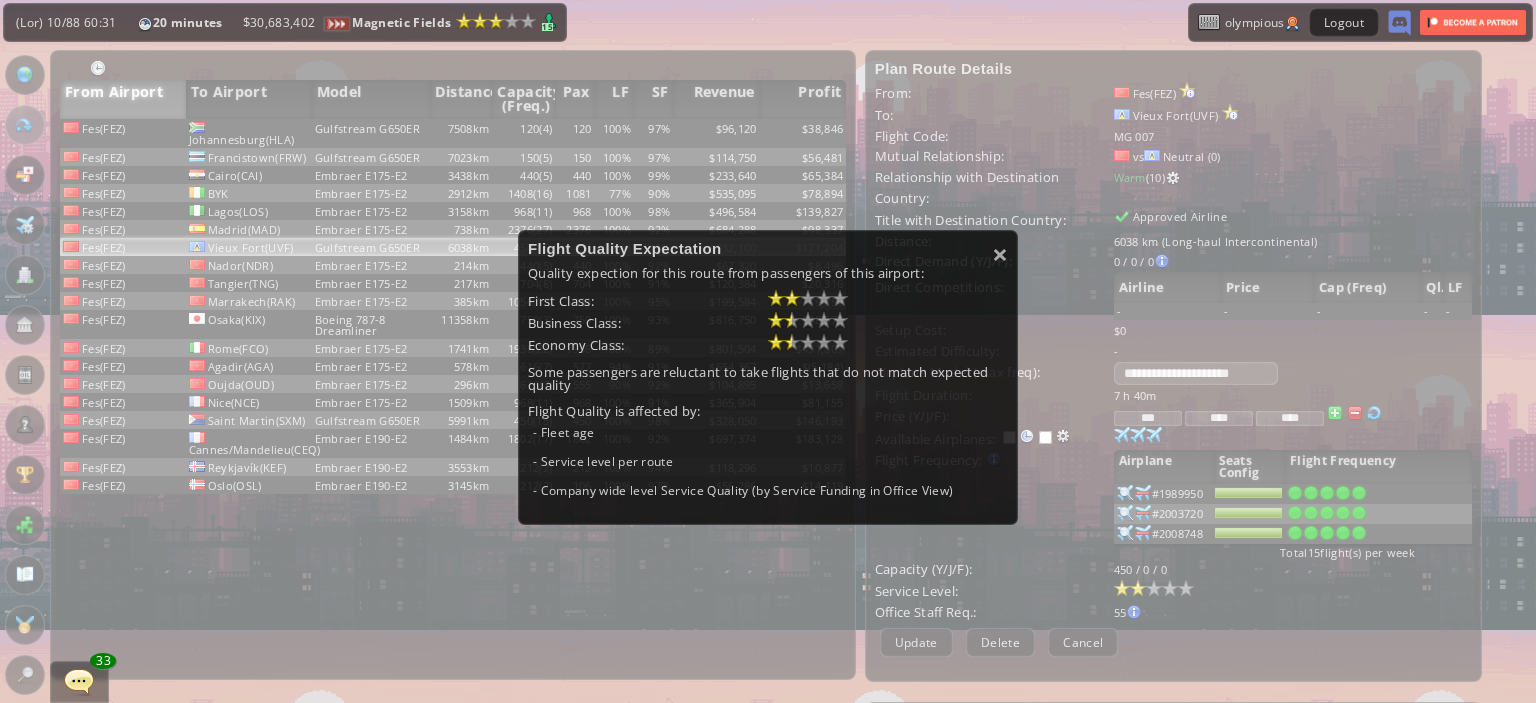 click on "Flight Quality Expectation" at bounding box center (768, 248) 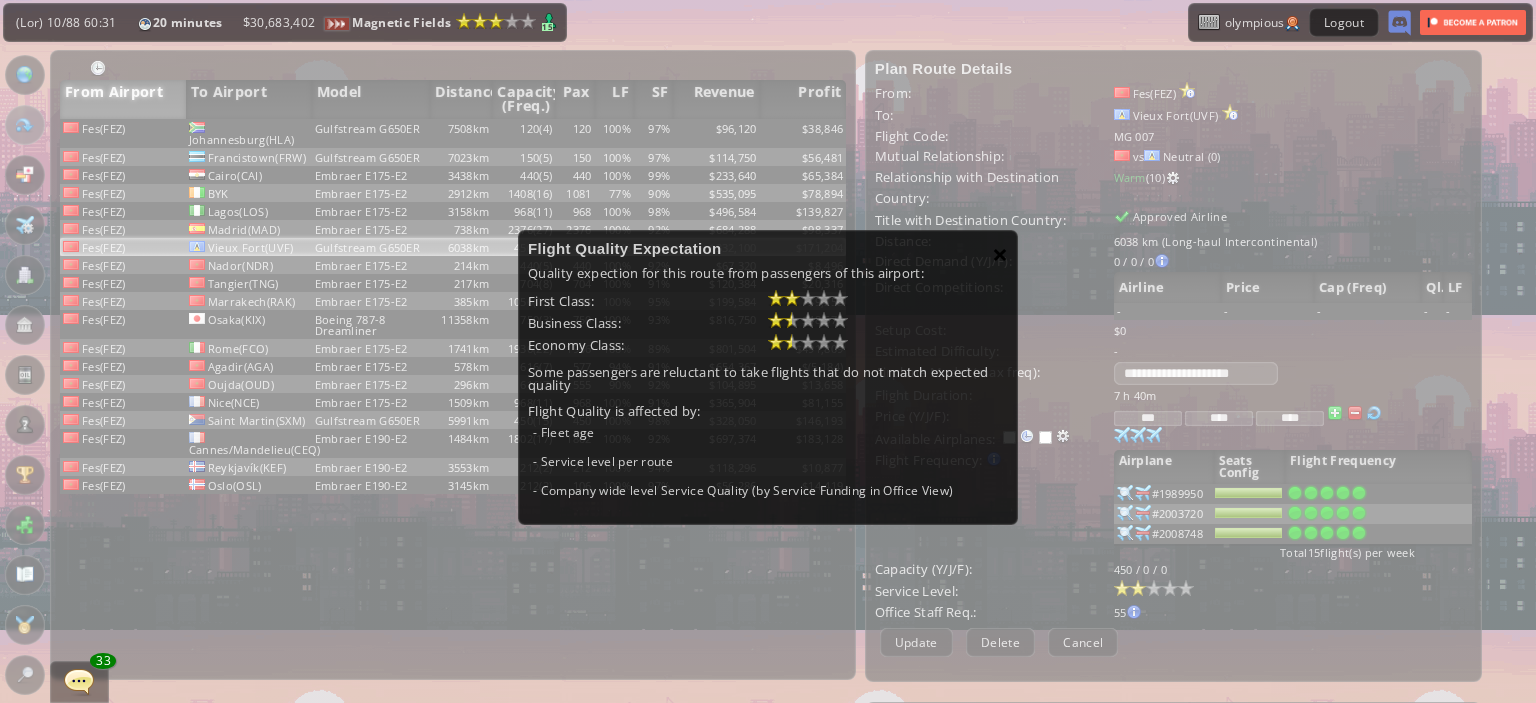 click on "×" at bounding box center [1000, 254] 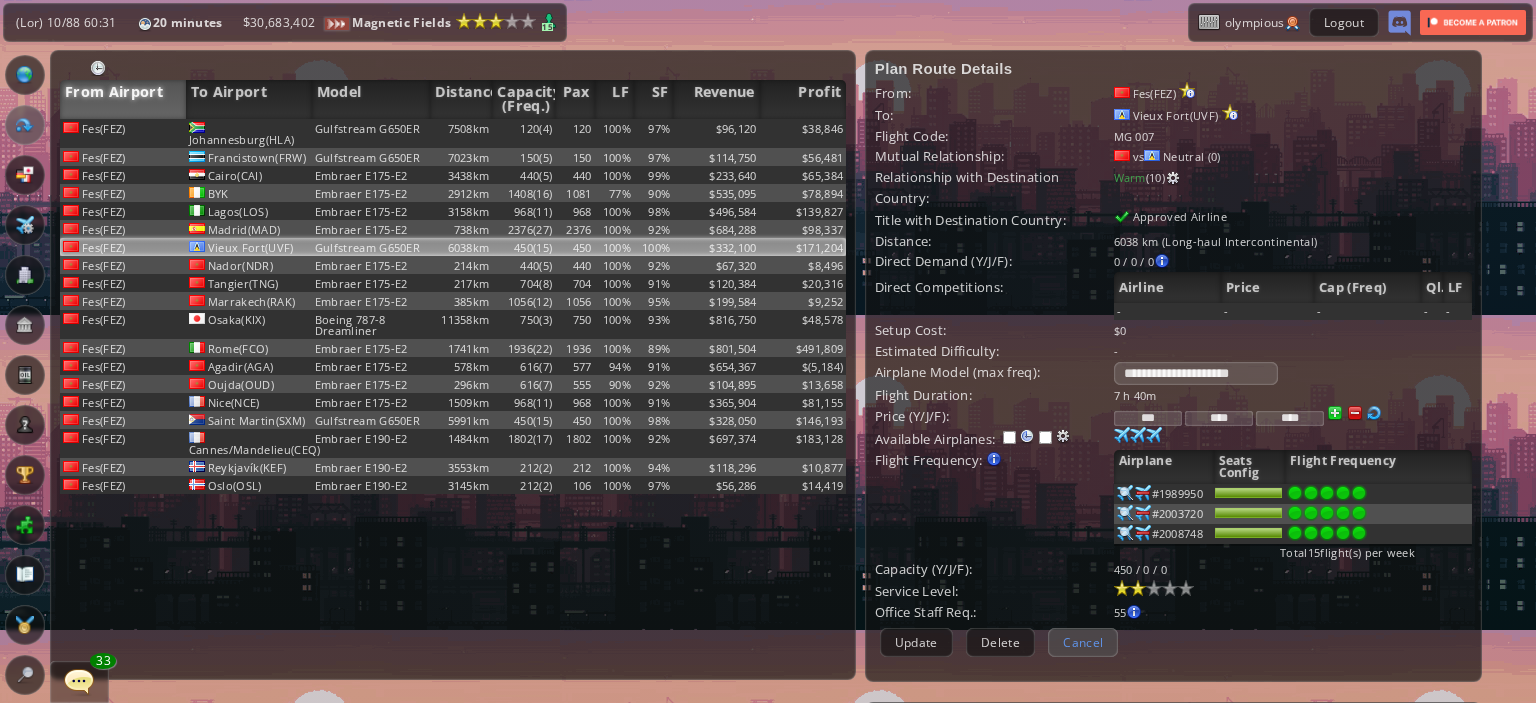 click on "Cancel" at bounding box center (1083, 642) 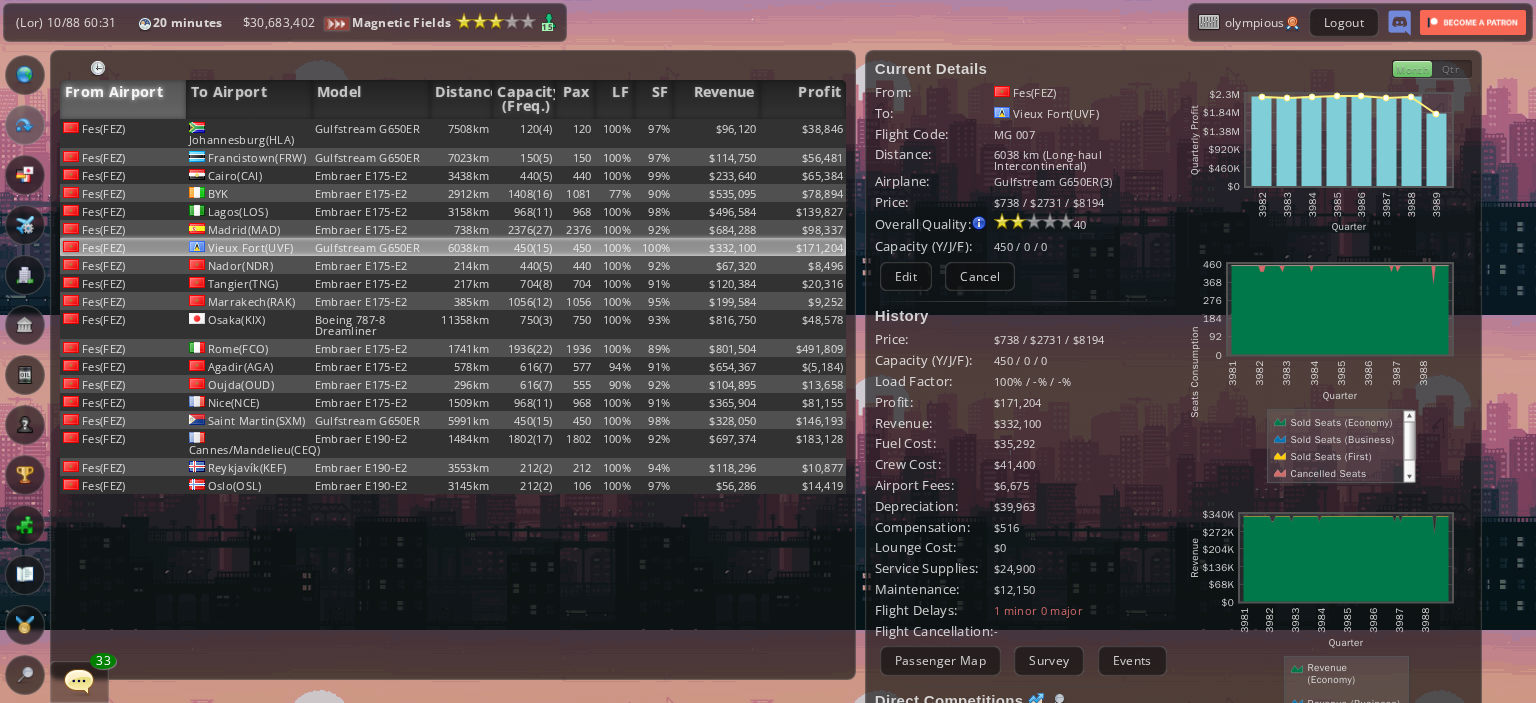 click at bounding box center [7, 351] 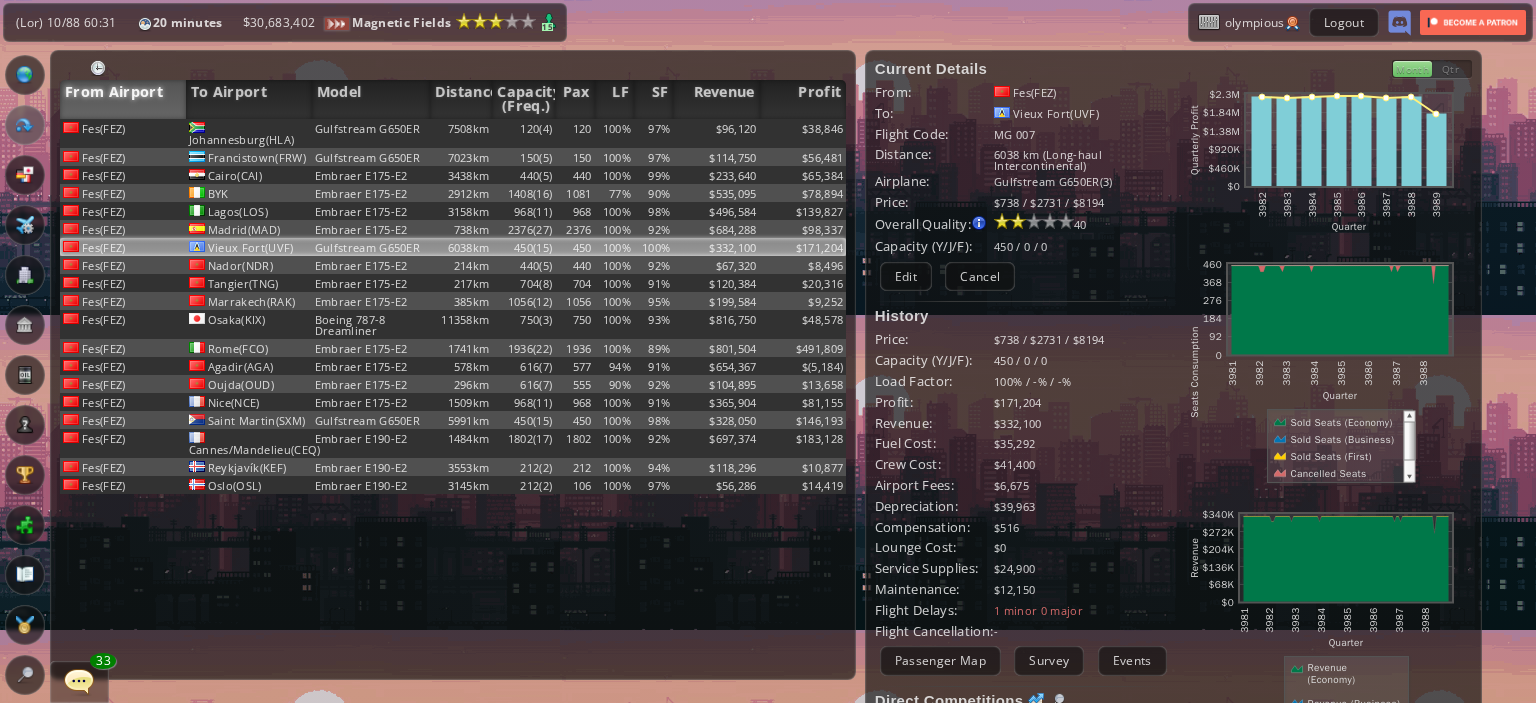 click at bounding box center [25, 275] 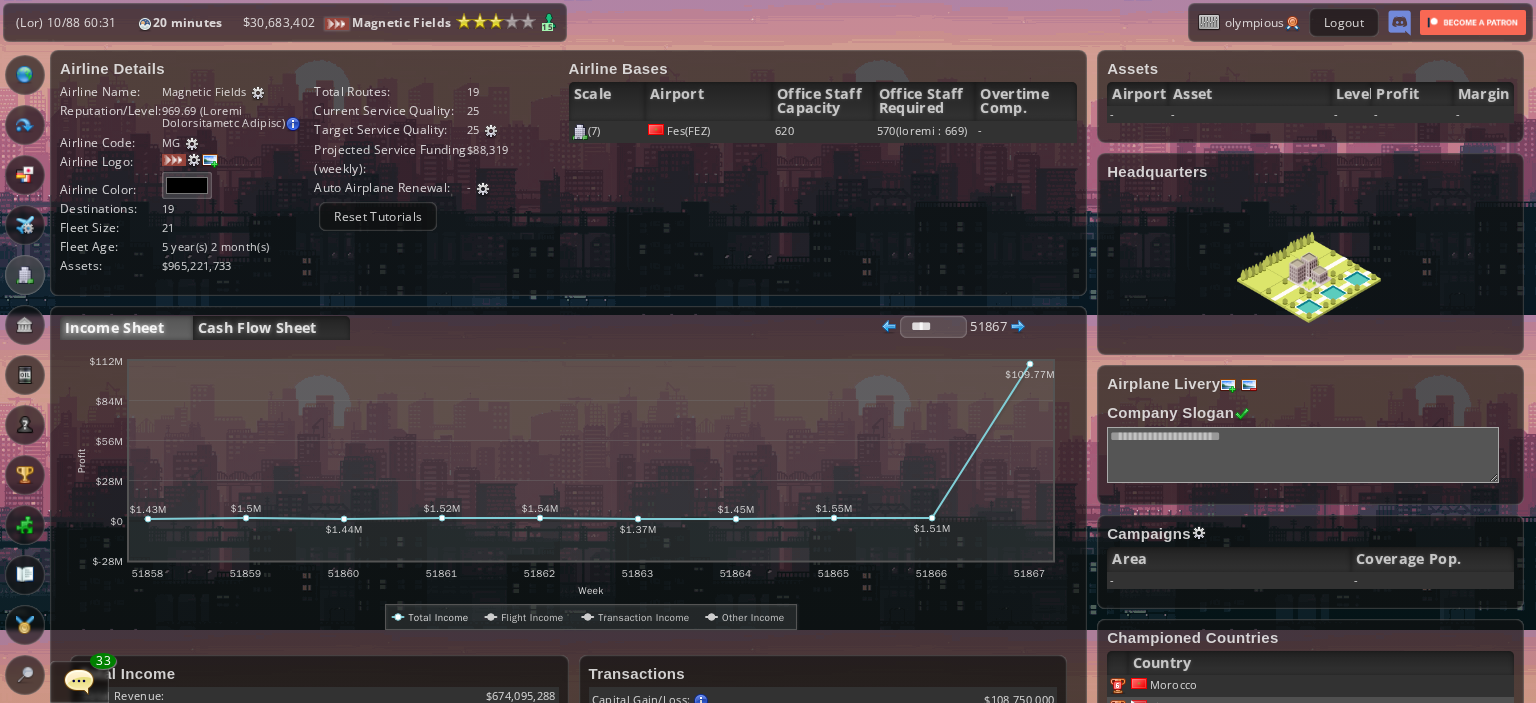 click on "Cash Flow Sheet" at bounding box center (271, 328) 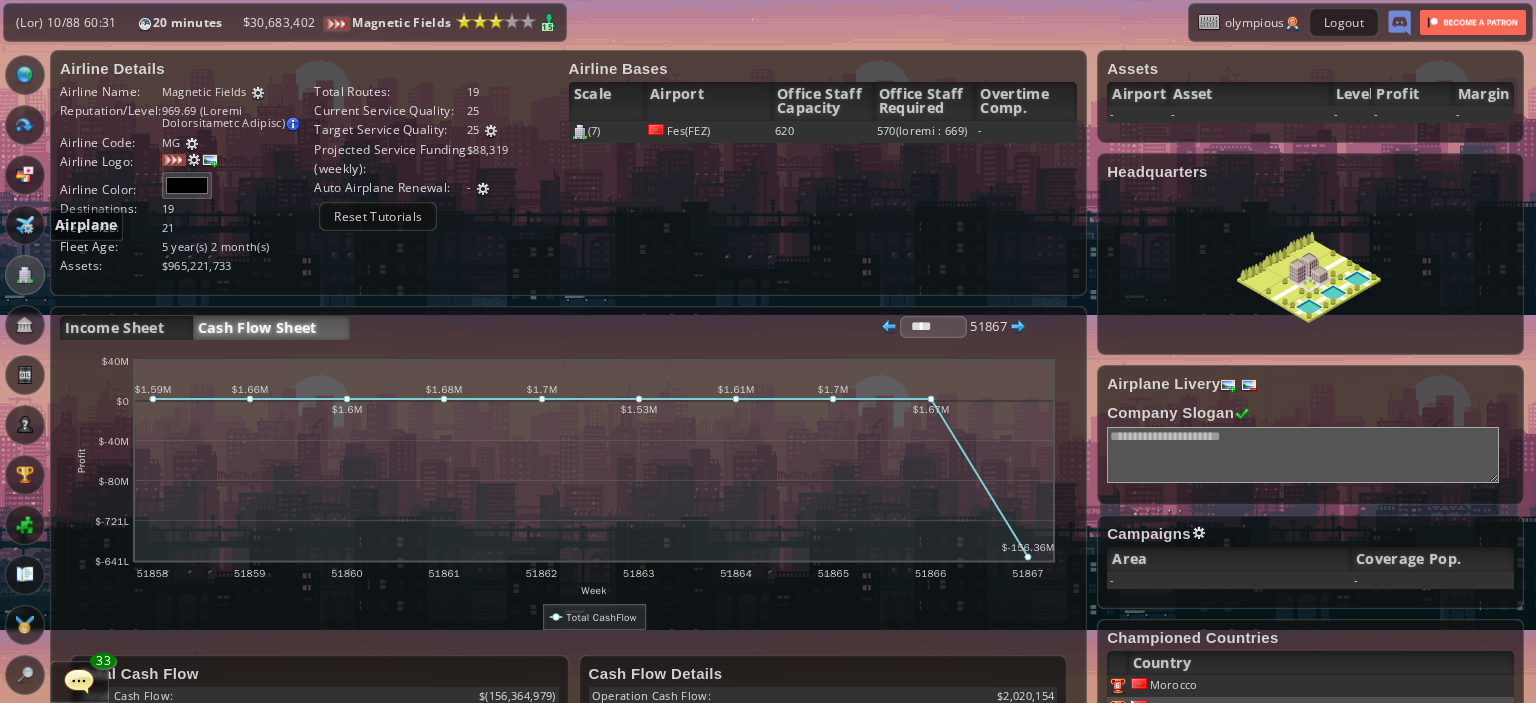click at bounding box center (25, 225) 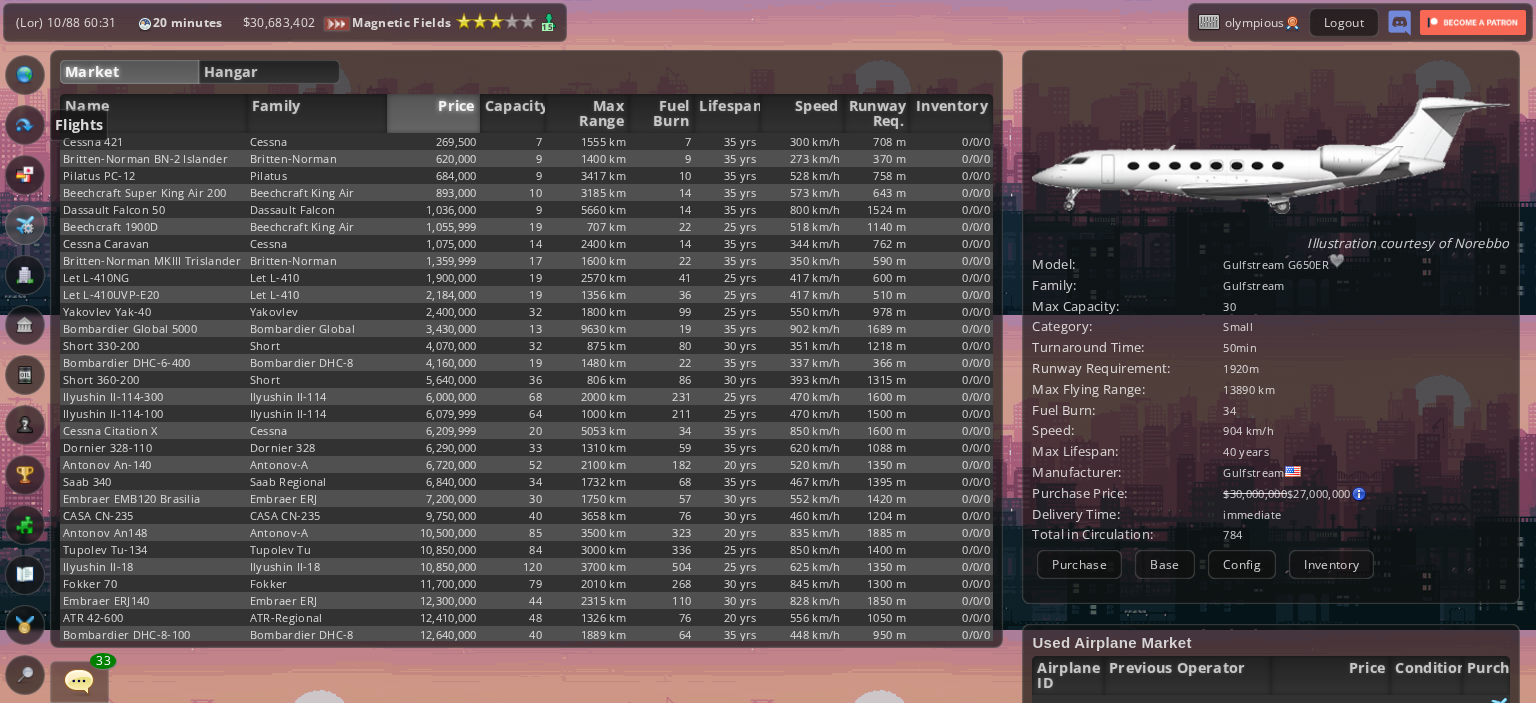 click at bounding box center [25, 125] 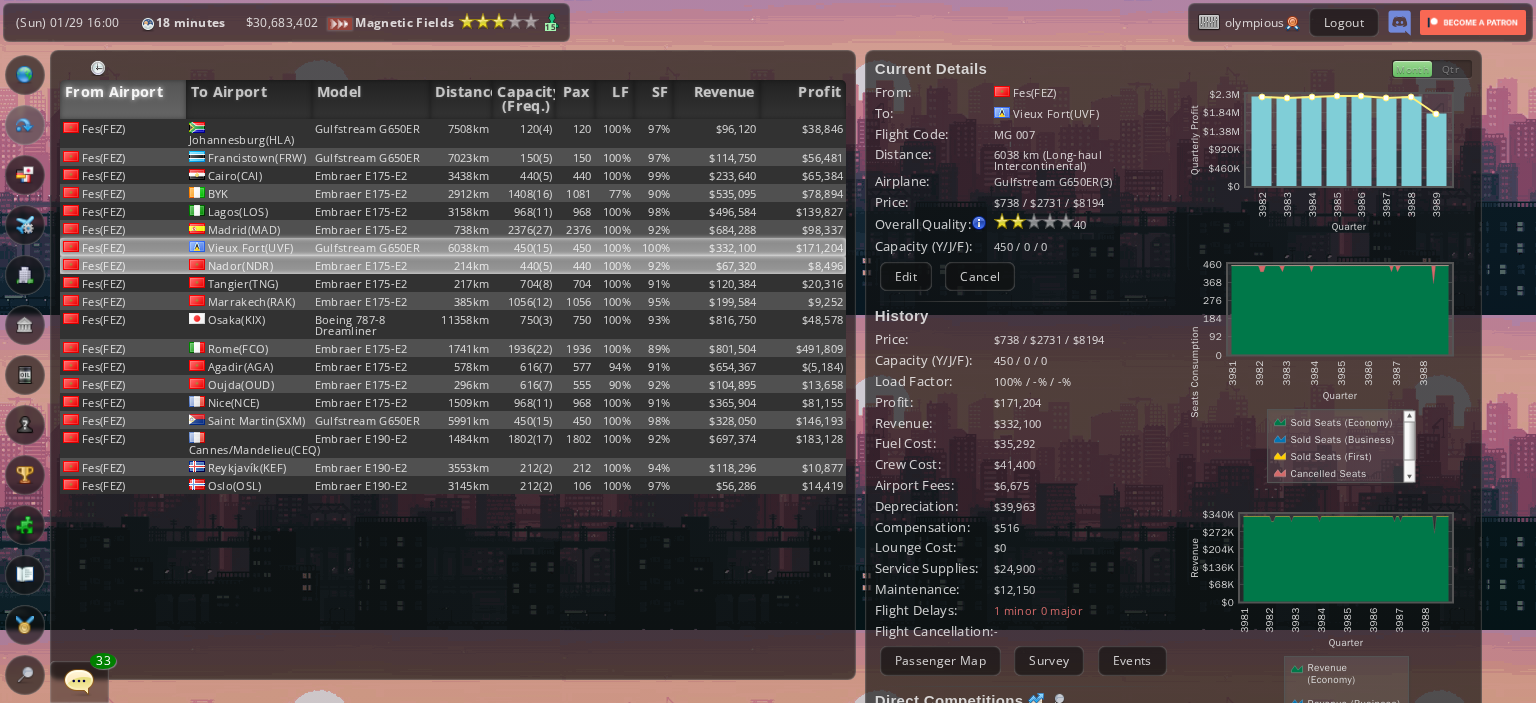 click on "Embraer E175-E2" at bounding box center [371, 133] 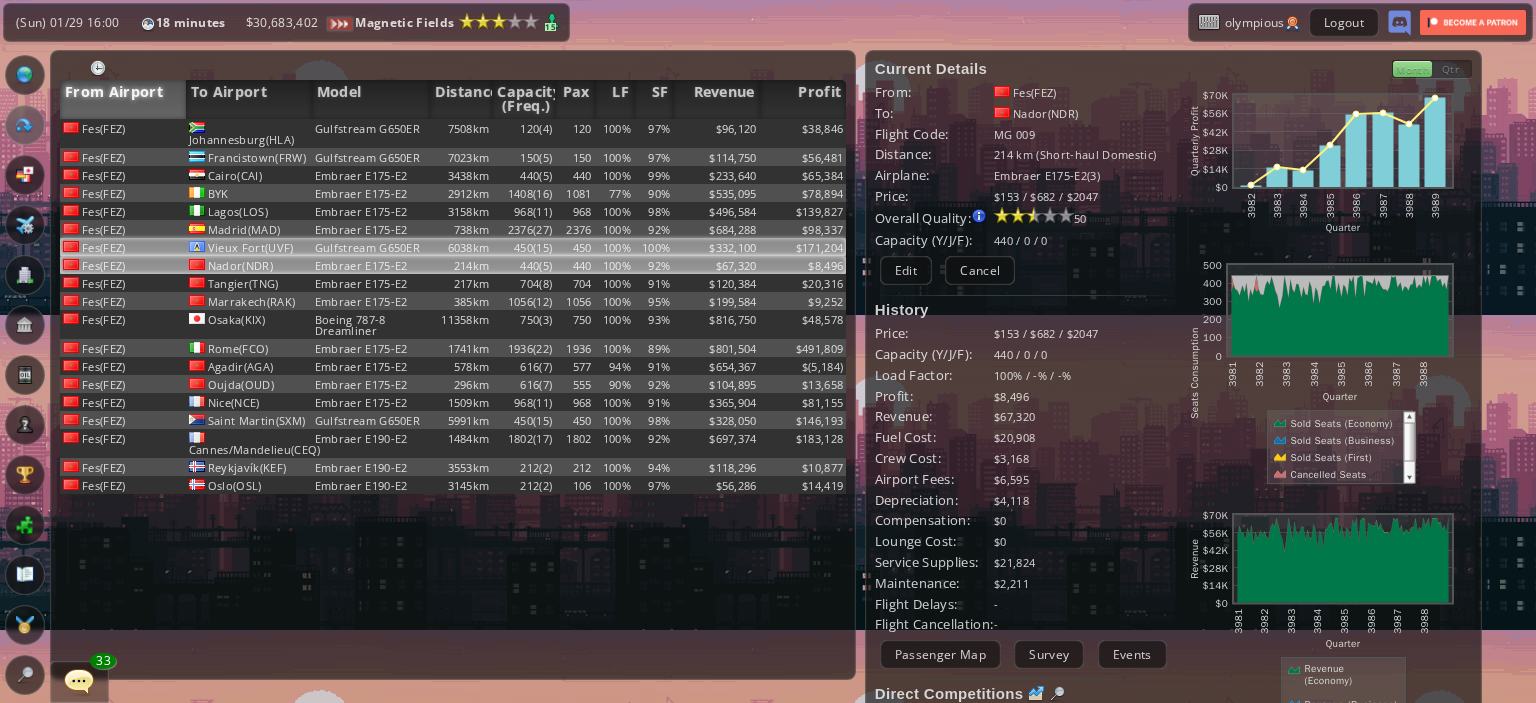 click on "6038km" at bounding box center [461, 133] 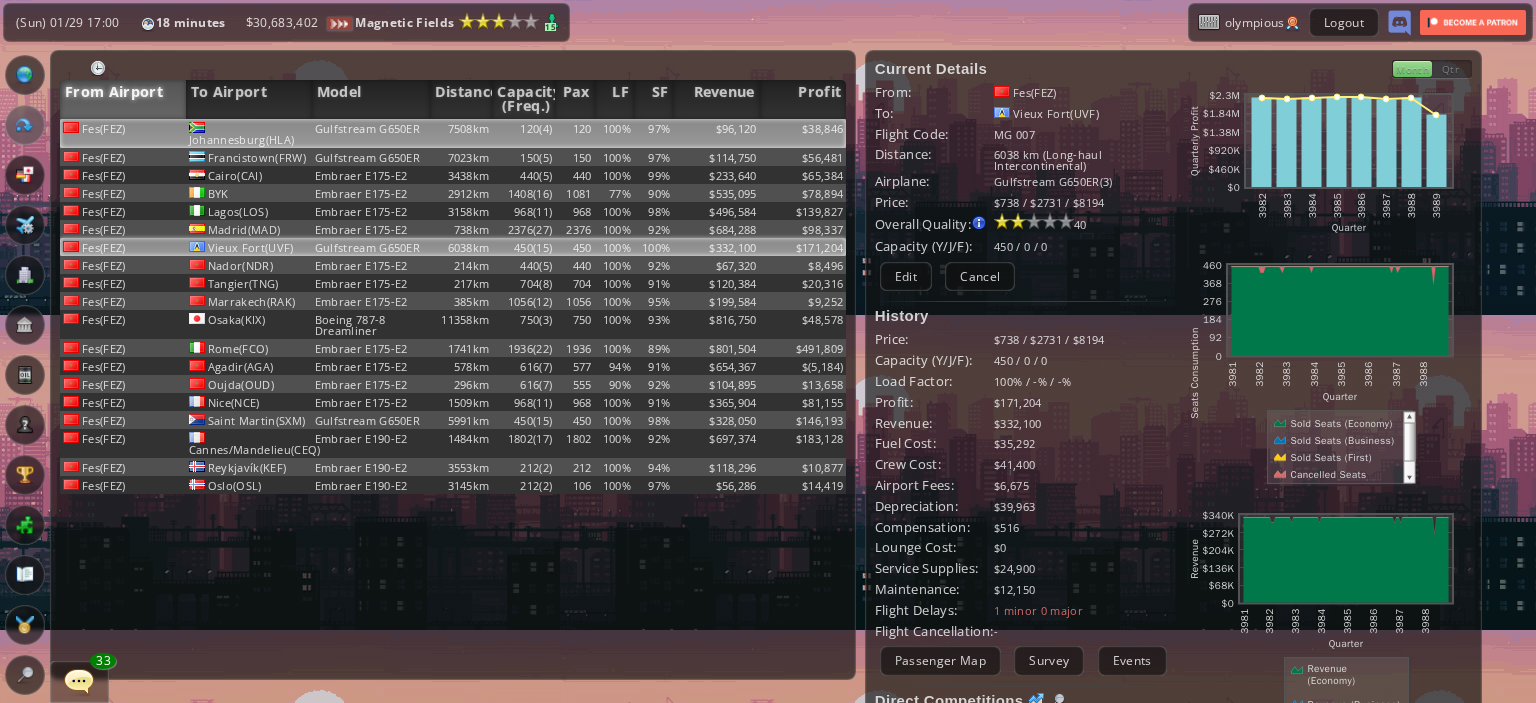 click on "7508km" at bounding box center (461, 133) 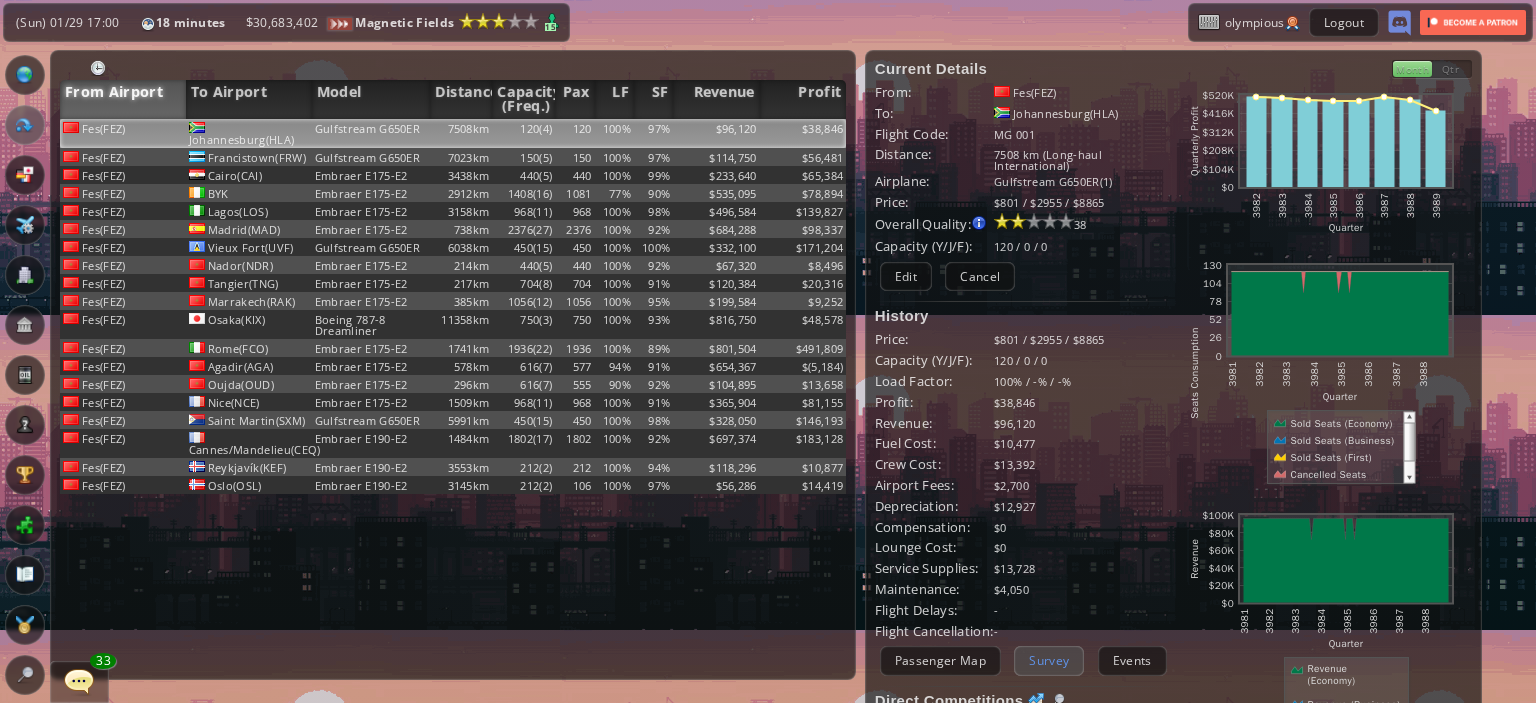 click on "Survey" at bounding box center (1049, 660) 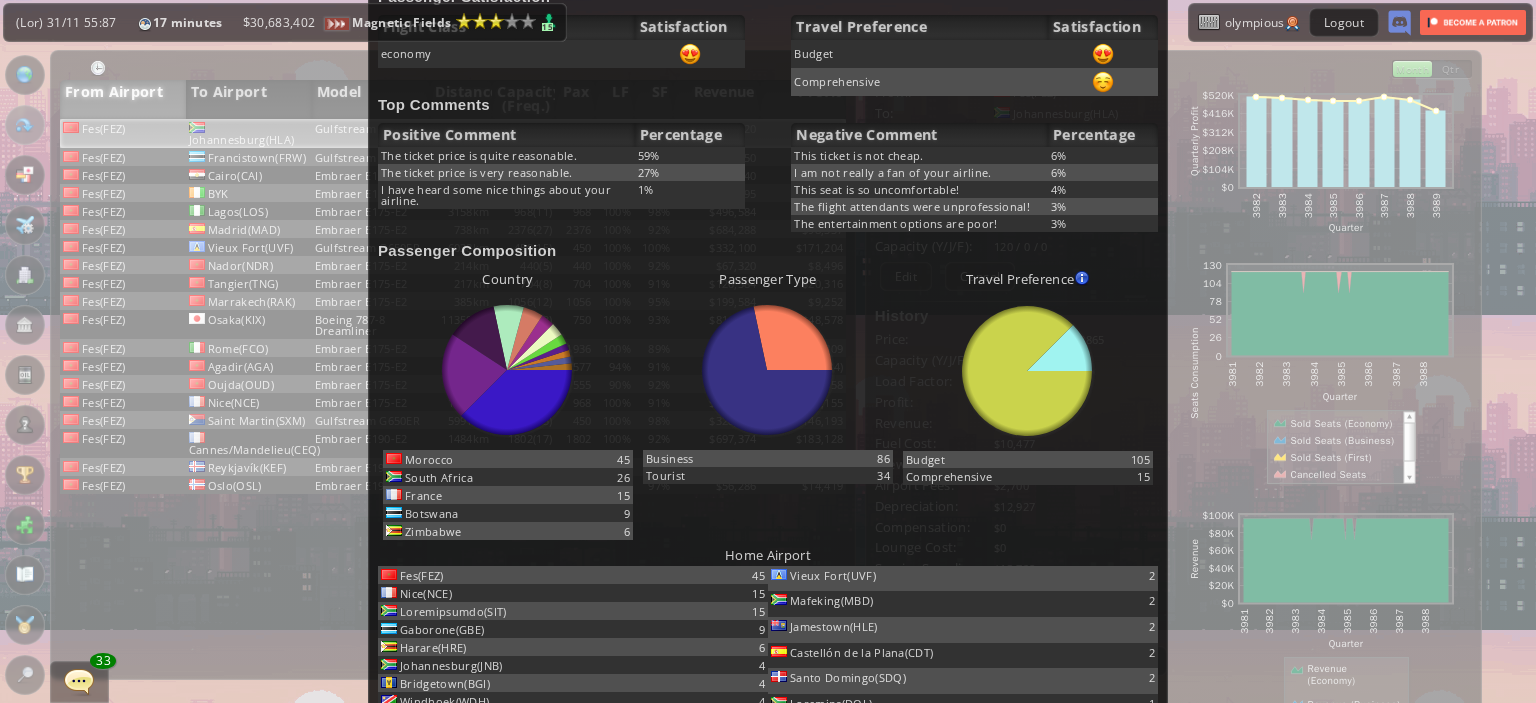 scroll, scrollTop: 0, scrollLeft: 0, axis: both 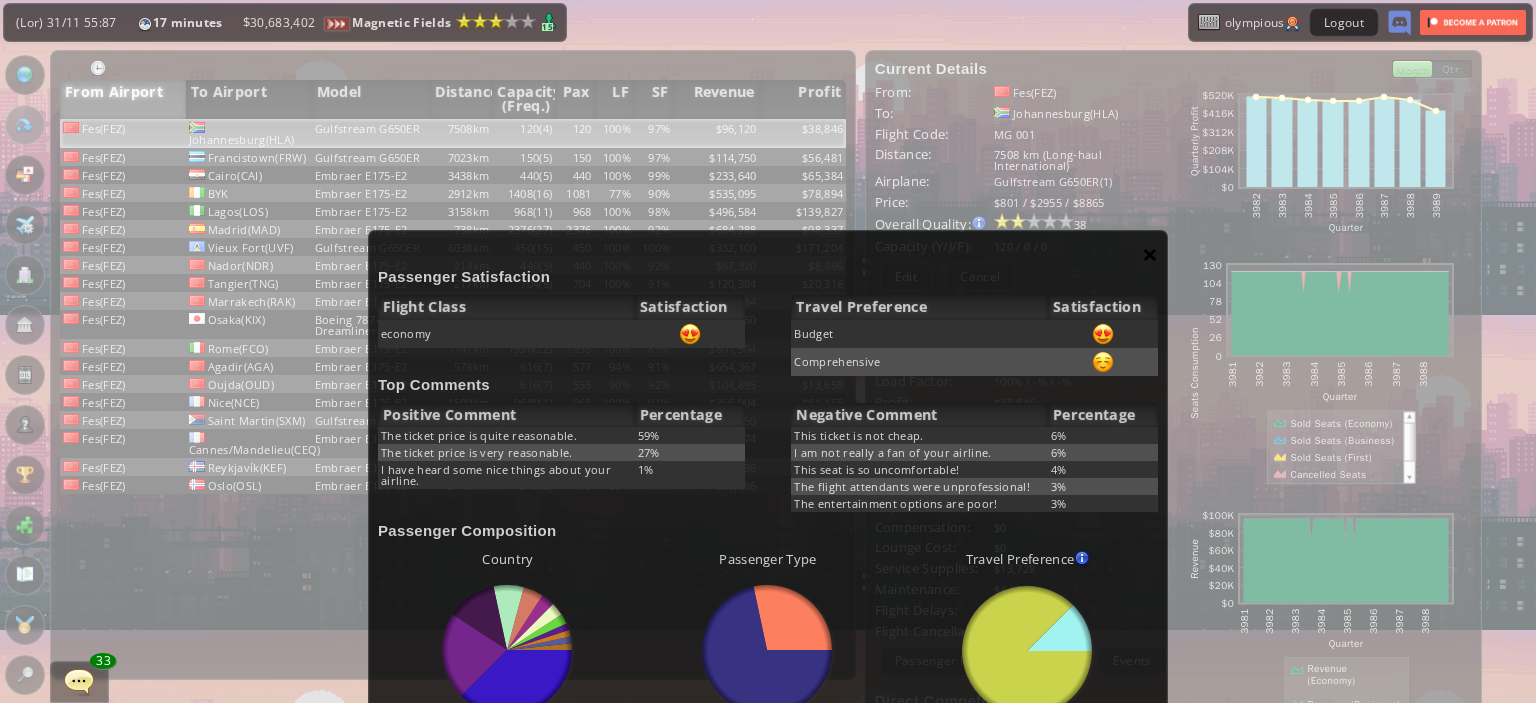 click on "×" at bounding box center [1150, 254] 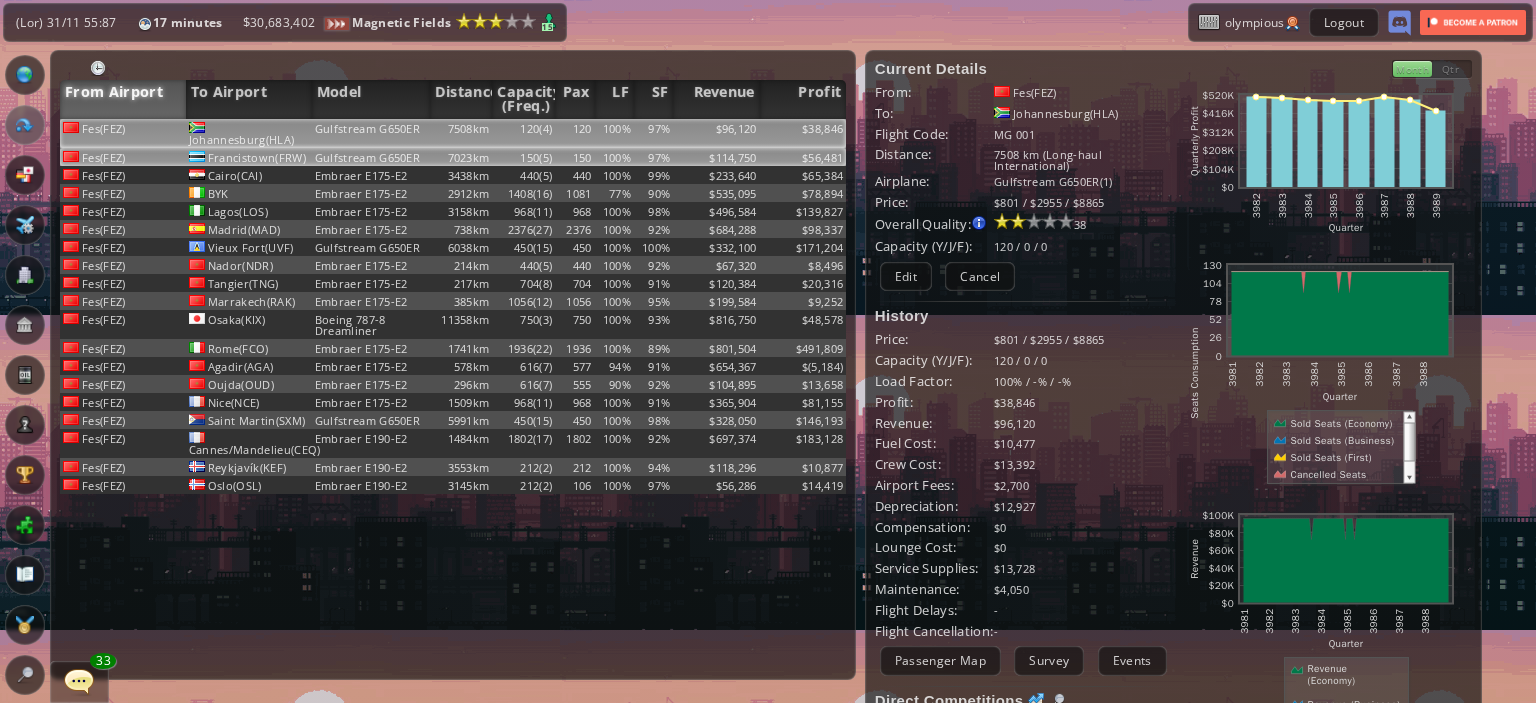 click on "$114,750" at bounding box center (716, 133) 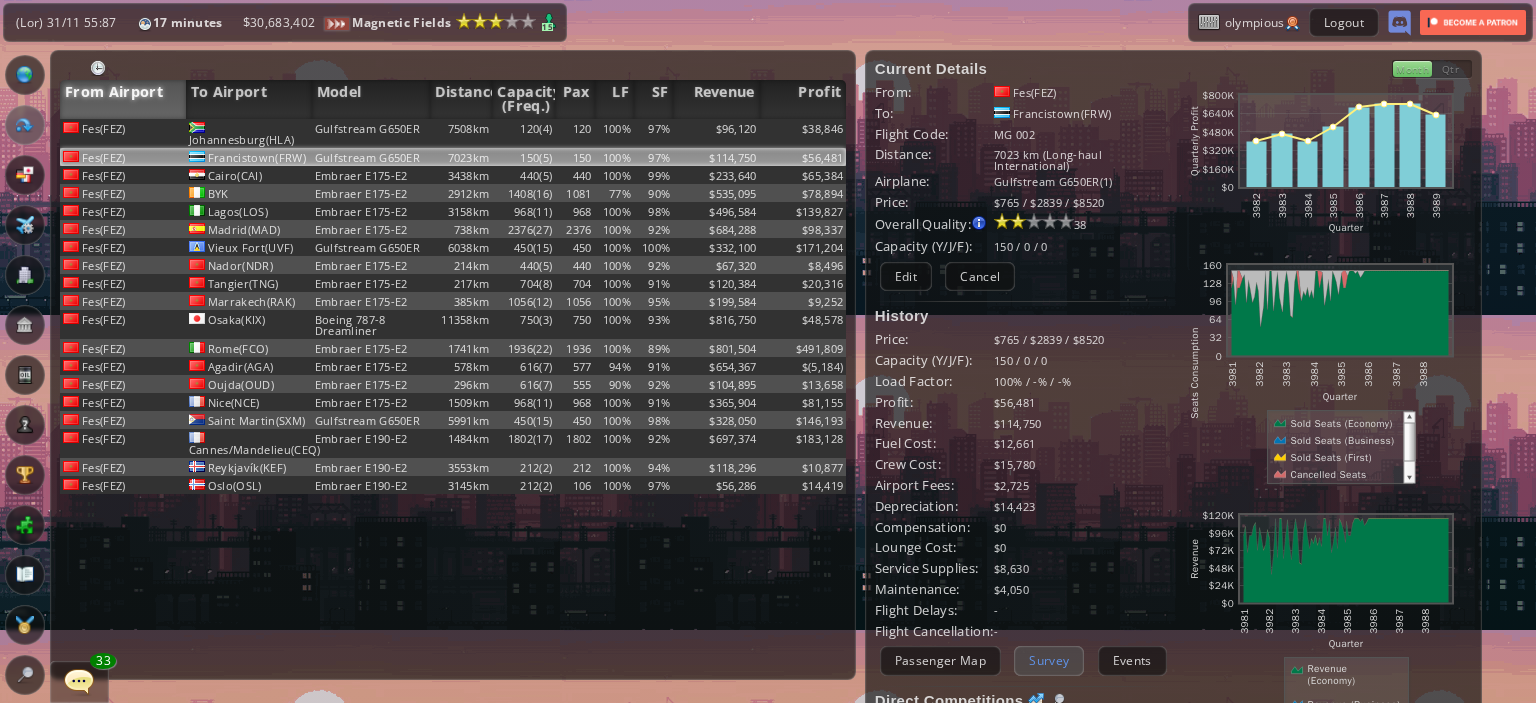 click on "Survey" at bounding box center [1049, 660] 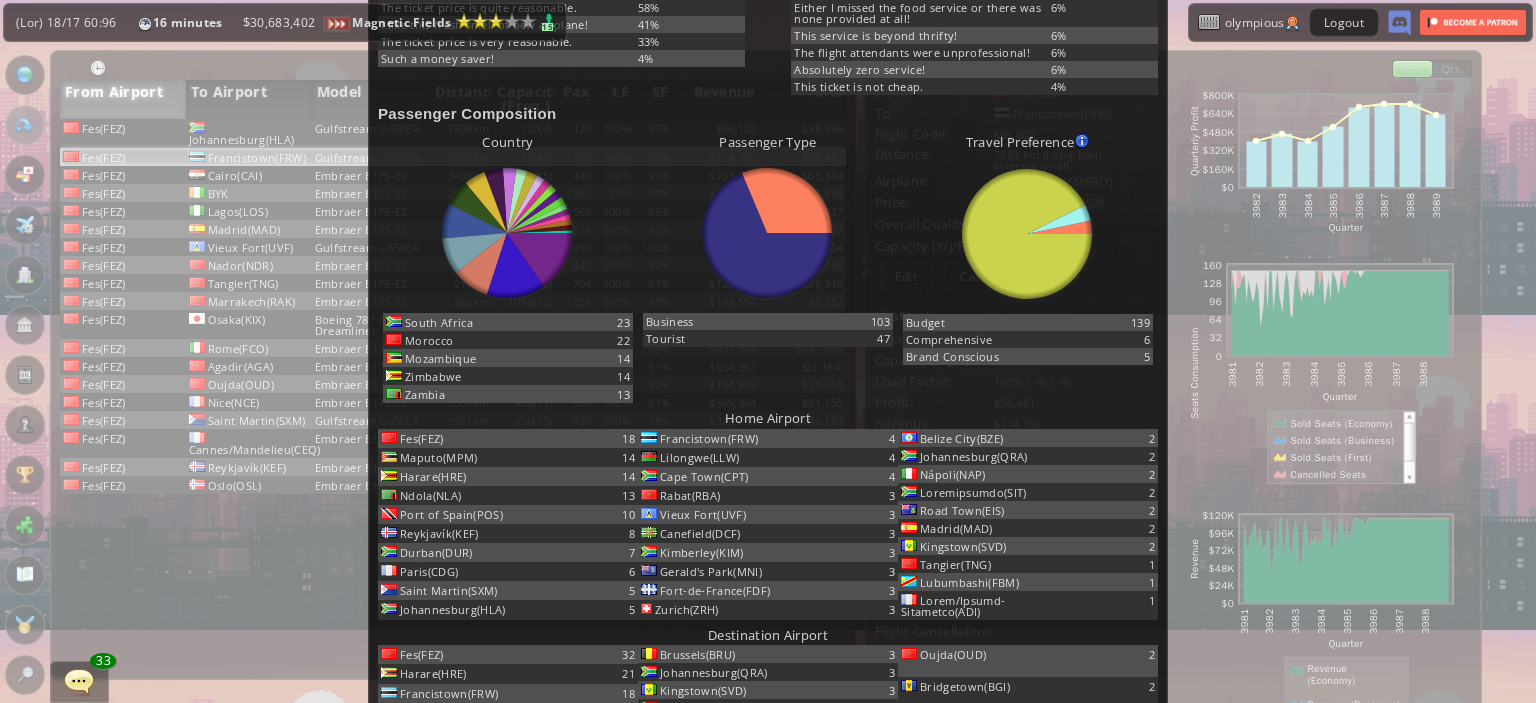 scroll, scrollTop: 0, scrollLeft: 0, axis: both 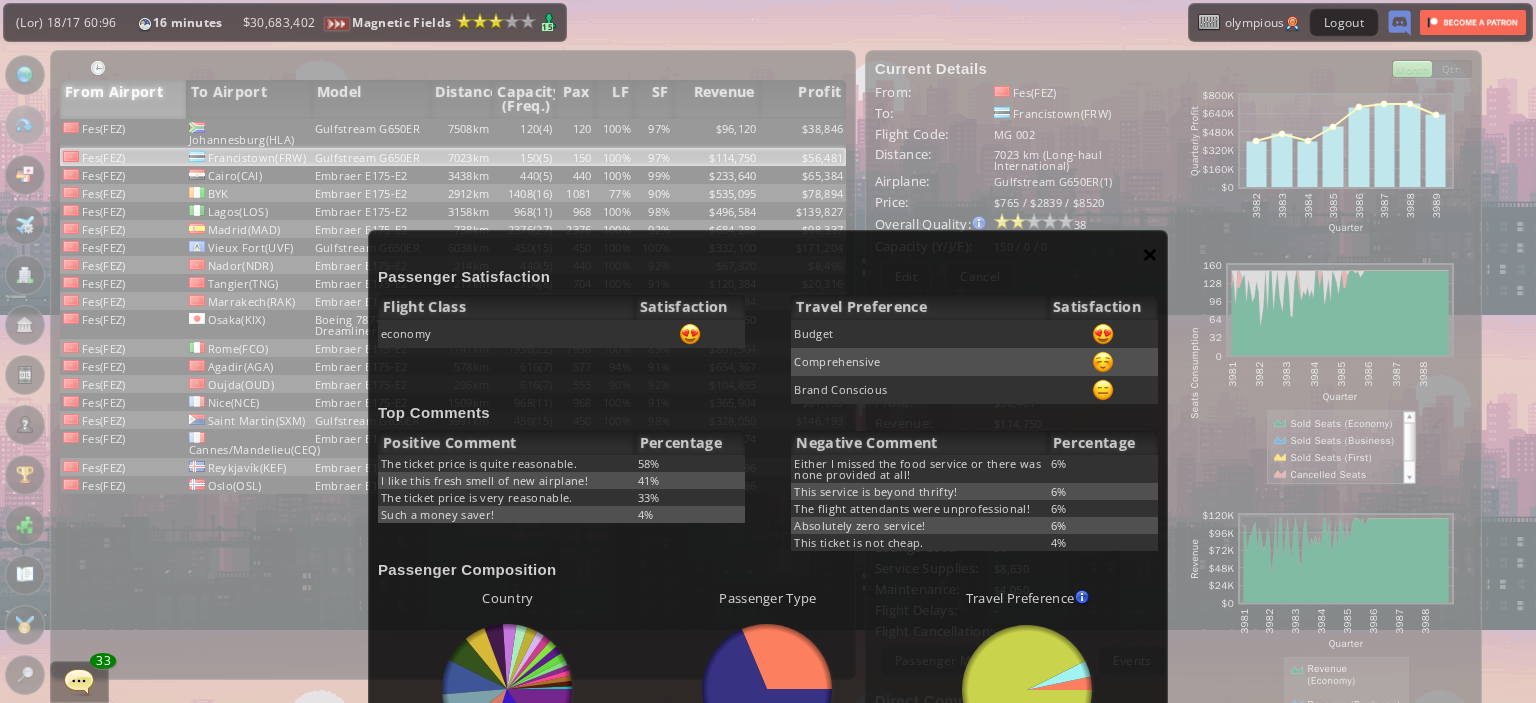 click on "×" at bounding box center (1150, 254) 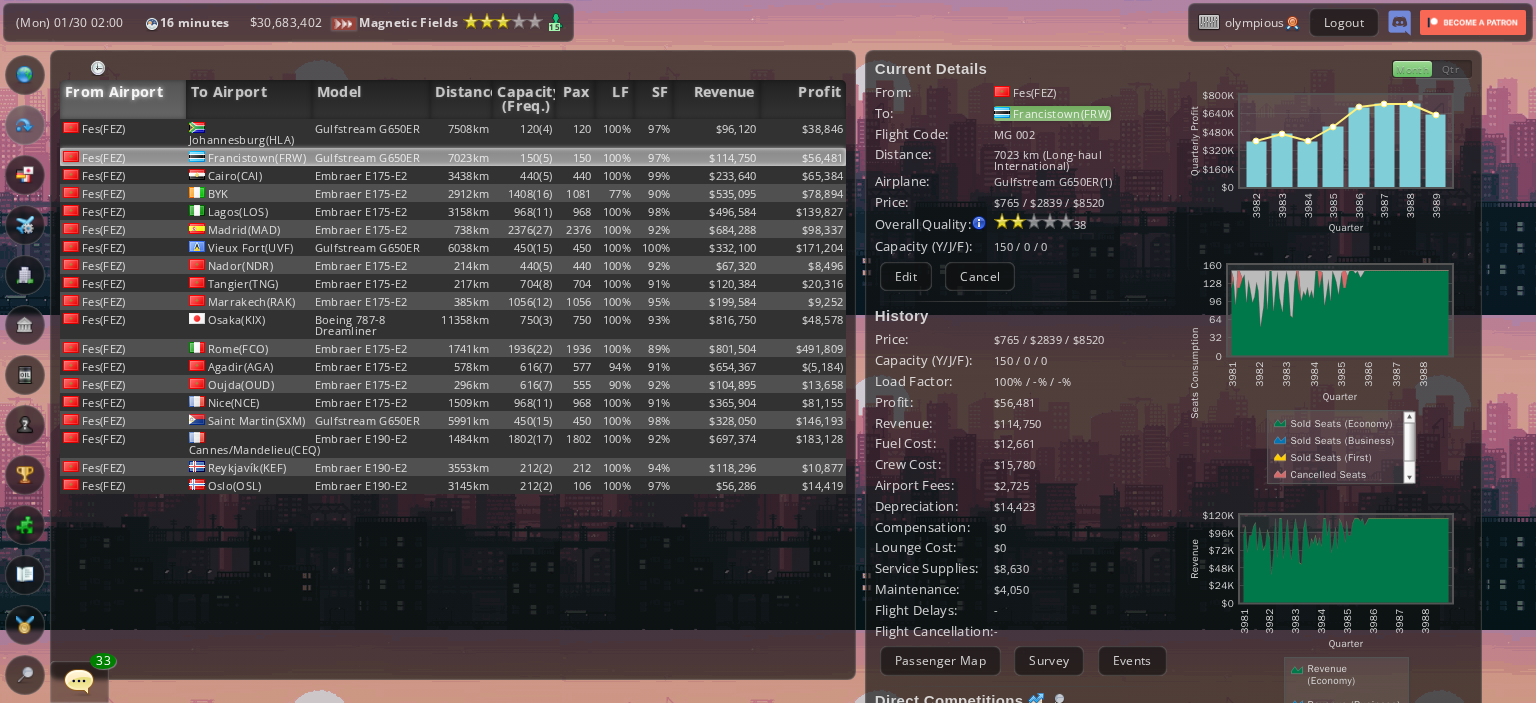 click on "Francistown(FRW)" at bounding box center (1052, 113) 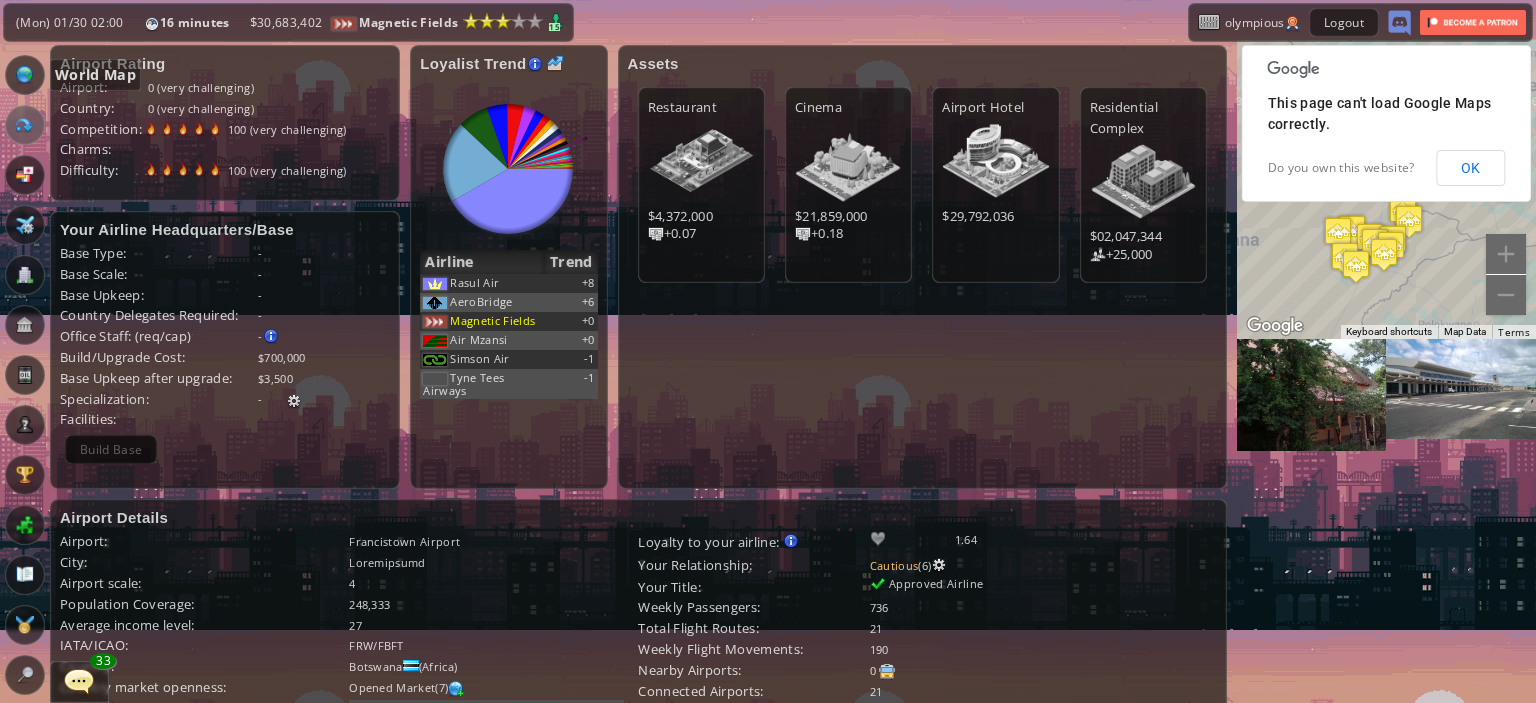 click at bounding box center [25, 75] 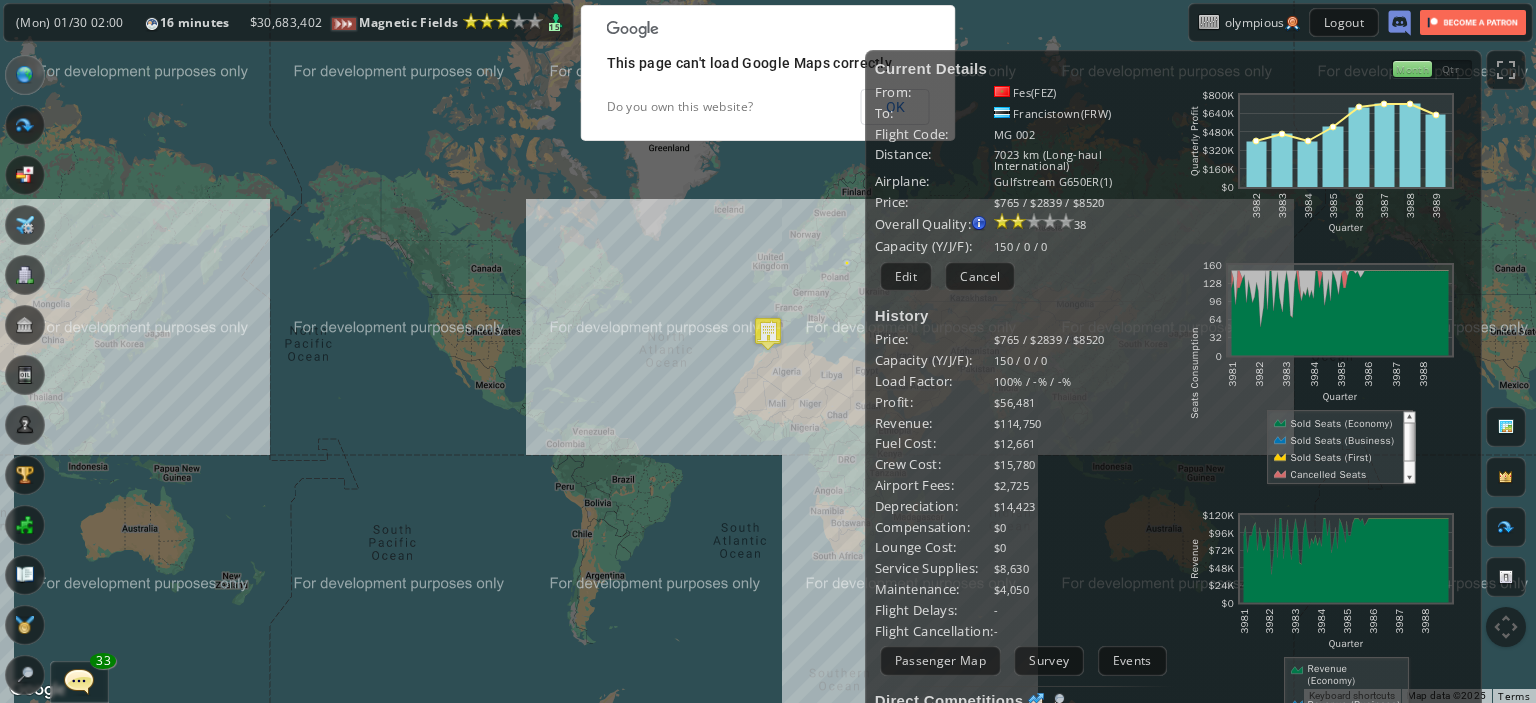 drag, startPoint x: 379, startPoint y: 255, endPoint x: 277, endPoint y: 294, distance: 109.201645 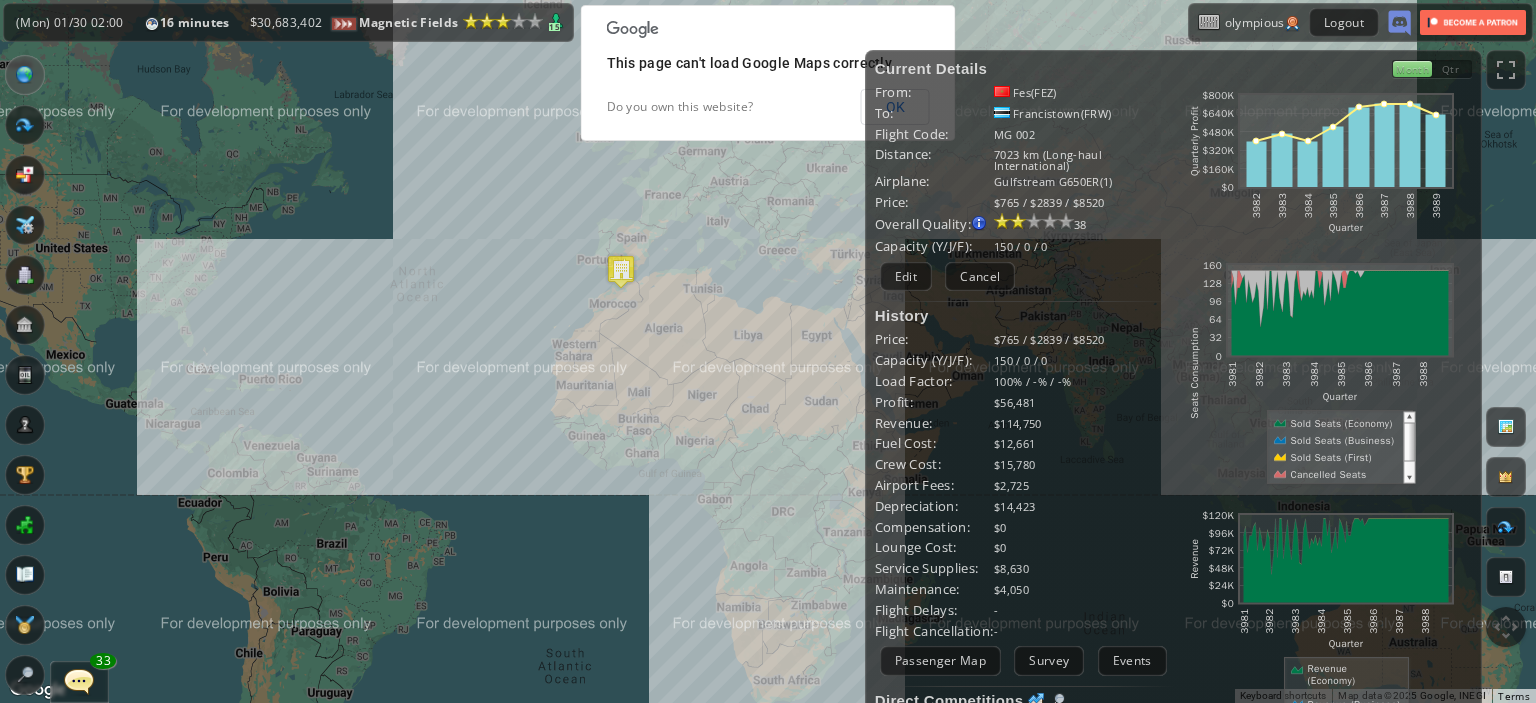 drag, startPoint x: 575, startPoint y: 523, endPoint x: 456, endPoint y: 527, distance: 119.06721 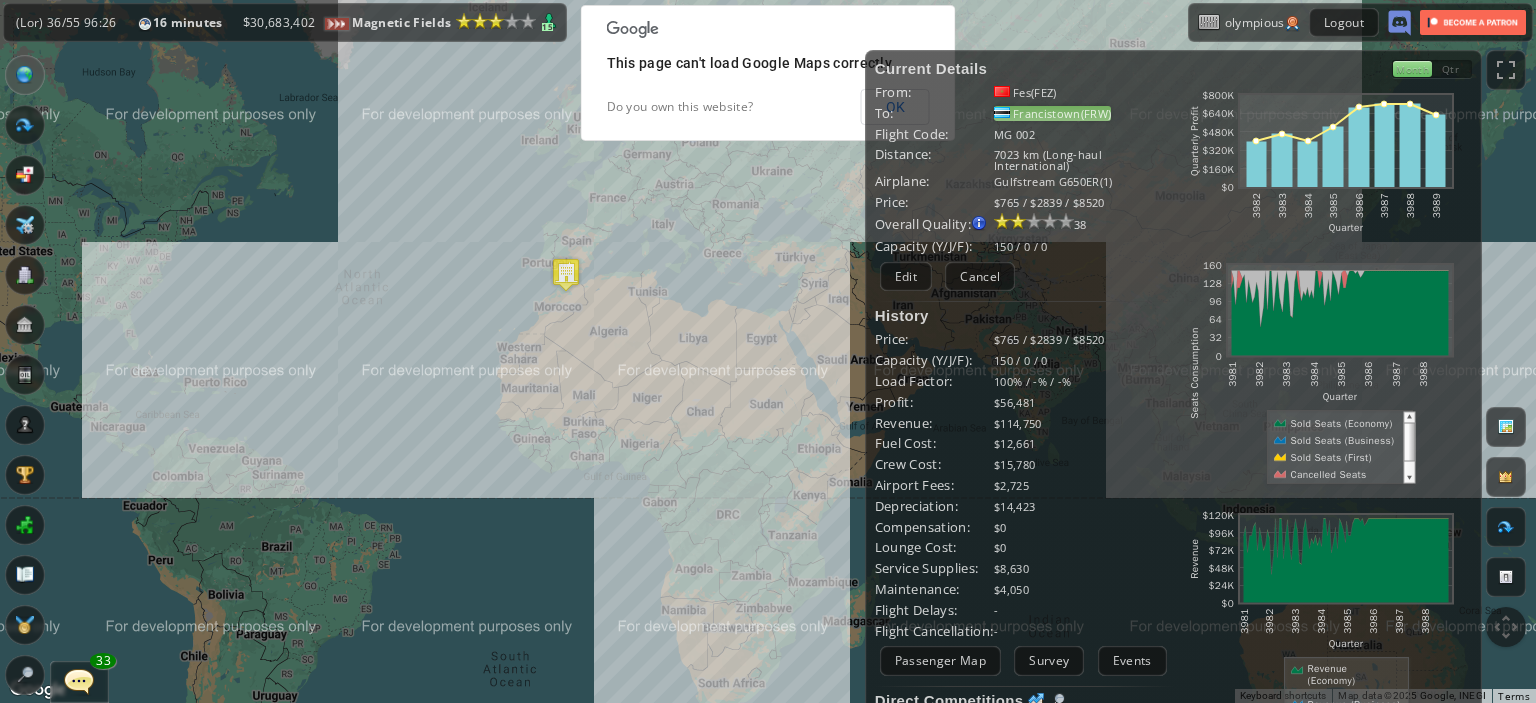 click on "Francistown(FRW)" at bounding box center (1052, 113) 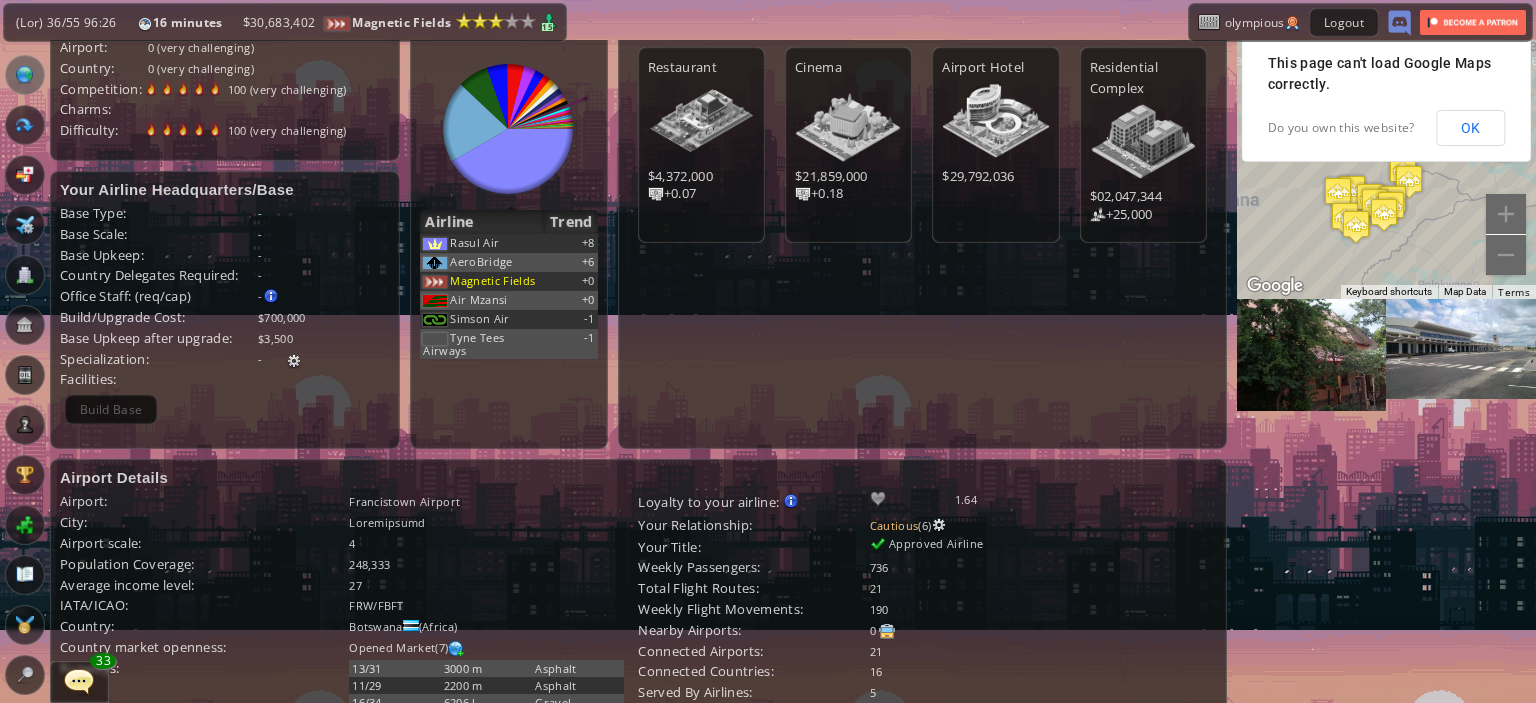 scroll, scrollTop: 594, scrollLeft: 0, axis: vertical 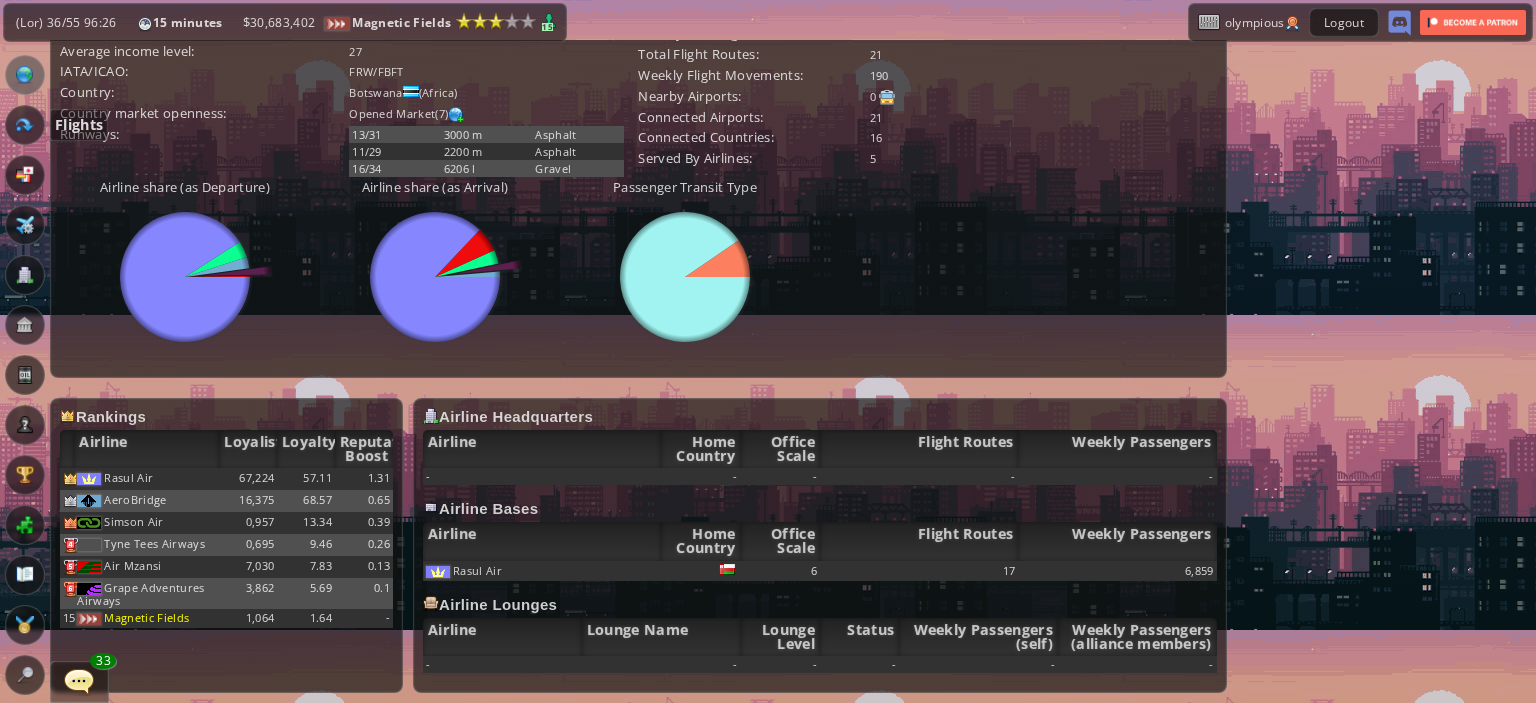 click at bounding box center [25, 125] 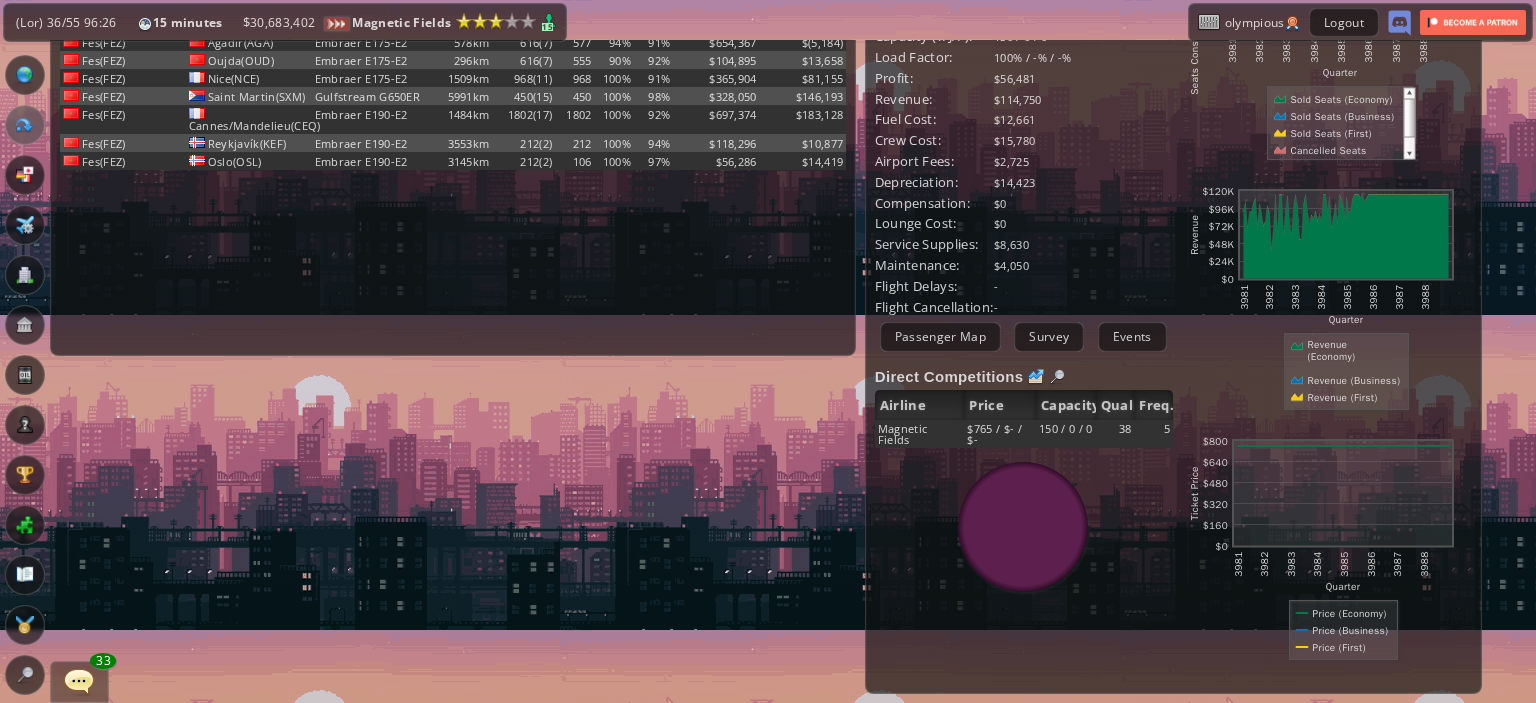 scroll, scrollTop: 0, scrollLeft: 0, axis: both 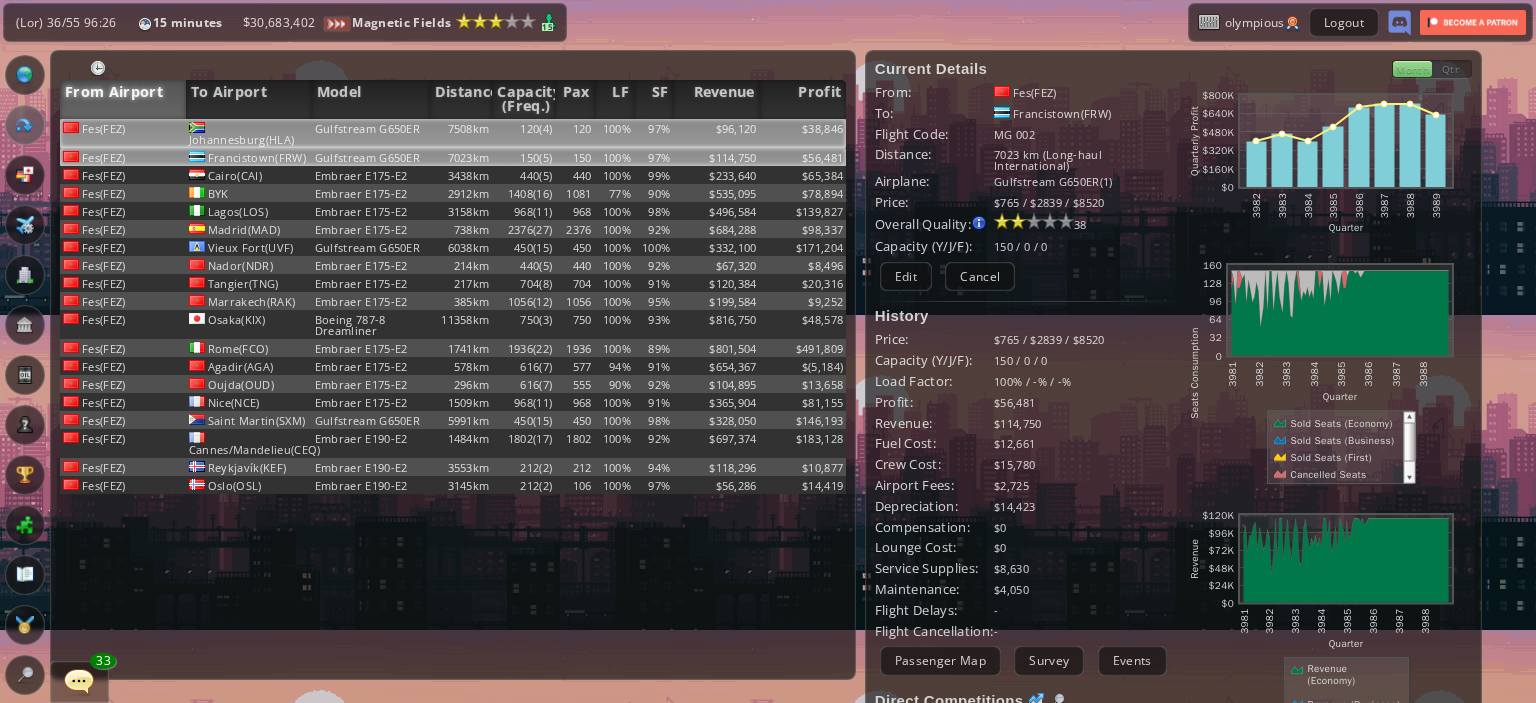 click on "120" at bounding box center [574, 133] 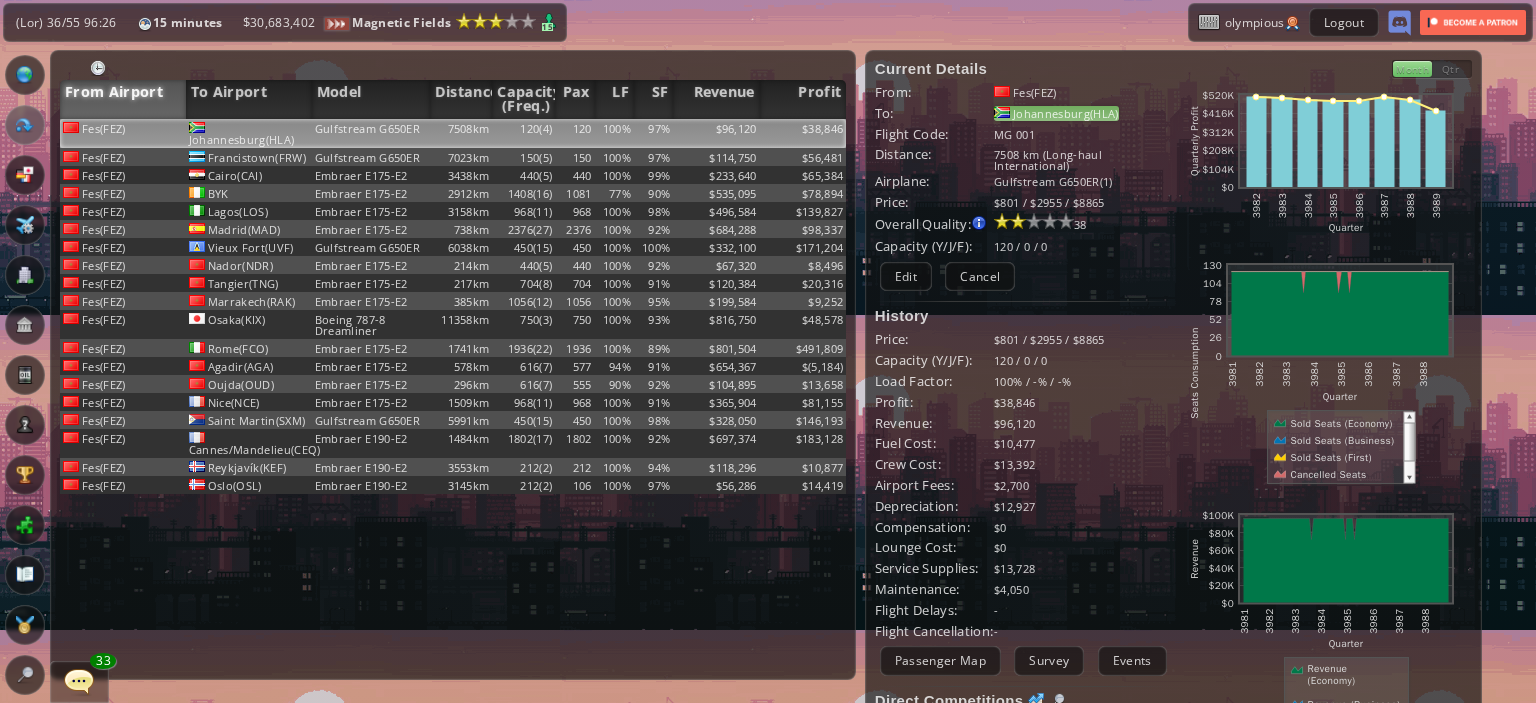 click on "Johannesburg(HLA)" at bounding box center (1056, 113) 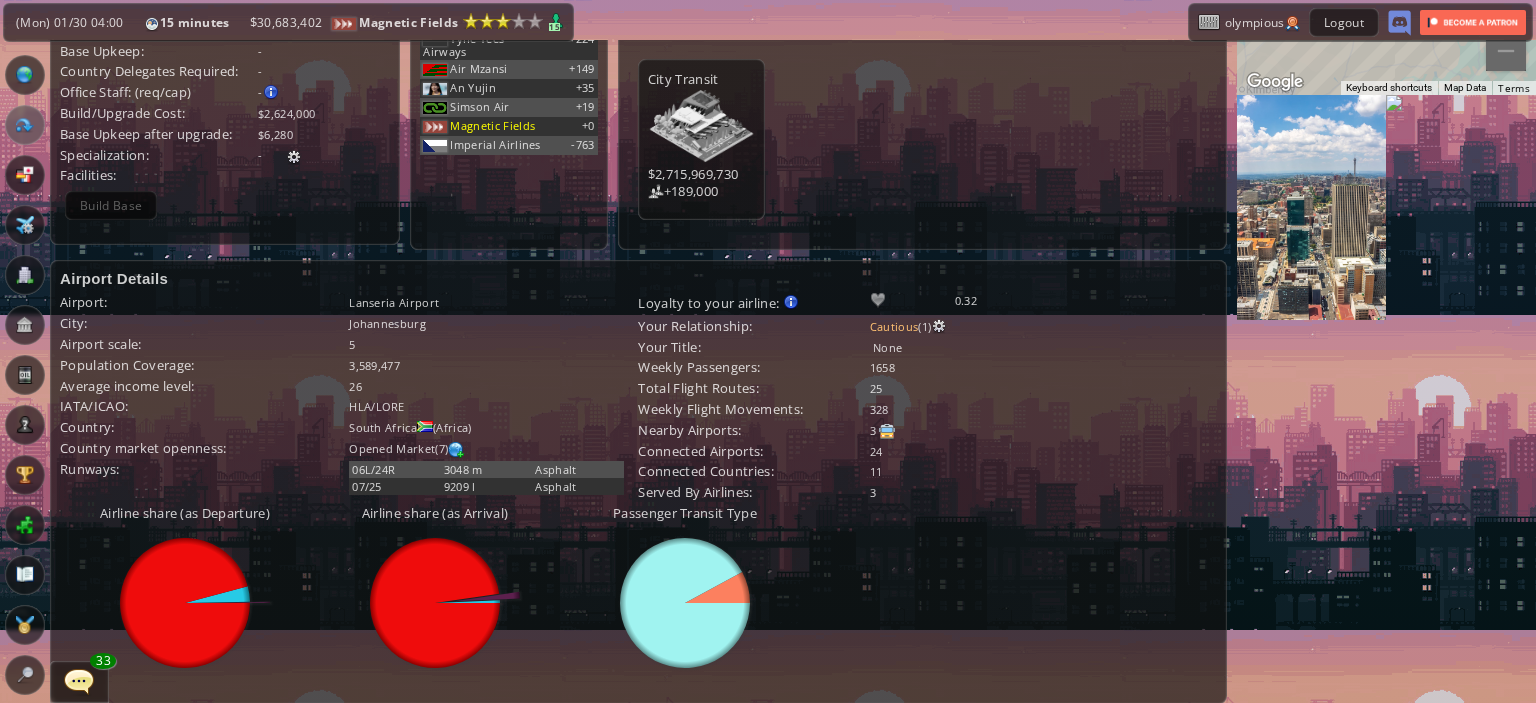 scroll, scrollTop: 244, scrollLeft: 0, axis: vertical 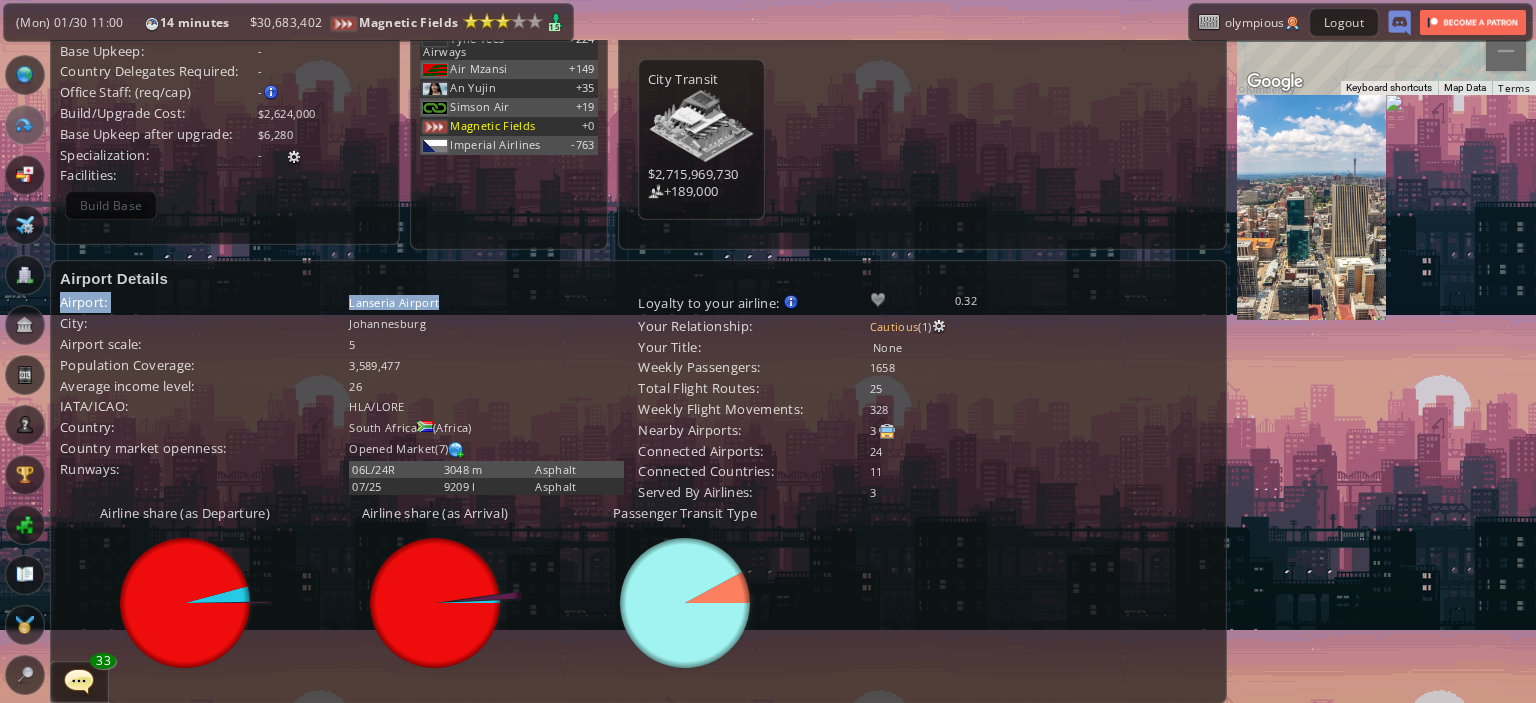 drag, startPoint x: 493, startPoint y: 281, endPoint x: 487, endPoint y: 307, distance: 26.683329 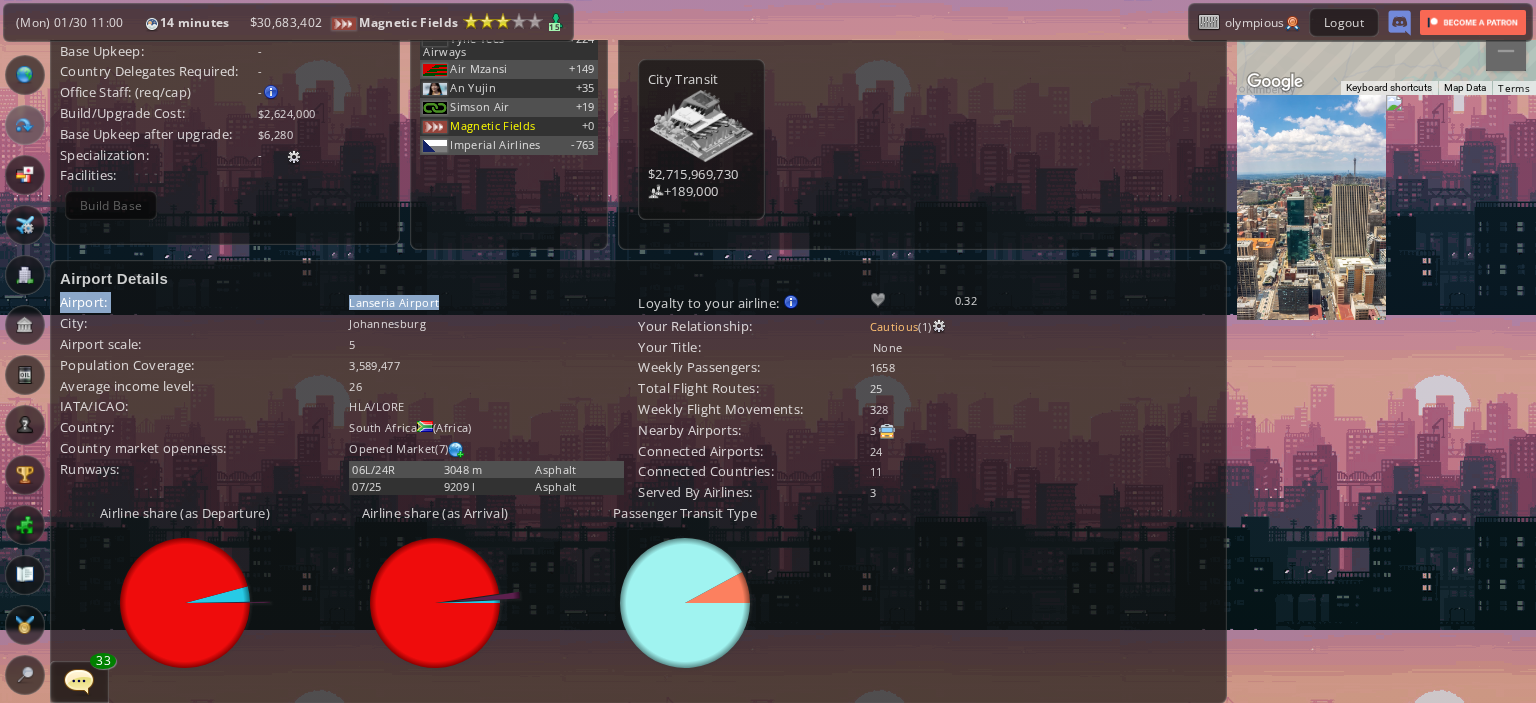 click on "Loremip Dolorsi
Ametcon:
Adipisci Elitsed
Doei:
Temporincidi
Utlabor etdol:
0
Magnaaliqu Enimadmi:
6,055,289
Veniamq nostru exerc:
29
ULLA/LABO:
NIS  /  ALIQ
Exeacom:
Conse Duisau   ( Irurei )
Reprehe volupt velitess:
Cillum Fugiat(3)
Nullapa:
94E/52S 2572 o Cupidat 47/84 5427 n Proiden
Suntcul qu offi deserun:
Mollita idestla perspic:
Und omnisi n errorvolu accu dolo laudant totam remape eaqu ipsaqua" at bounding box center [638, 481] 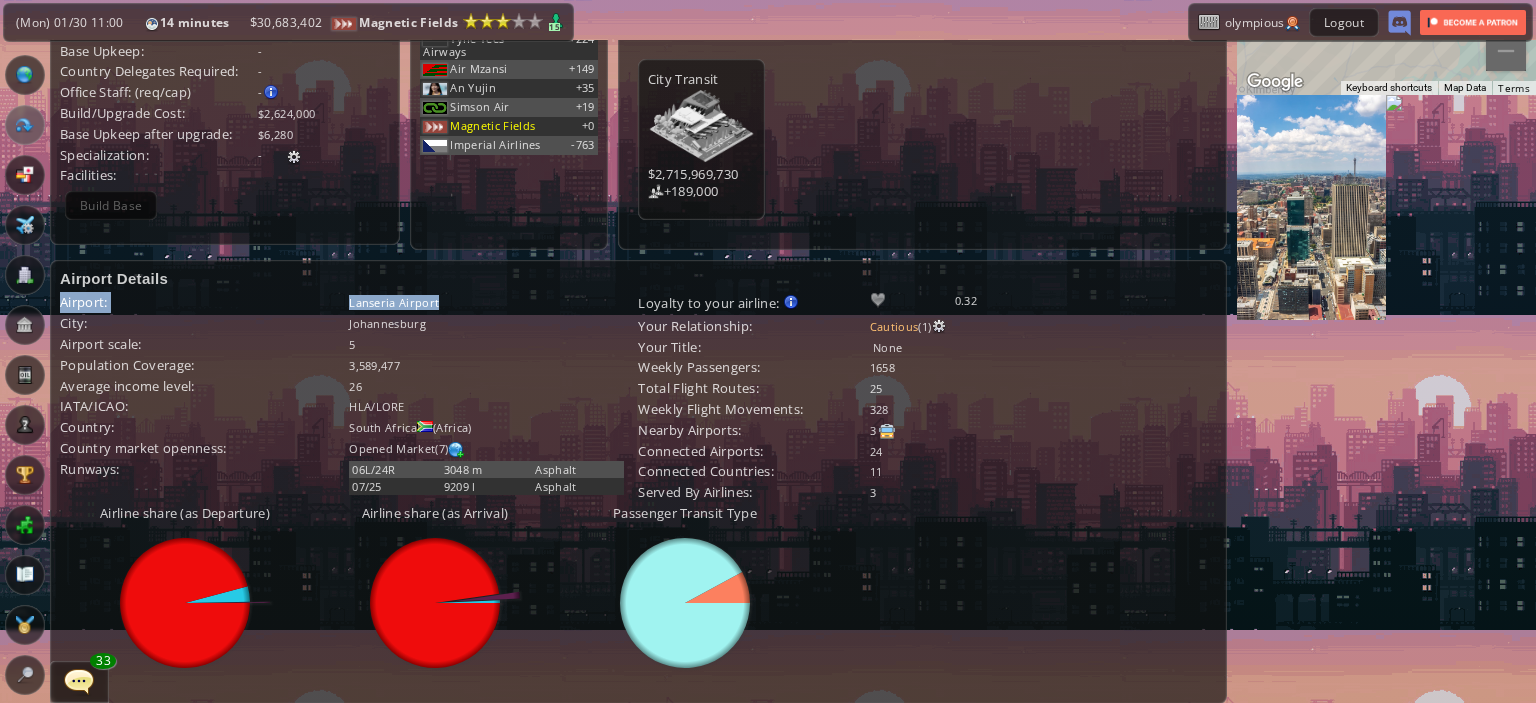 scroll, scrollTop: 0, scrollLeft: 0, axis: both 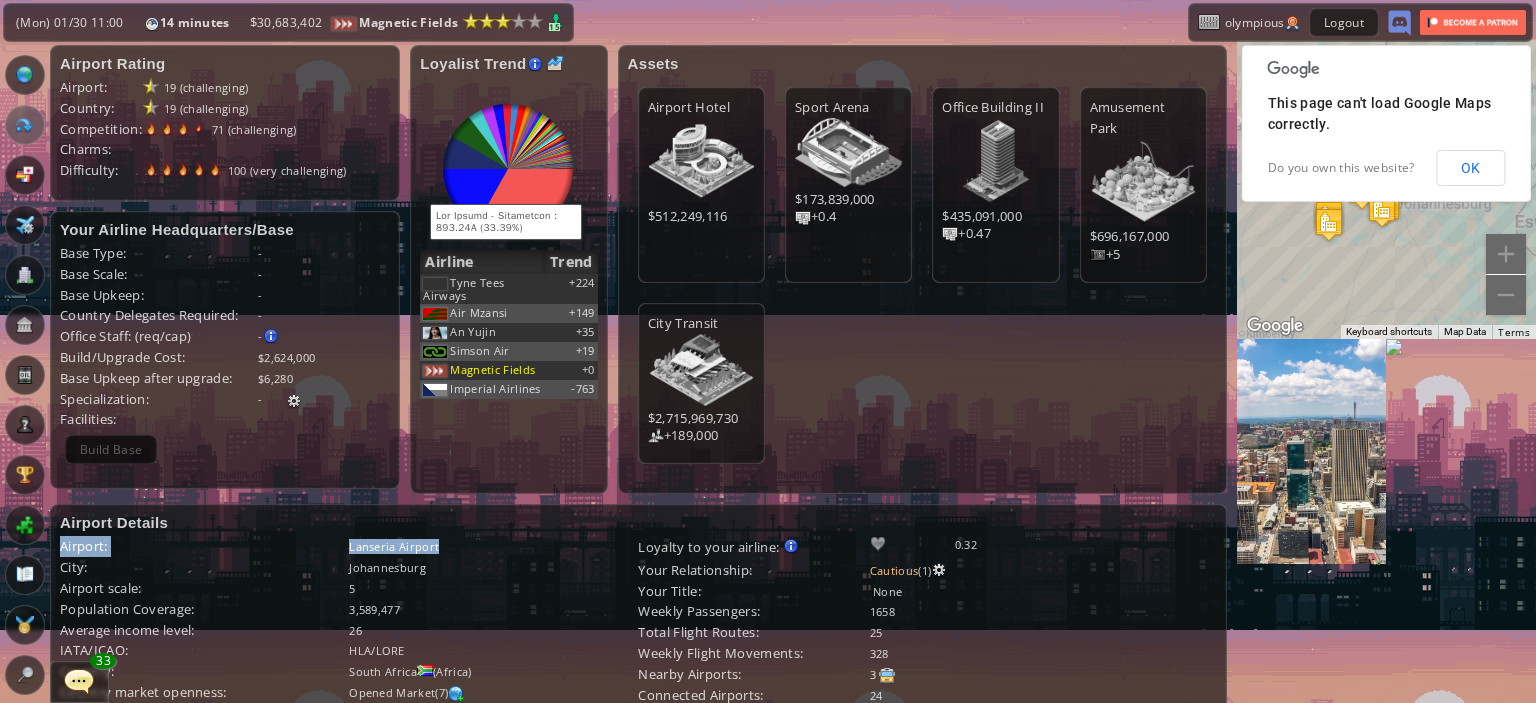 click at bounding box center (541, 170) 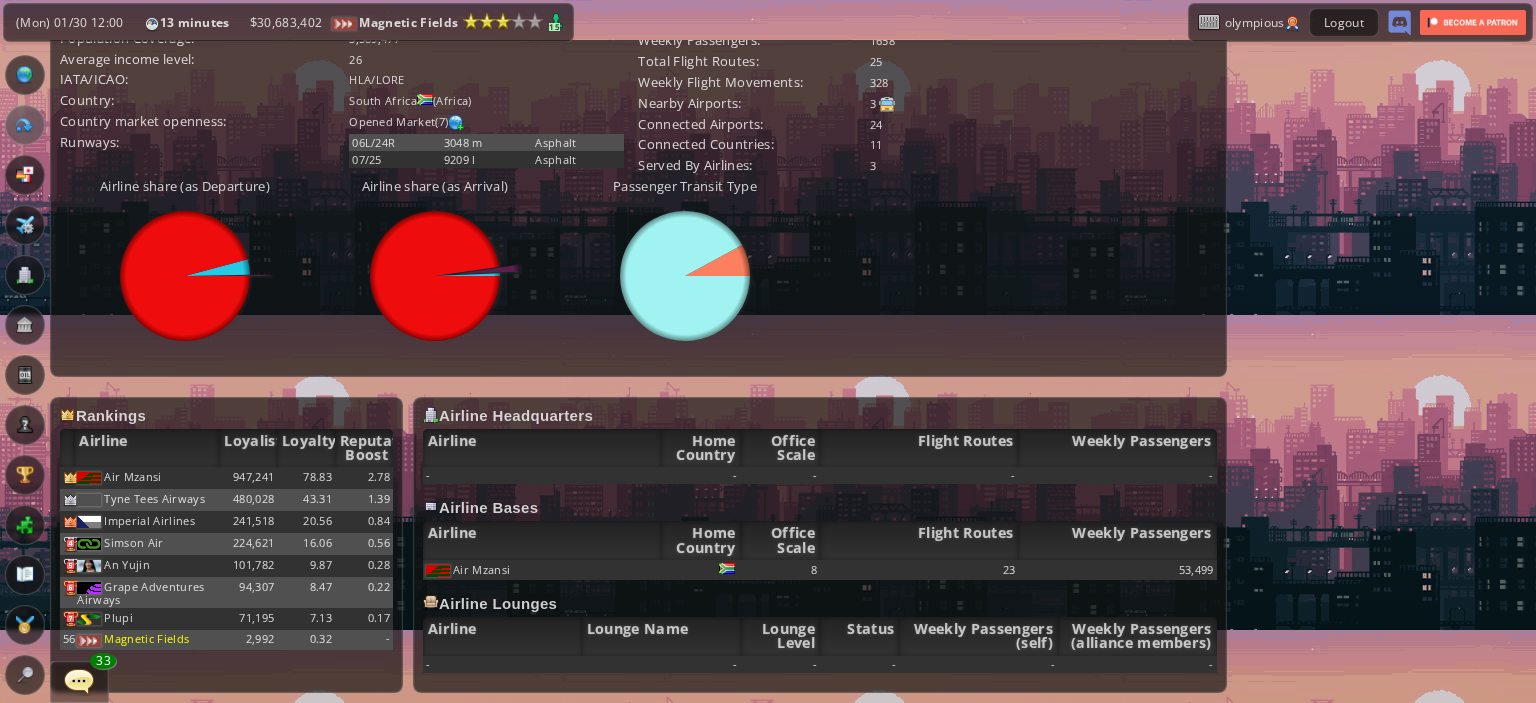 scroll, scrollTop: 0, scrollLeft: 0, axis: both 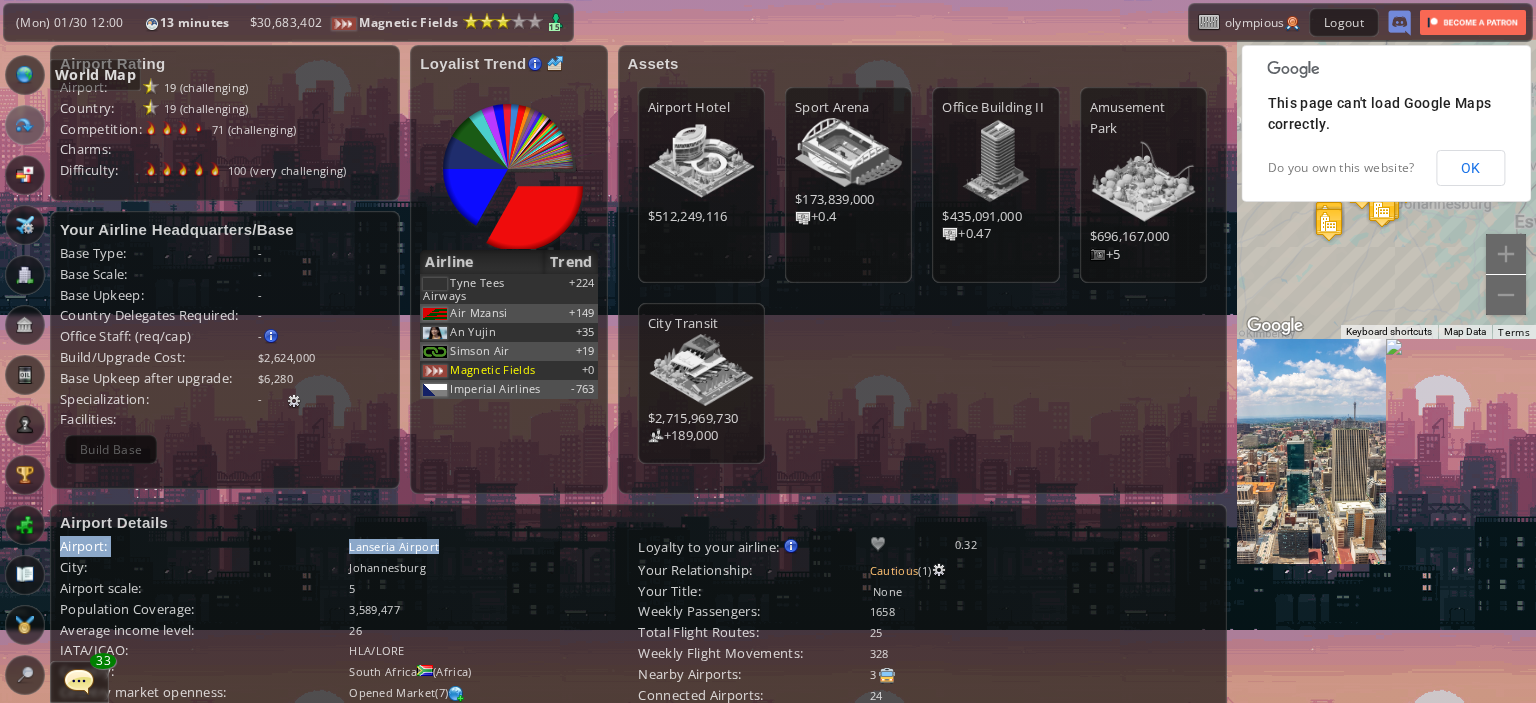click at bounding box center [25, 75] 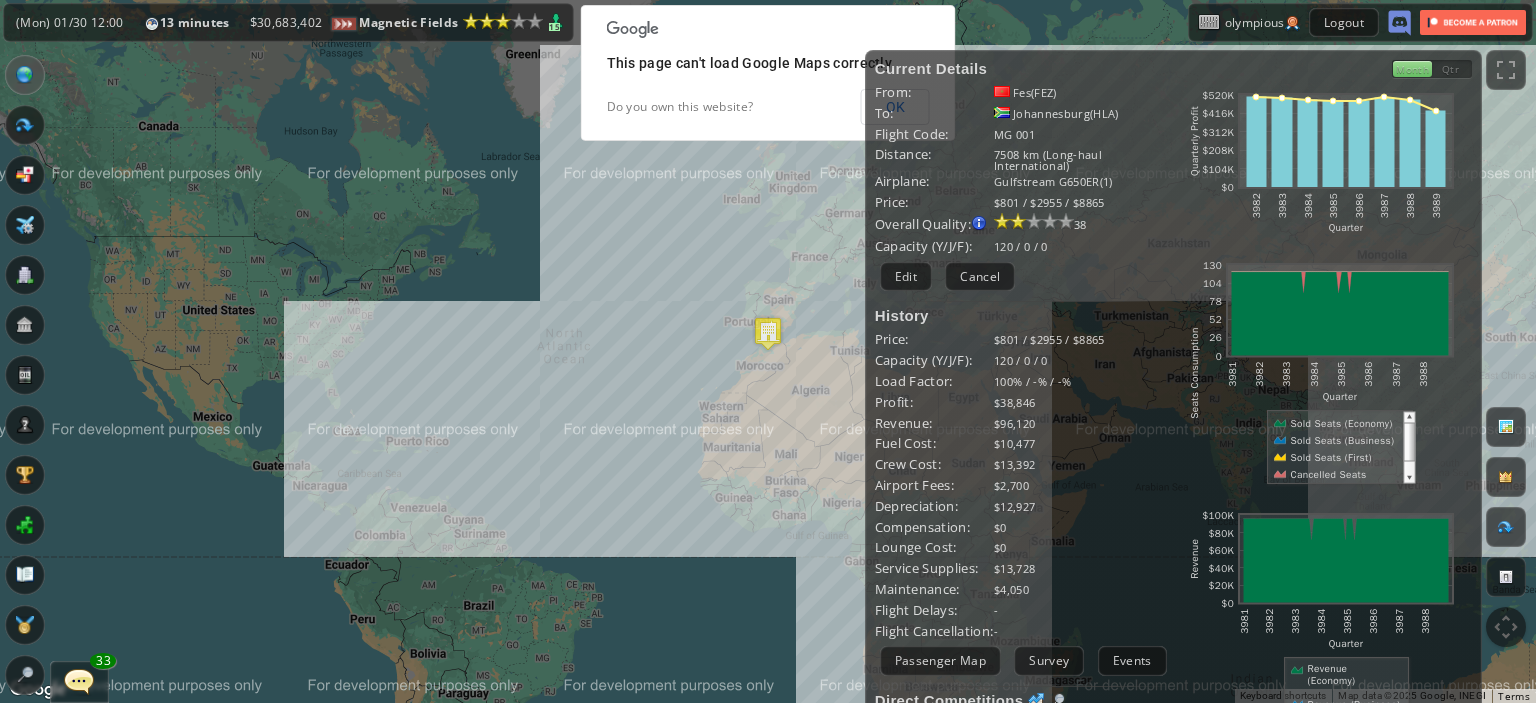drag, startPoint x: 444, startPoint y: 324, endPoint x: 205, endPoint y: 296, distance: 240.63458 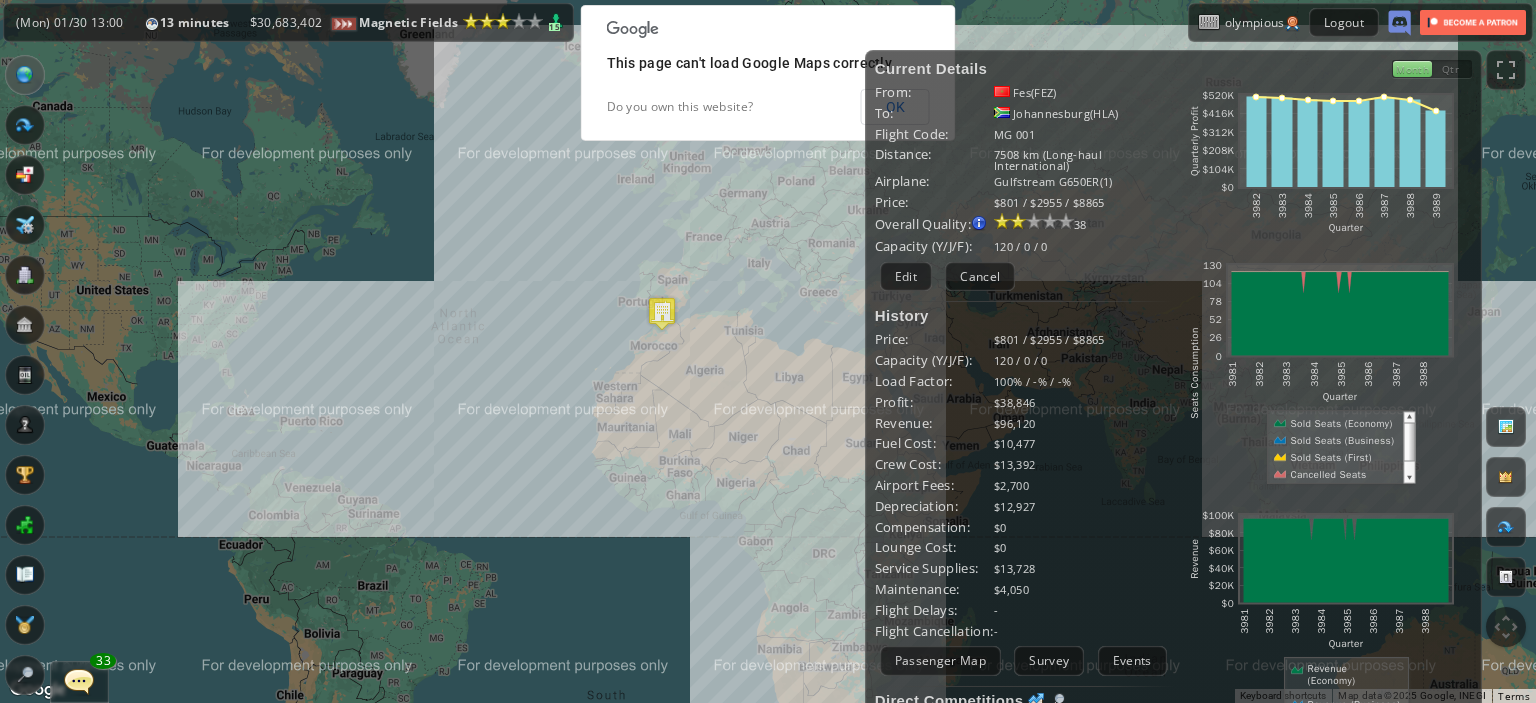 drag, startPoint x: 452, startPoint y: 450, endPoint x: 279, endPoint y: 291, distance: 234.96808 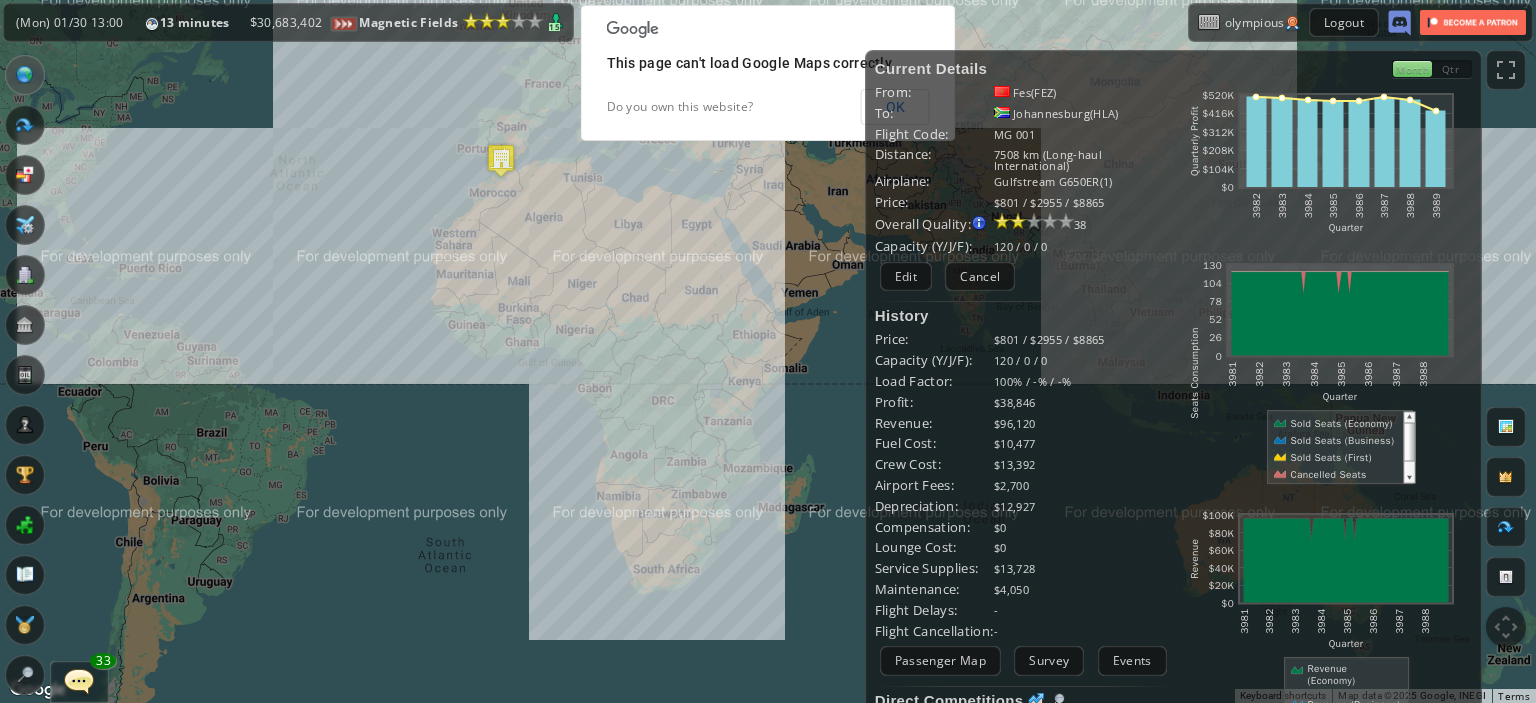 drag, startPoint x: 557, startPoint y: 522, endPoint x: 456, endPoint y: 468, distance: 114.52947 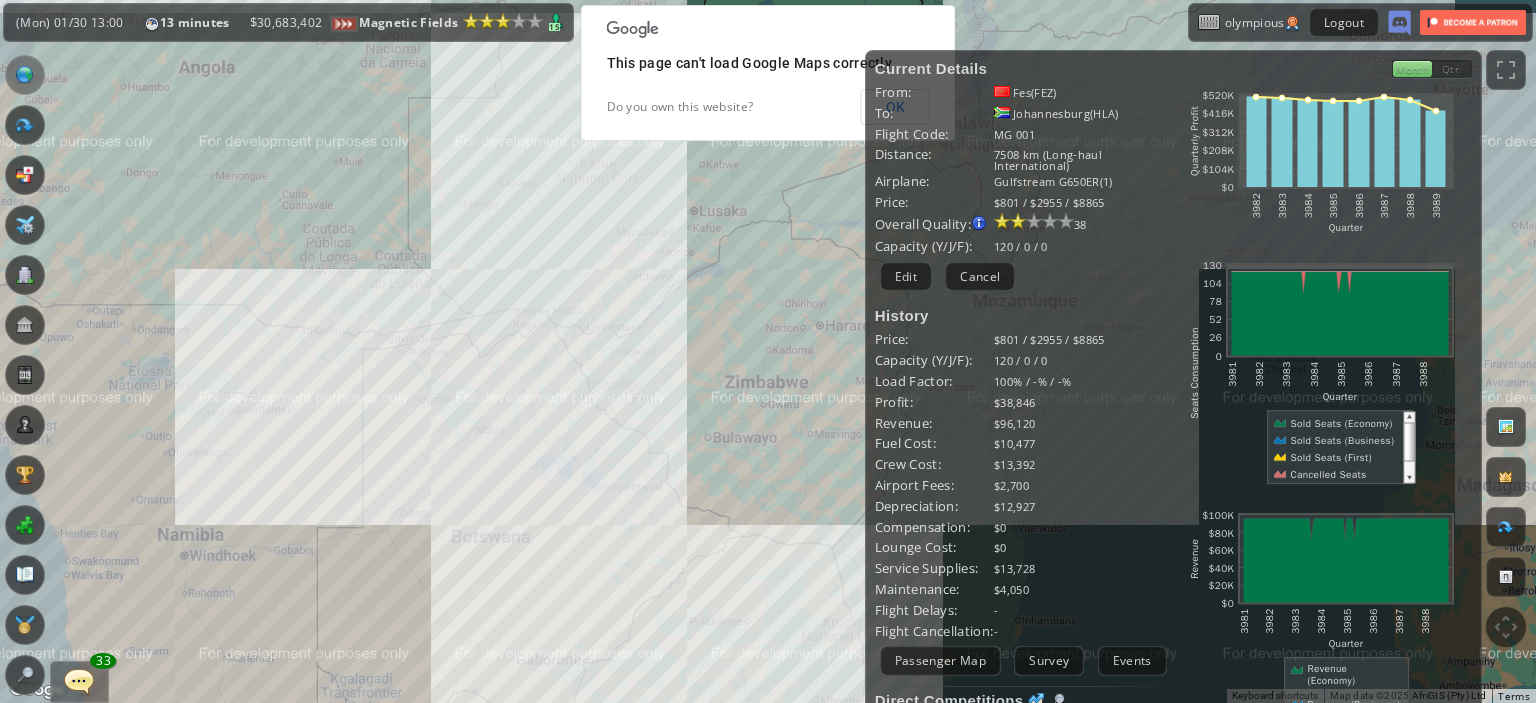 click on "To navigate, press the arrow keys." at bounding box center [768, 351] 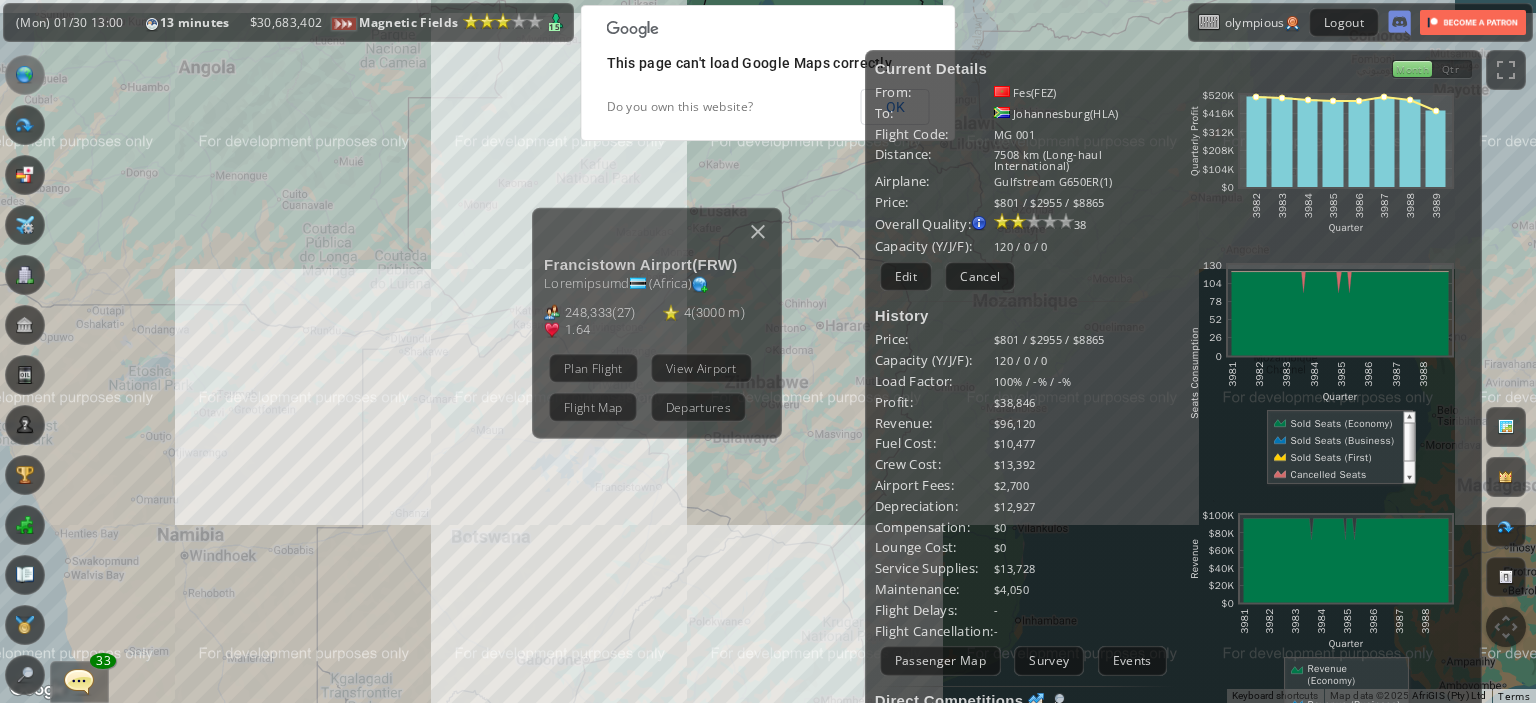 drag, startPoint x: 746, startPoint y: 567, endPoint x: 663, endPoint y: 471, distance: 126.90548 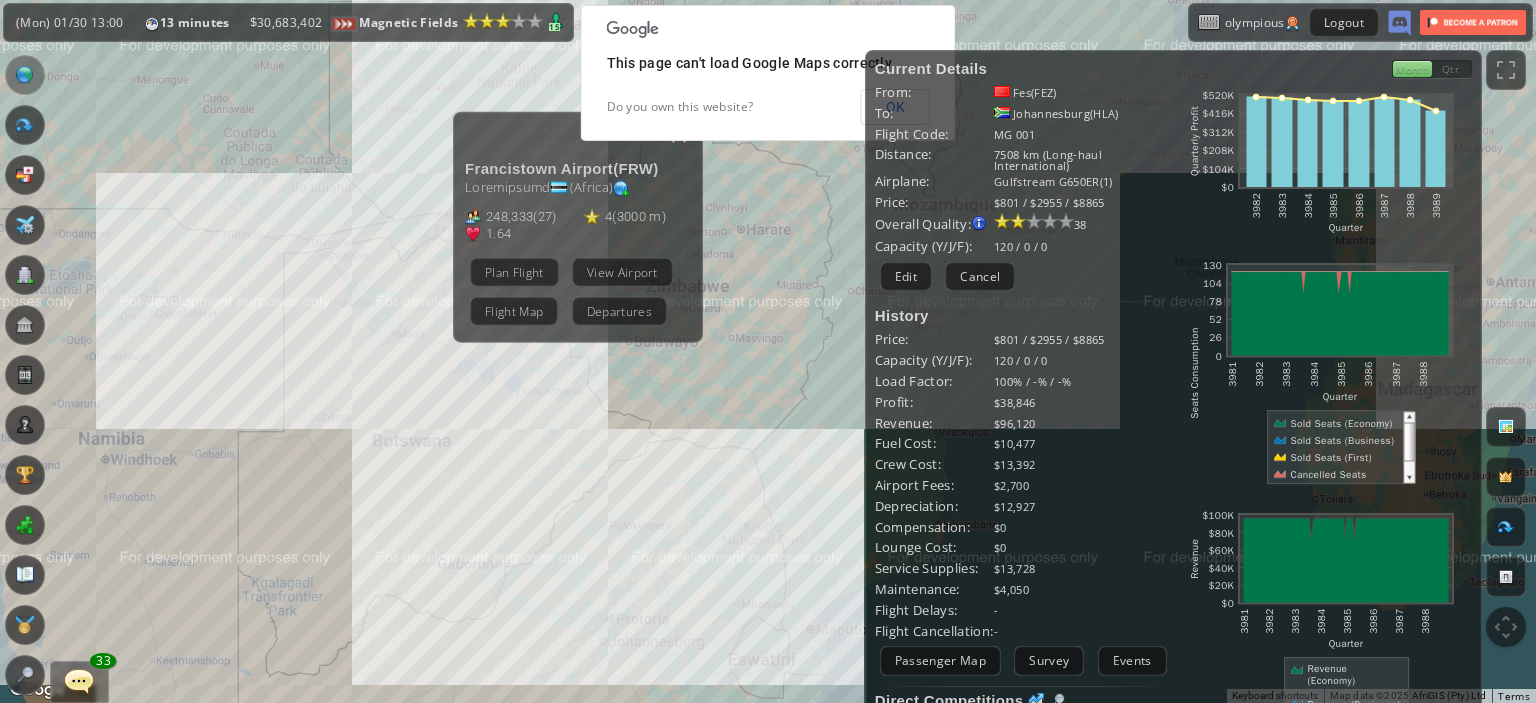 click on "Lo ipsumdol, sitam con adipi elit.
Seddoeiusmo Tempori  ( UTL )
Etdoloremag  ( Aliqua )
464,370  ( 03 )
8  ( 1464 e )
7.39
Admi Veniam
Quis Nostrud
Exerci Ull
Laborisnis" at bounding box center [768, 351] 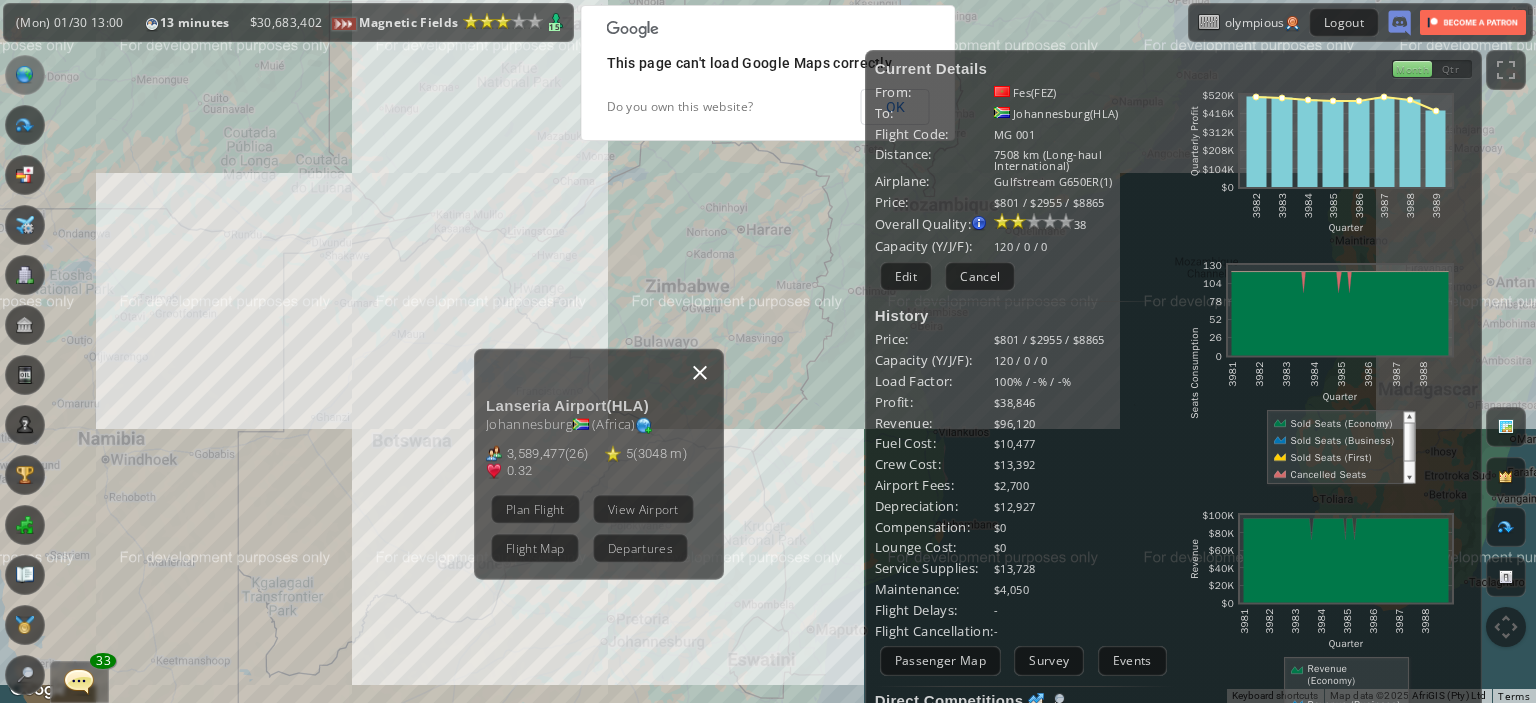 click at bounding box center [700, 372] 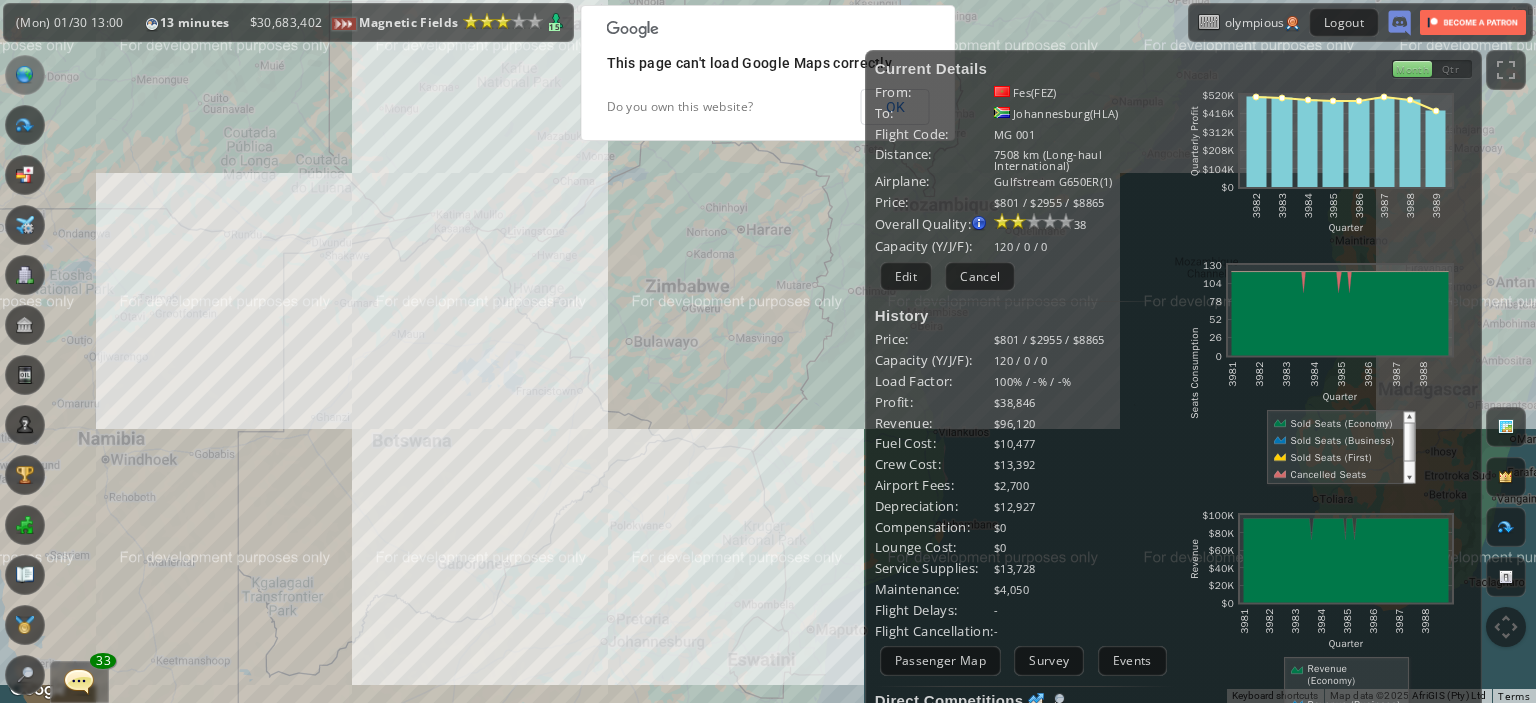 drag, startPoint x: 558, startPoint y: 296, endPoint x: 579, endPoint y: 450, distance: 155.42522 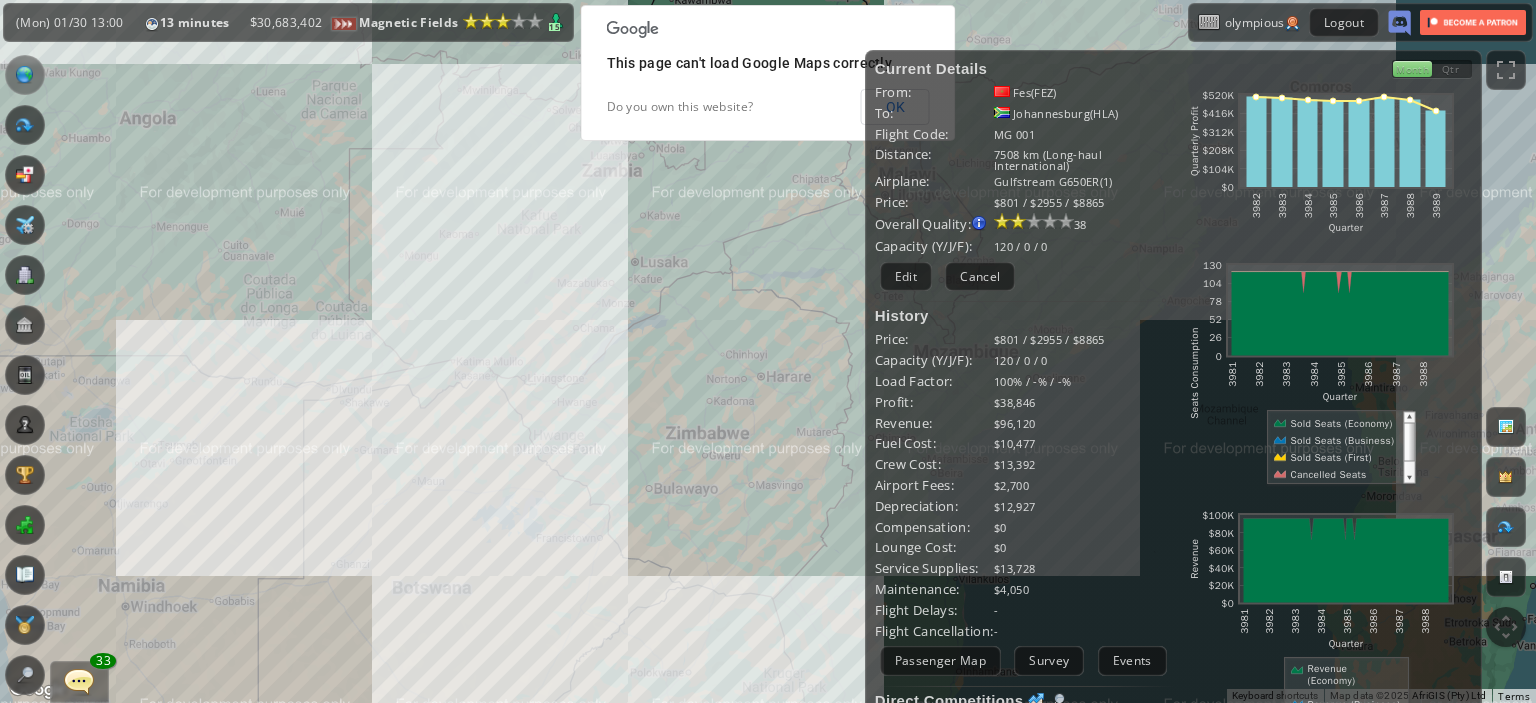 click on "To navigate, press the arrow keys." at bounding box center [768, 351] 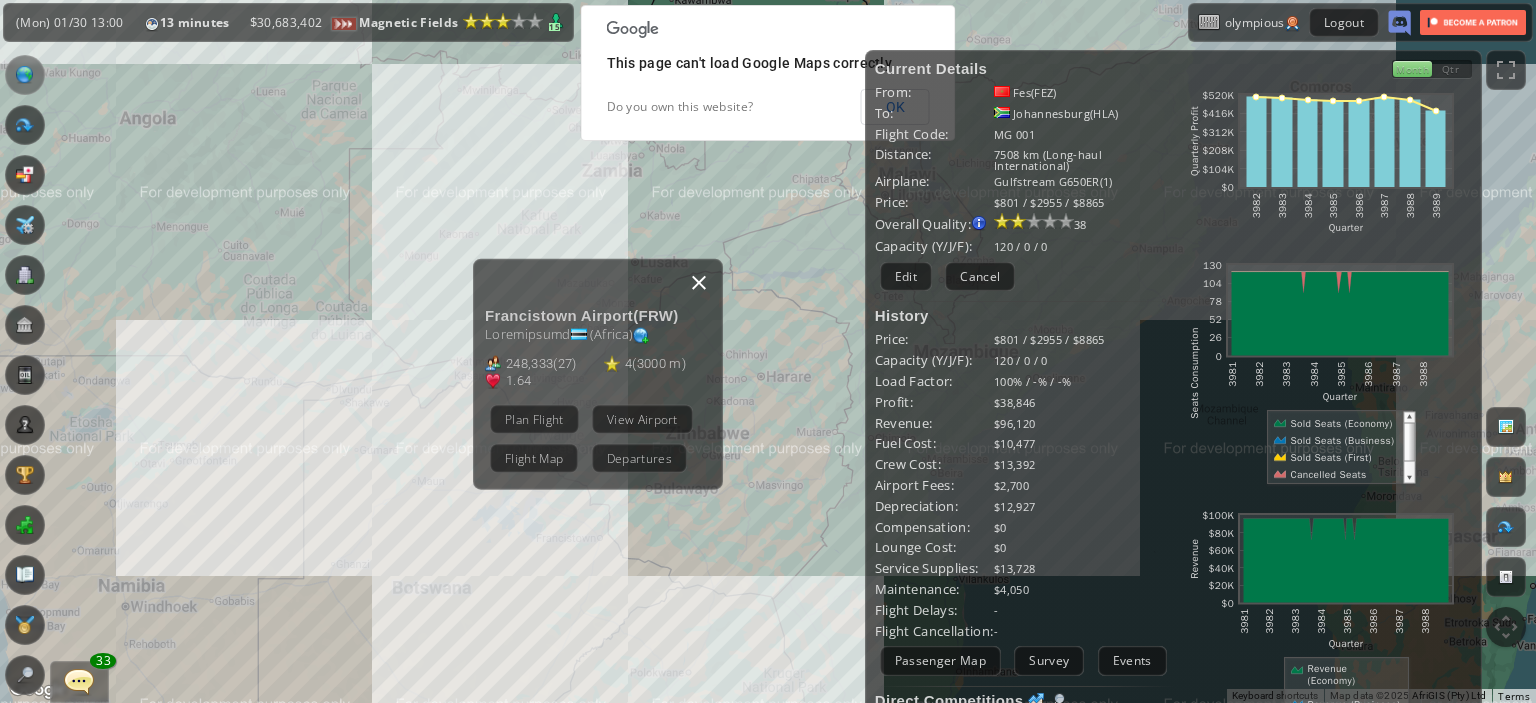 click at bounding box center (699, 282) 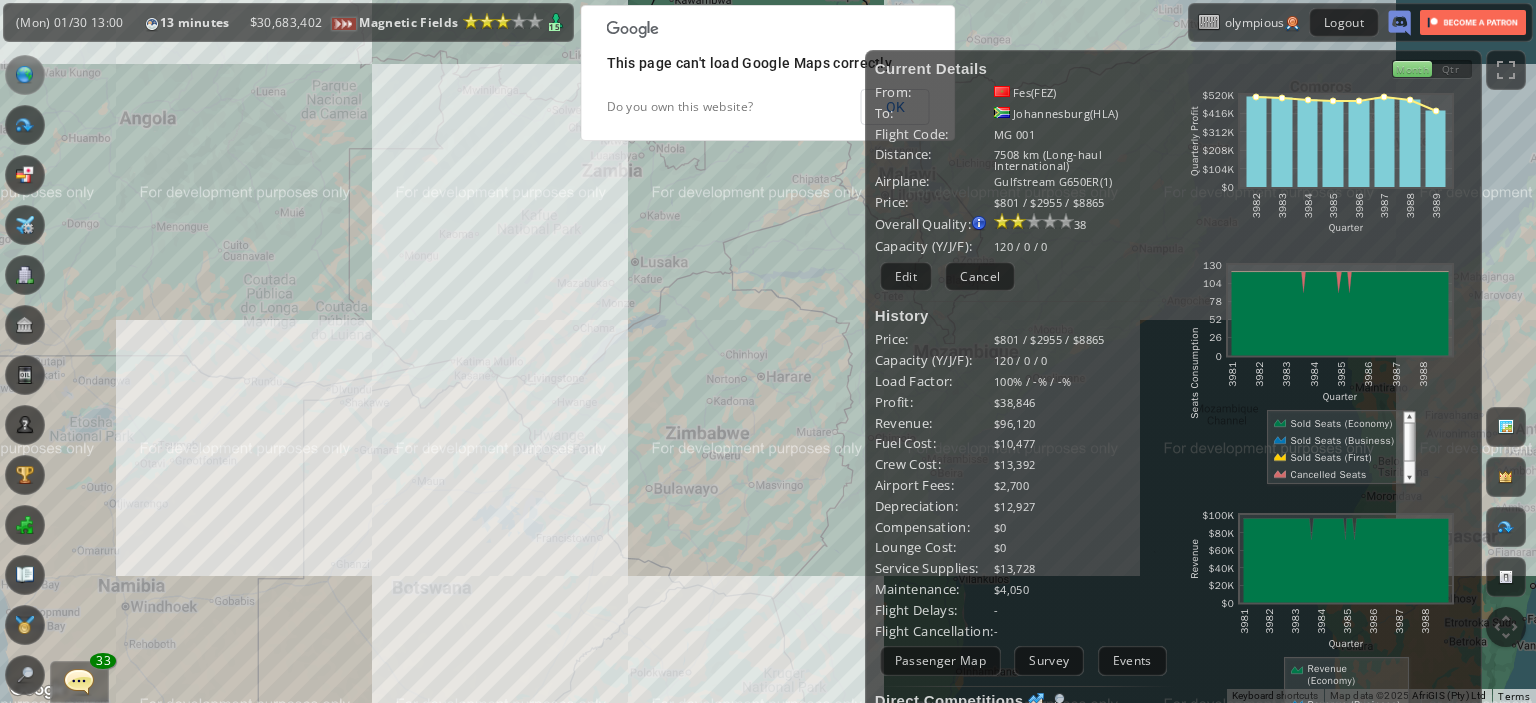 drag, startPoint x: 340, startPoint y: 357, endPoint x: 444, endPoint y: 642, distance: 303.3826 